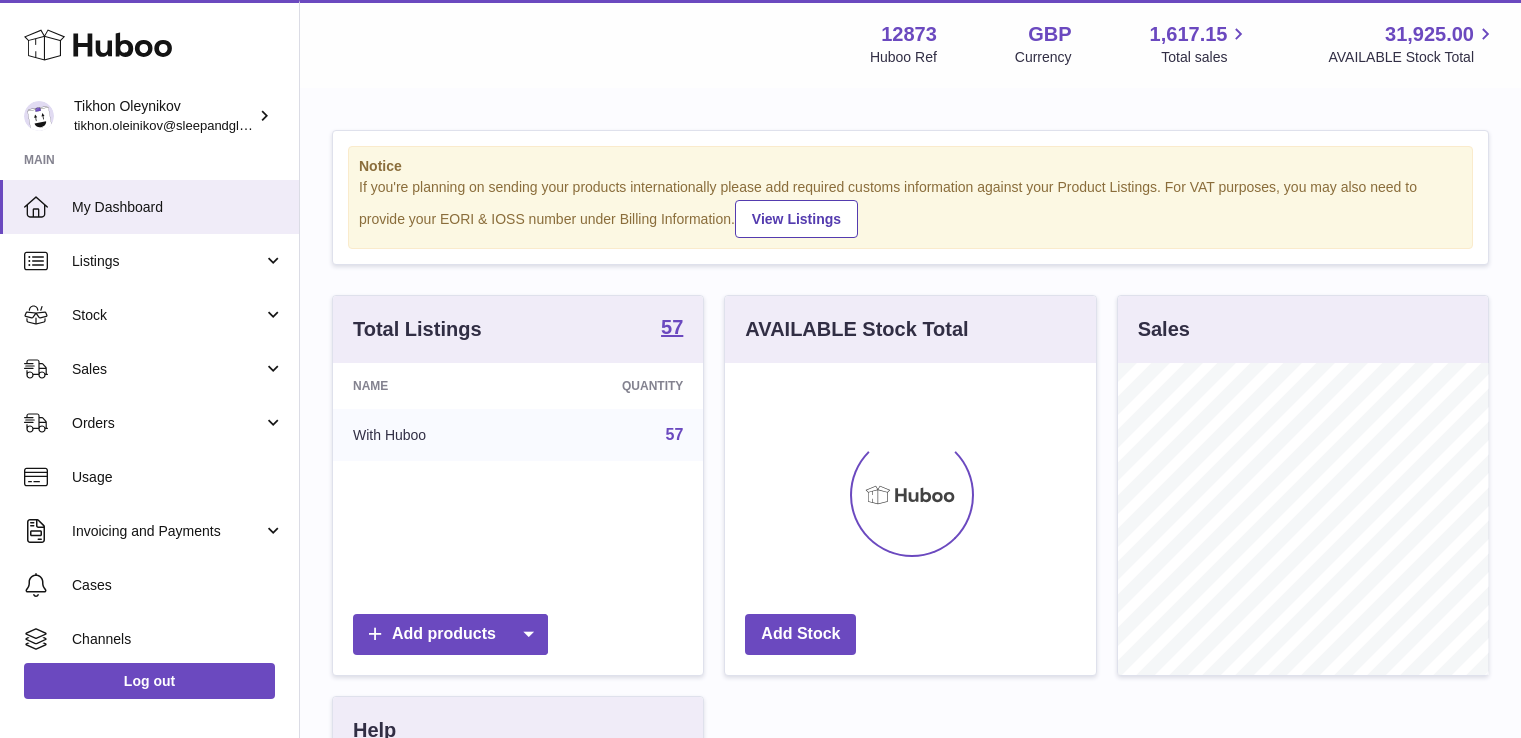 scroll, scrollTop: 0, scrollLeft: 0, axis: both 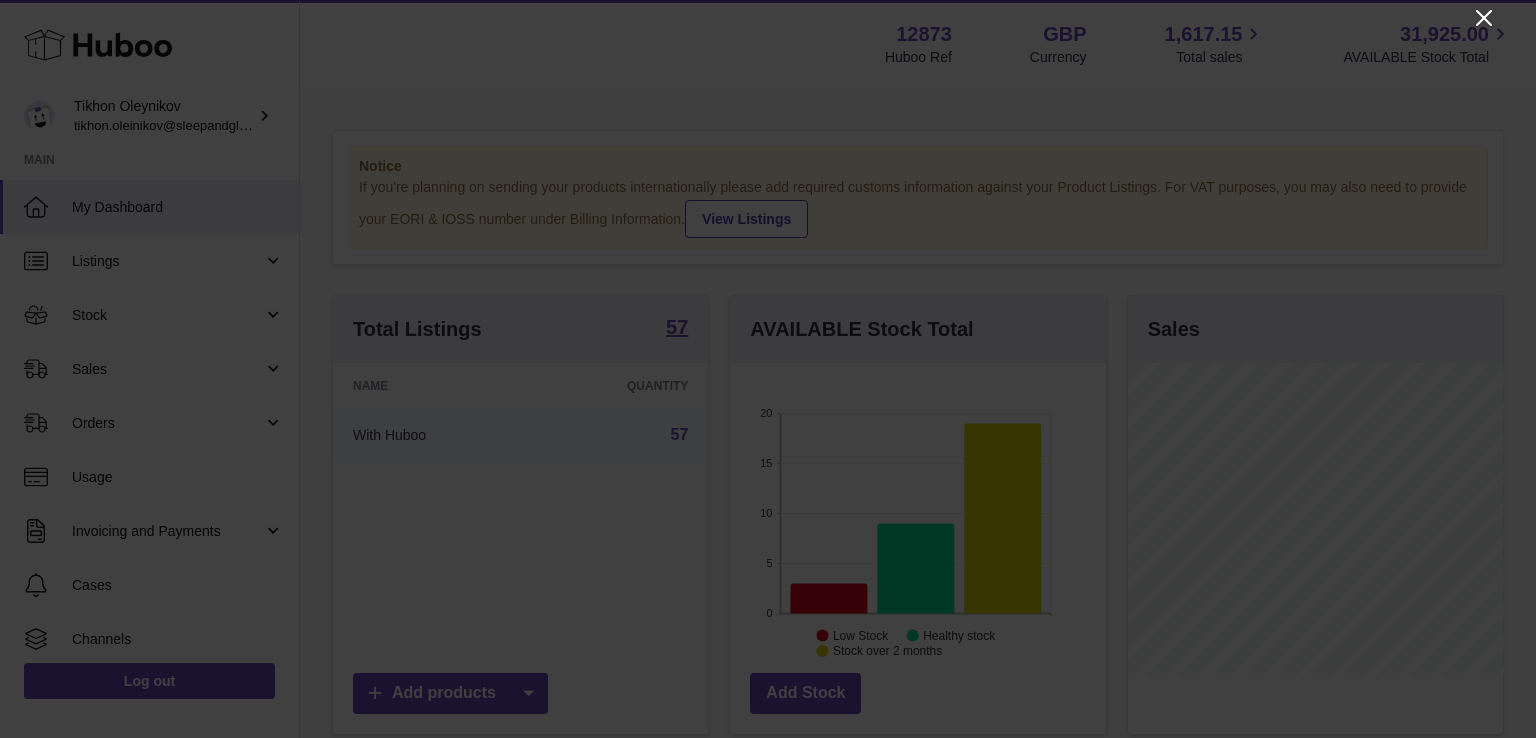 click 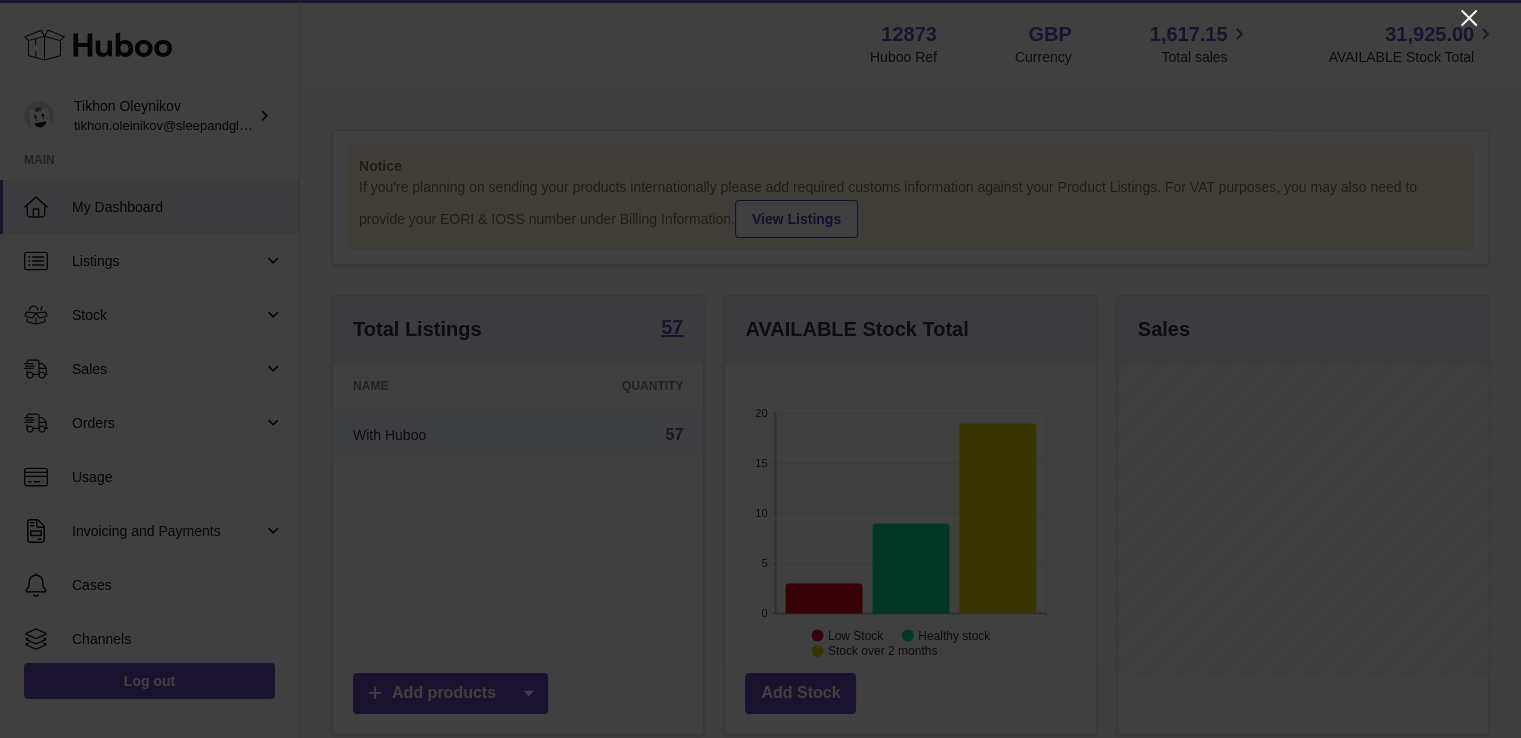 scroll, scrollTop: 312, scrollLeft: 371, axis: both 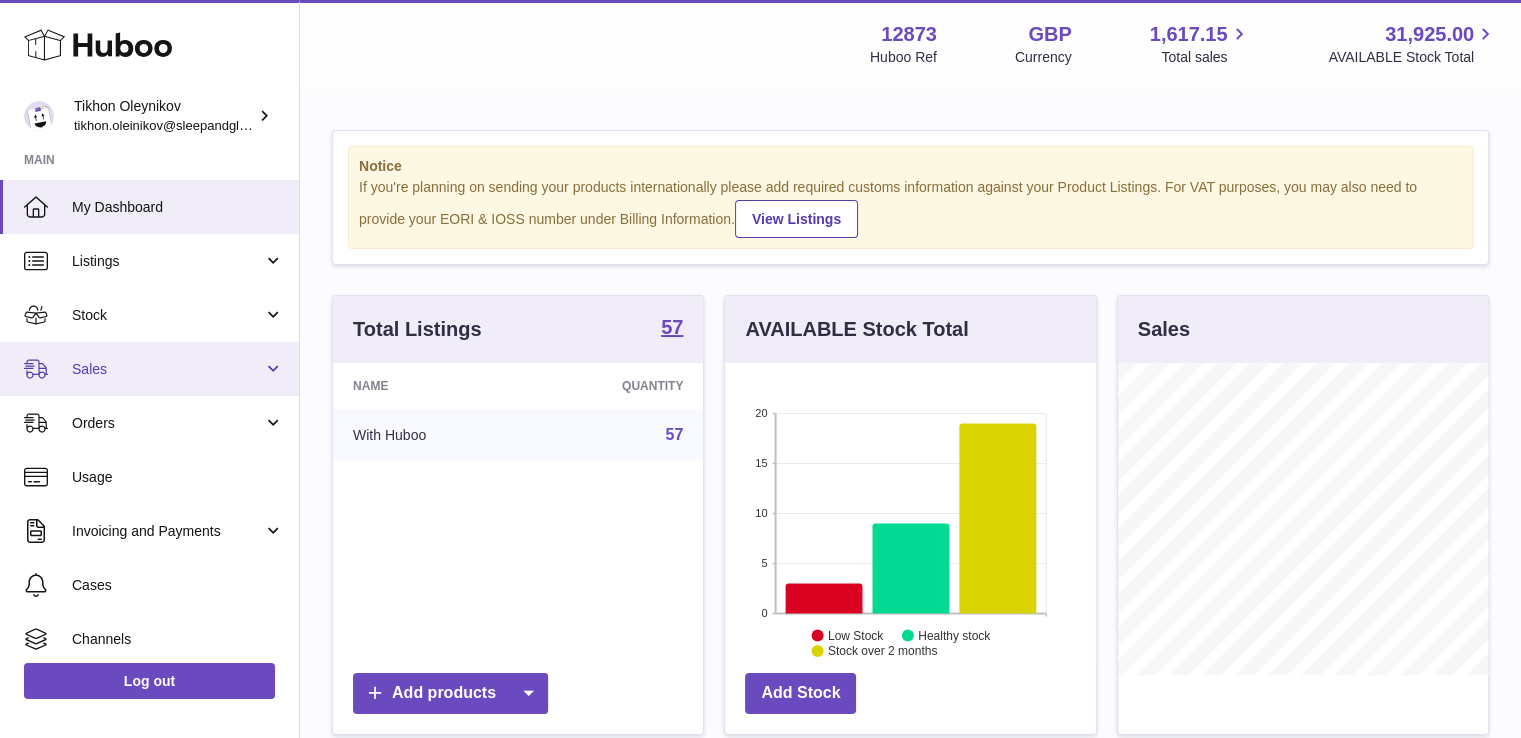 click on "Sales" at bounding box center [167, 369] 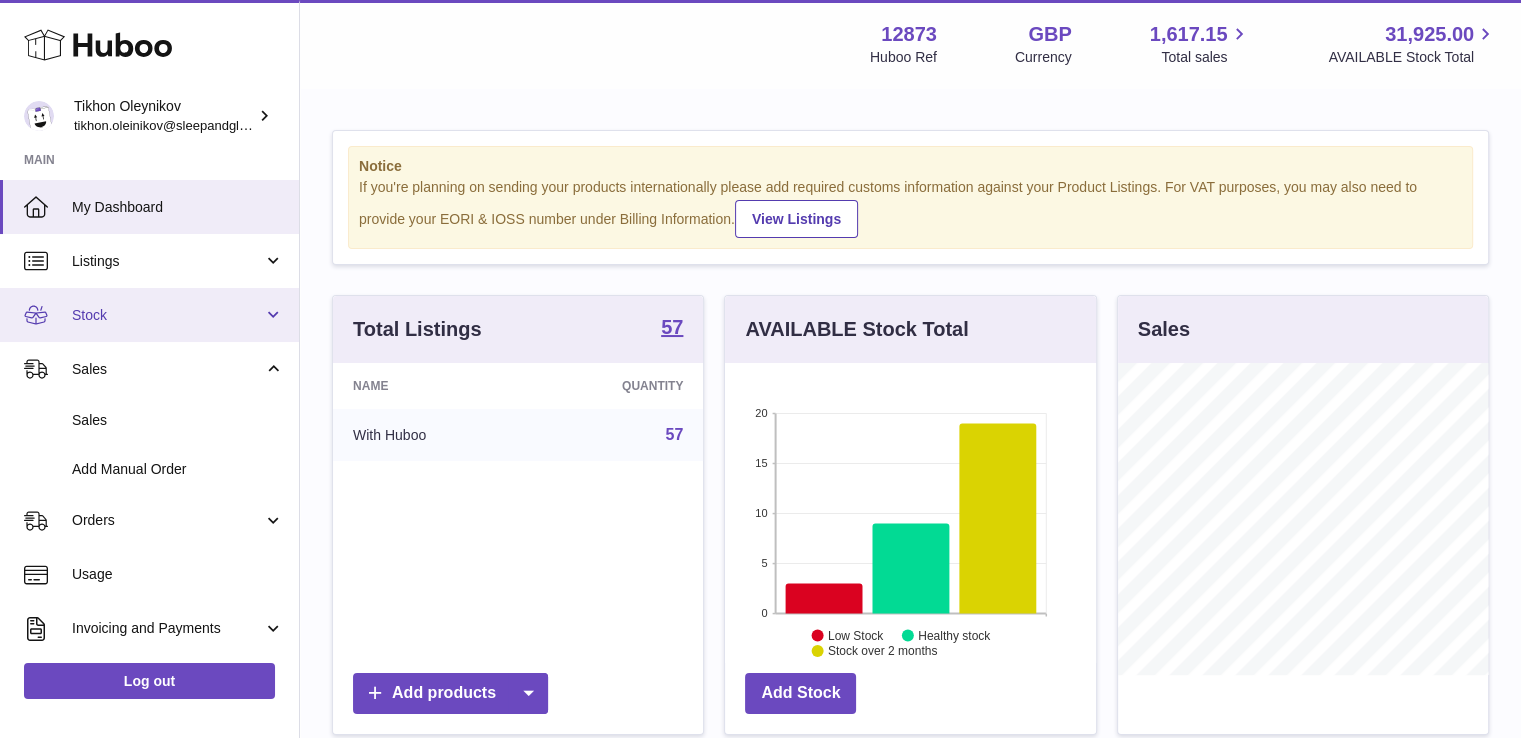 click on "Stock" at bounding box center (167, 315) 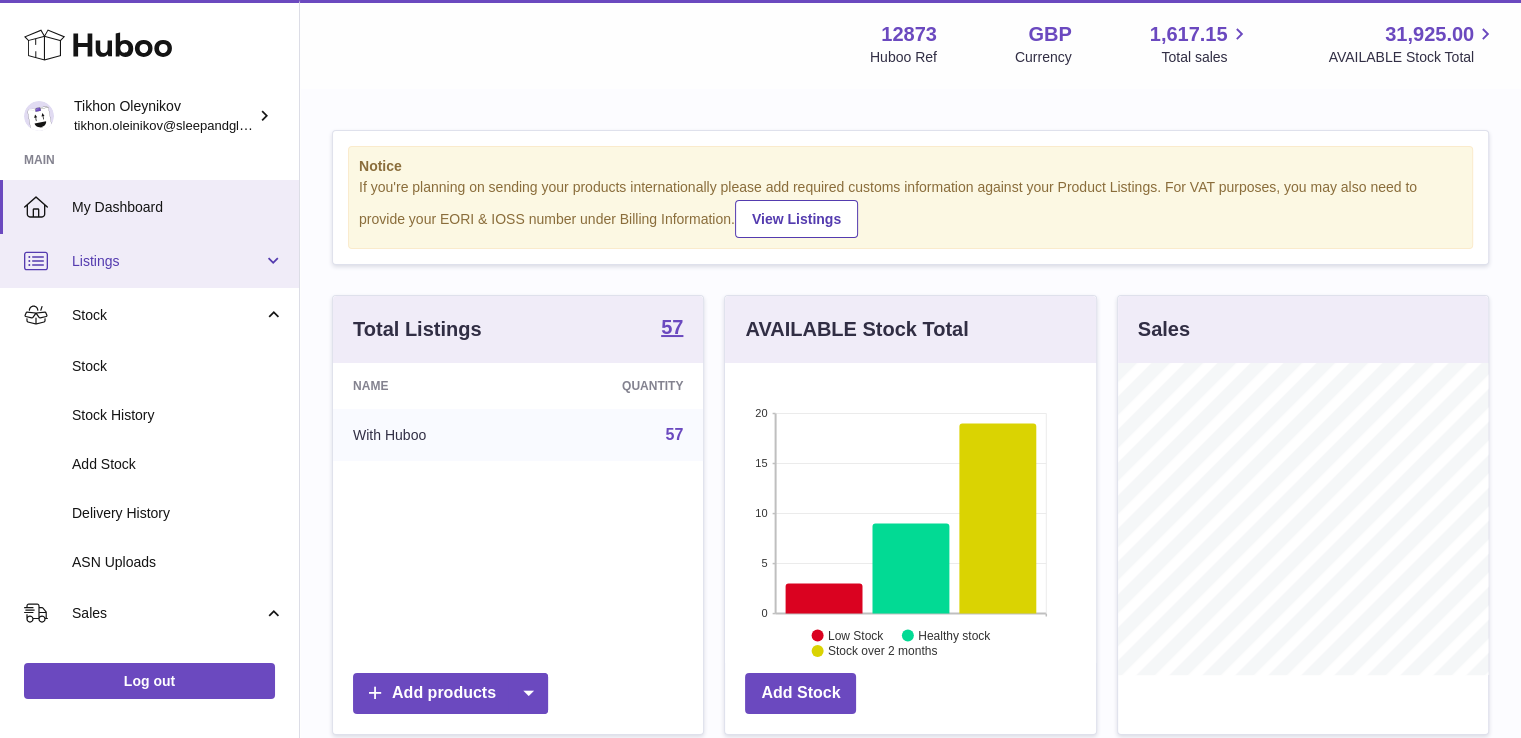 click on "Listings" at bounding box center [167, 261] 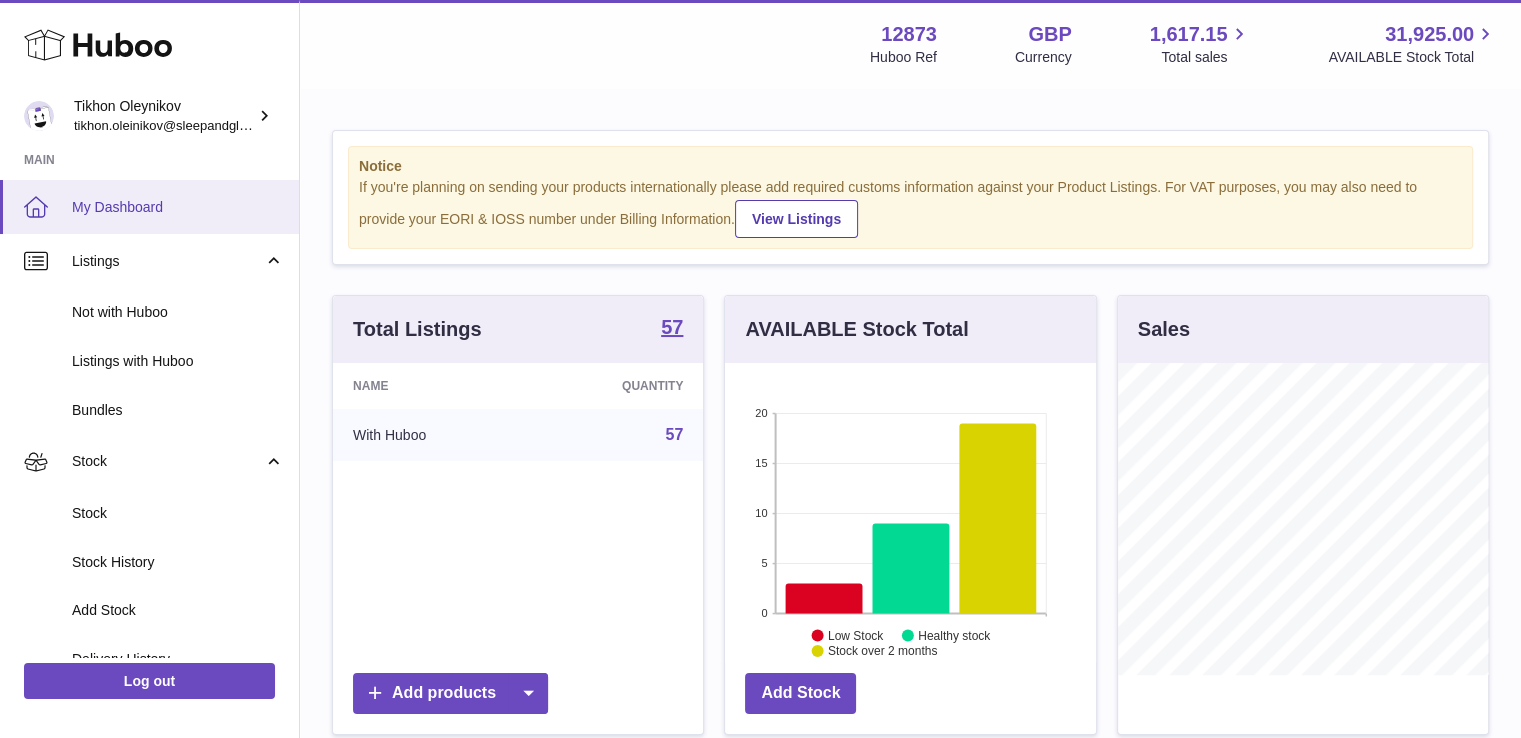 click on "My Dashboard" at bounding box center (178, 207) 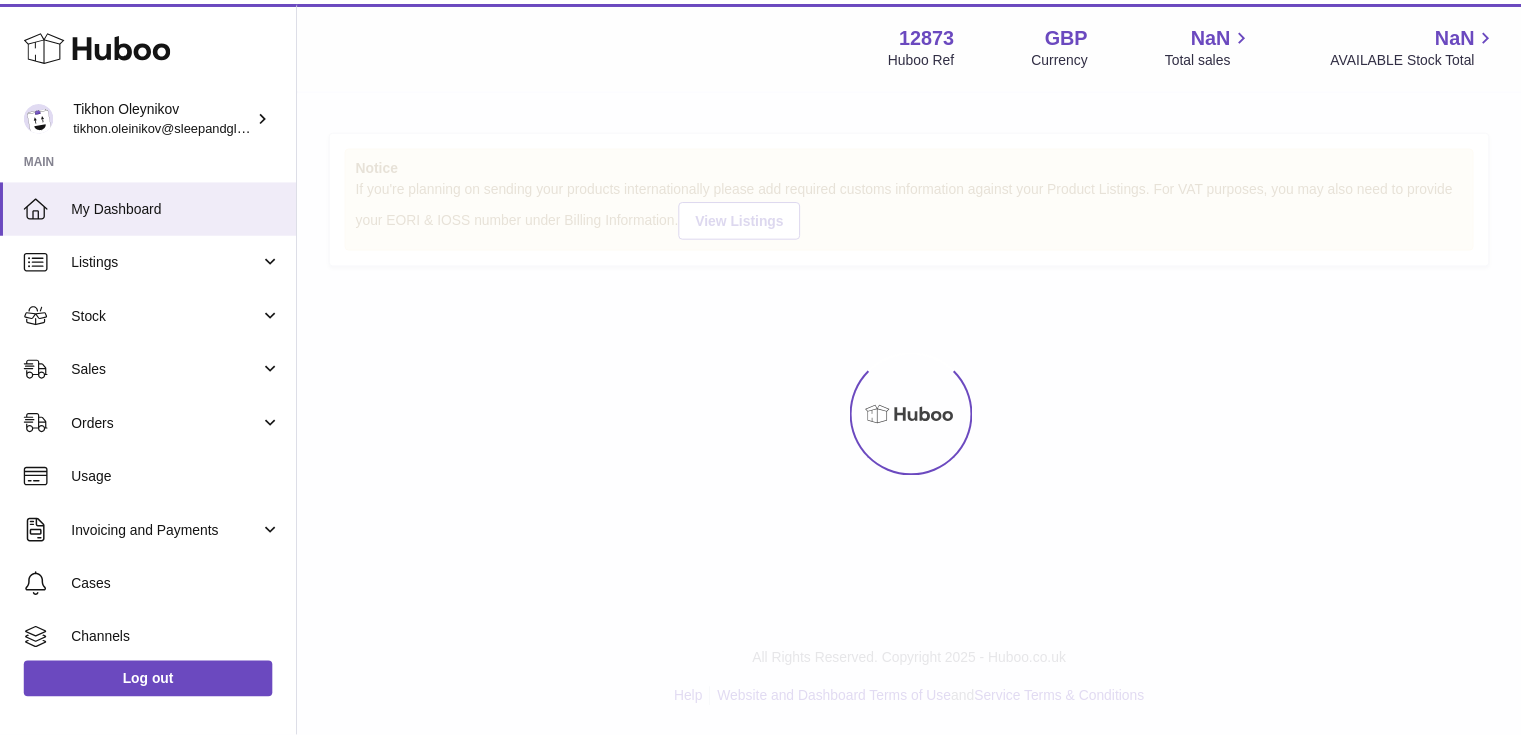 scroll, scrollTop: 0, scrollLeft: 0, axis: both 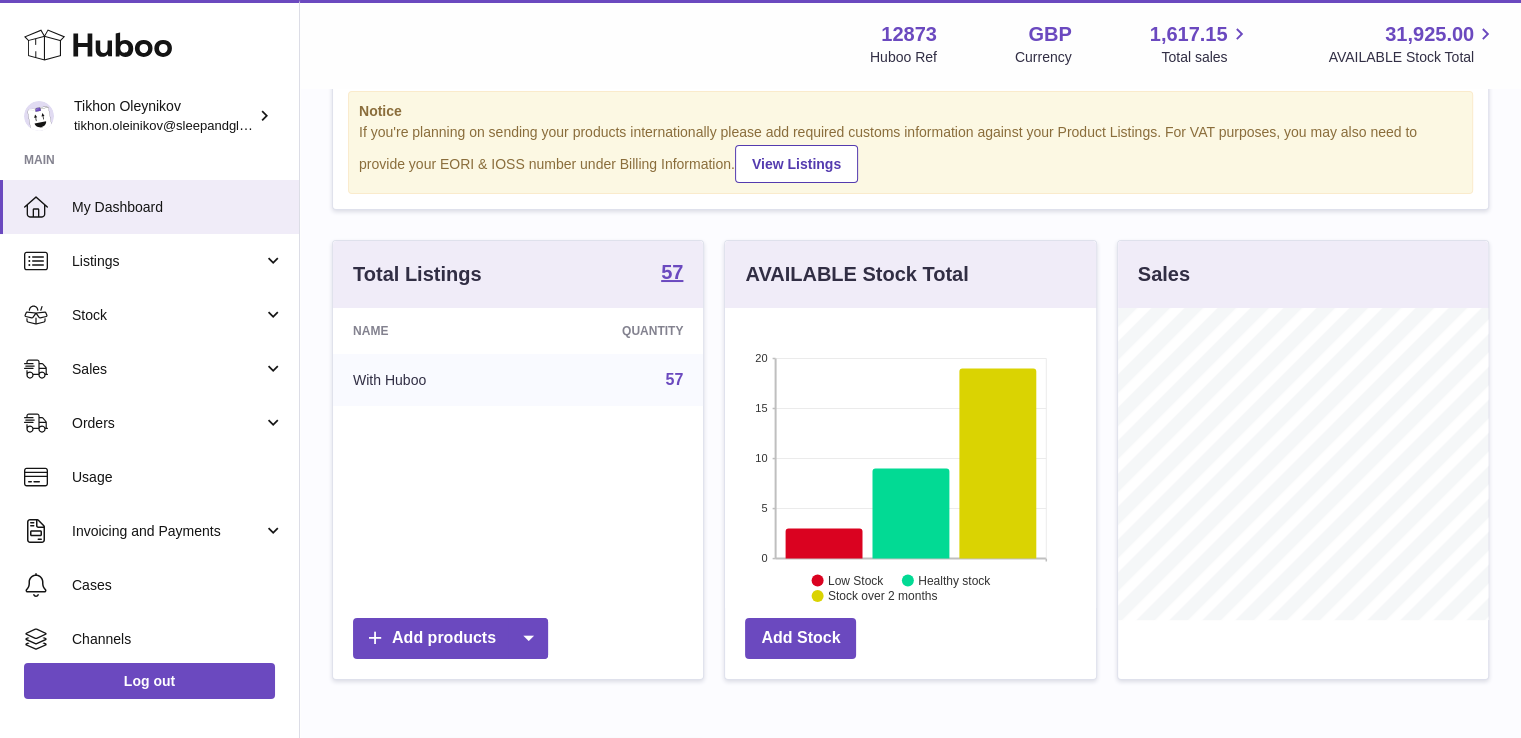 click on "With Huboo" at bounding box center [430, 380] 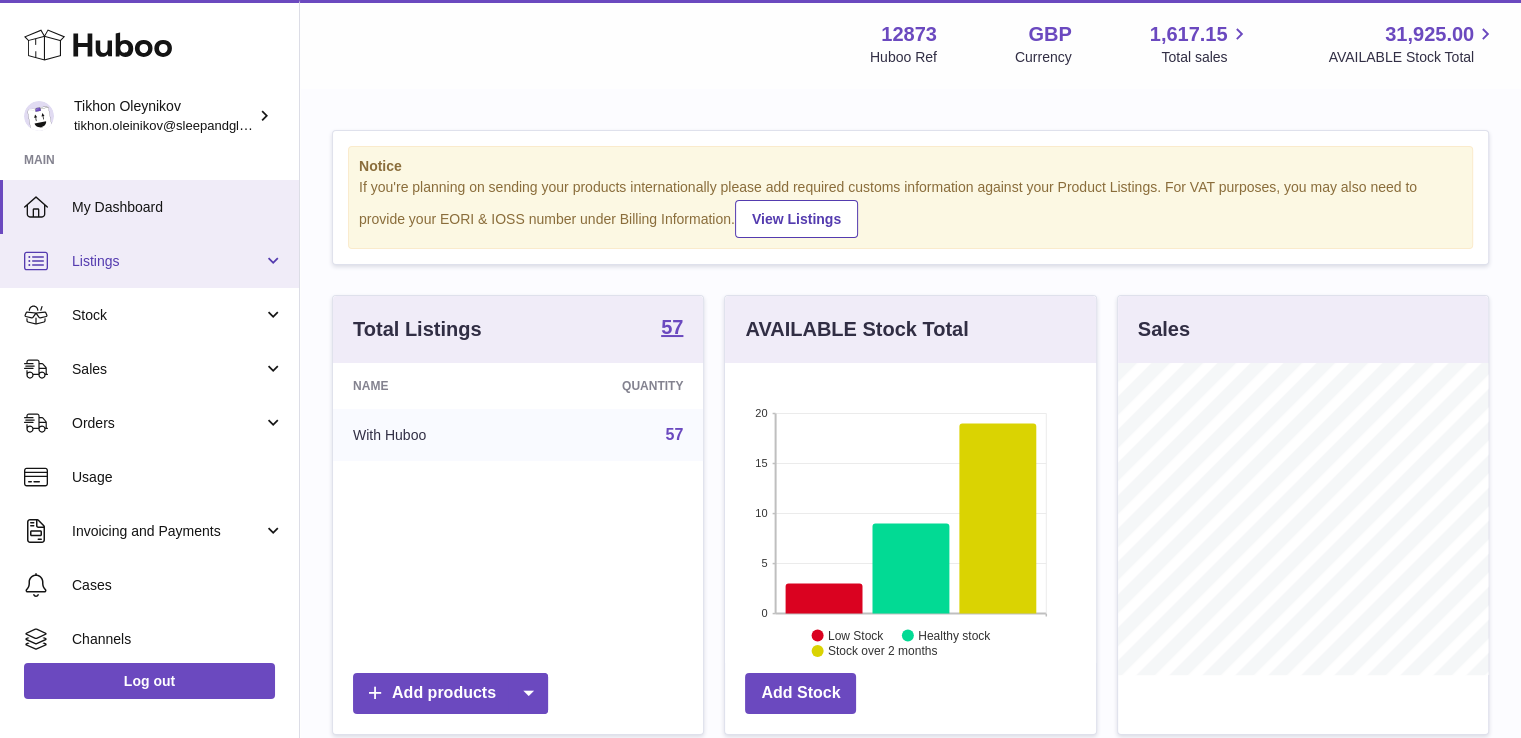 click on "Listings" at bounding box center (167, 261) 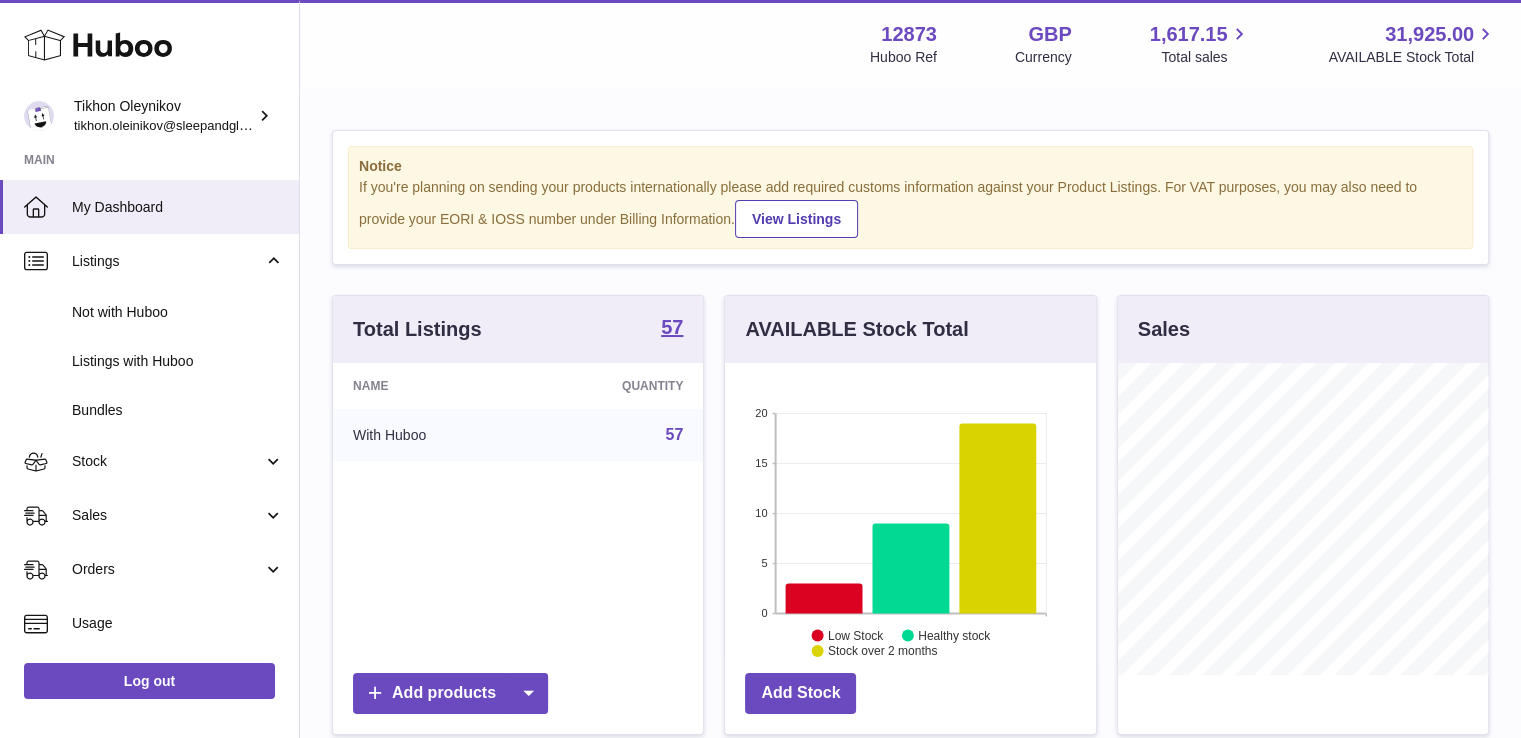scroll, scrollTop: 56, scrollLeft: 0, axis: vertical 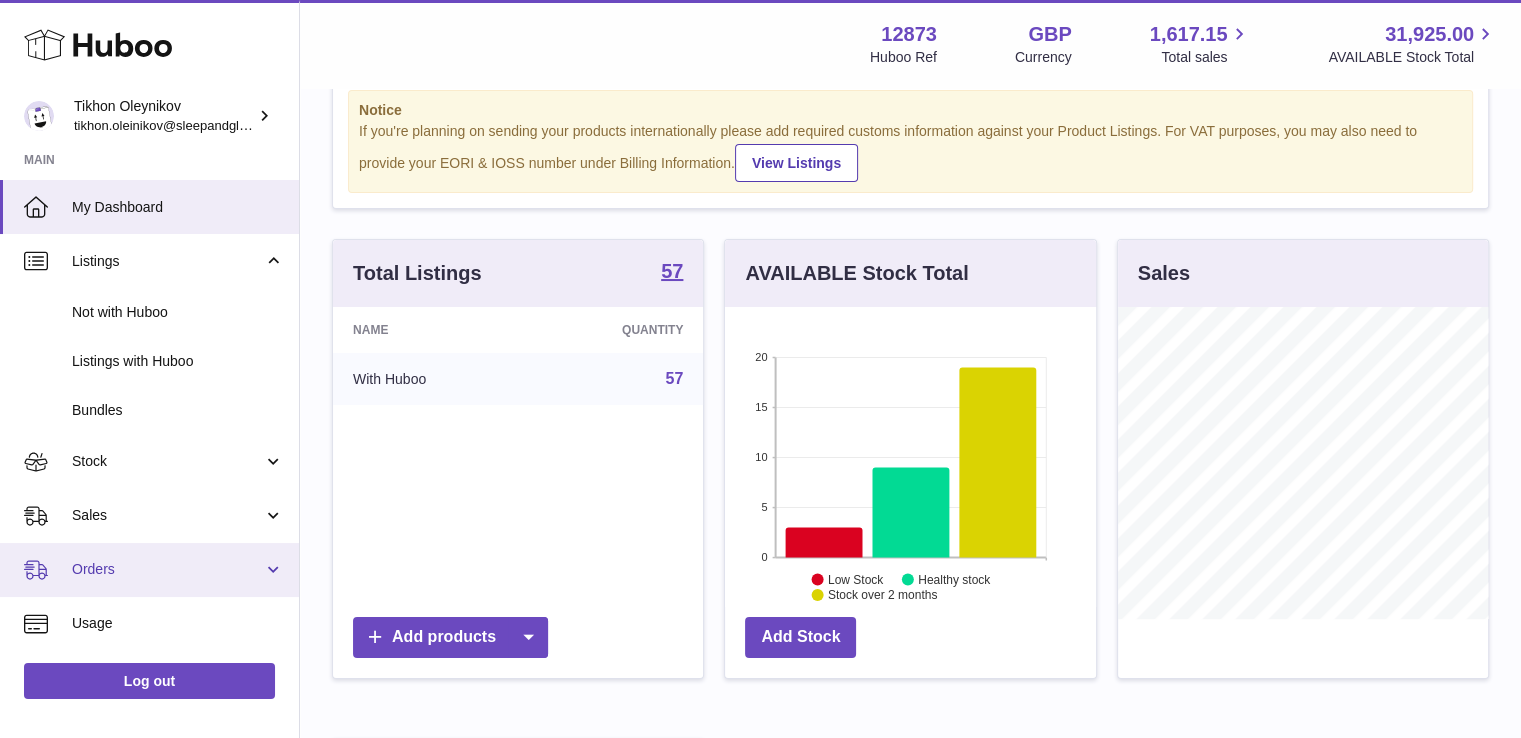 click on "Orders" at bounding box center (167, 569) 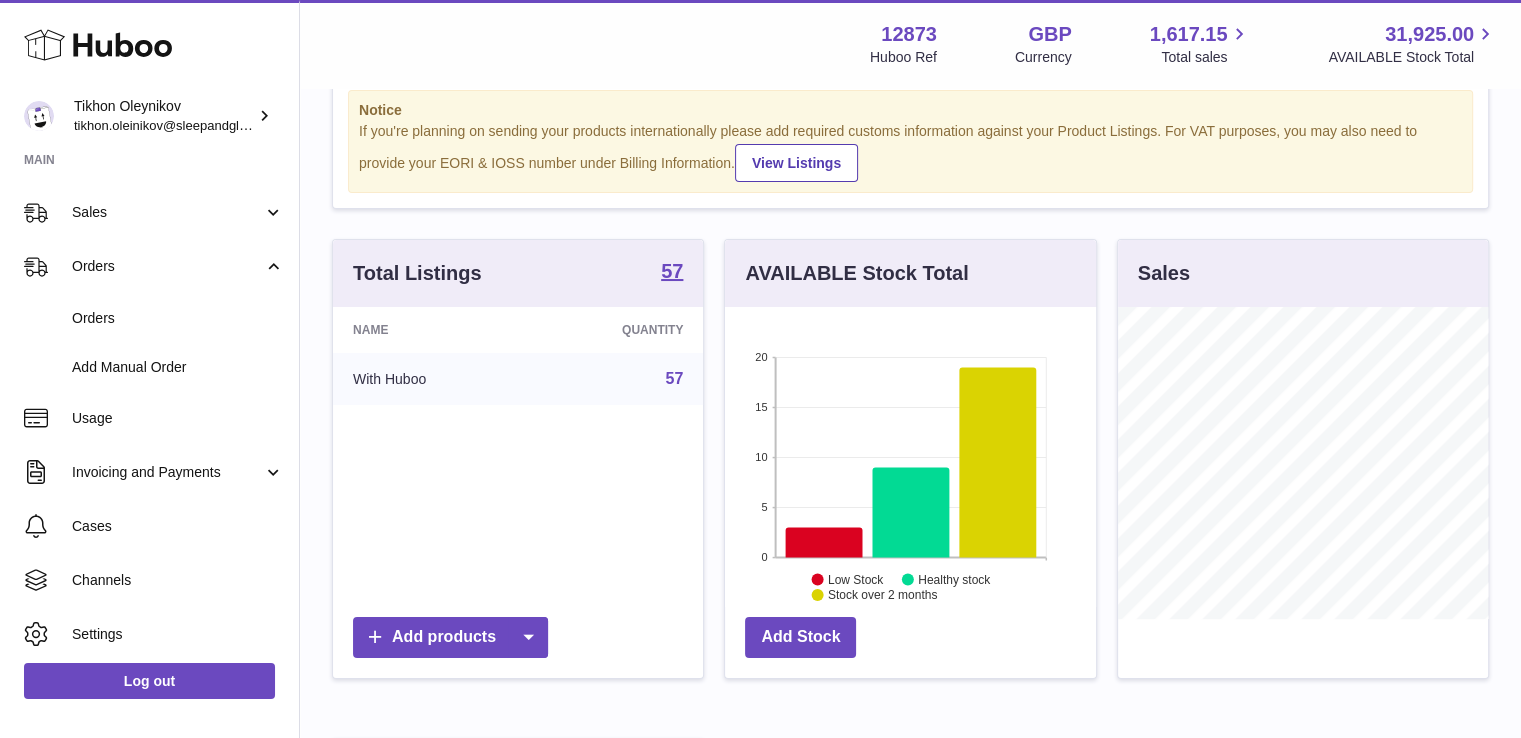 scroll, scrollTop: 360, scrollLeft: 0, axis: vertical 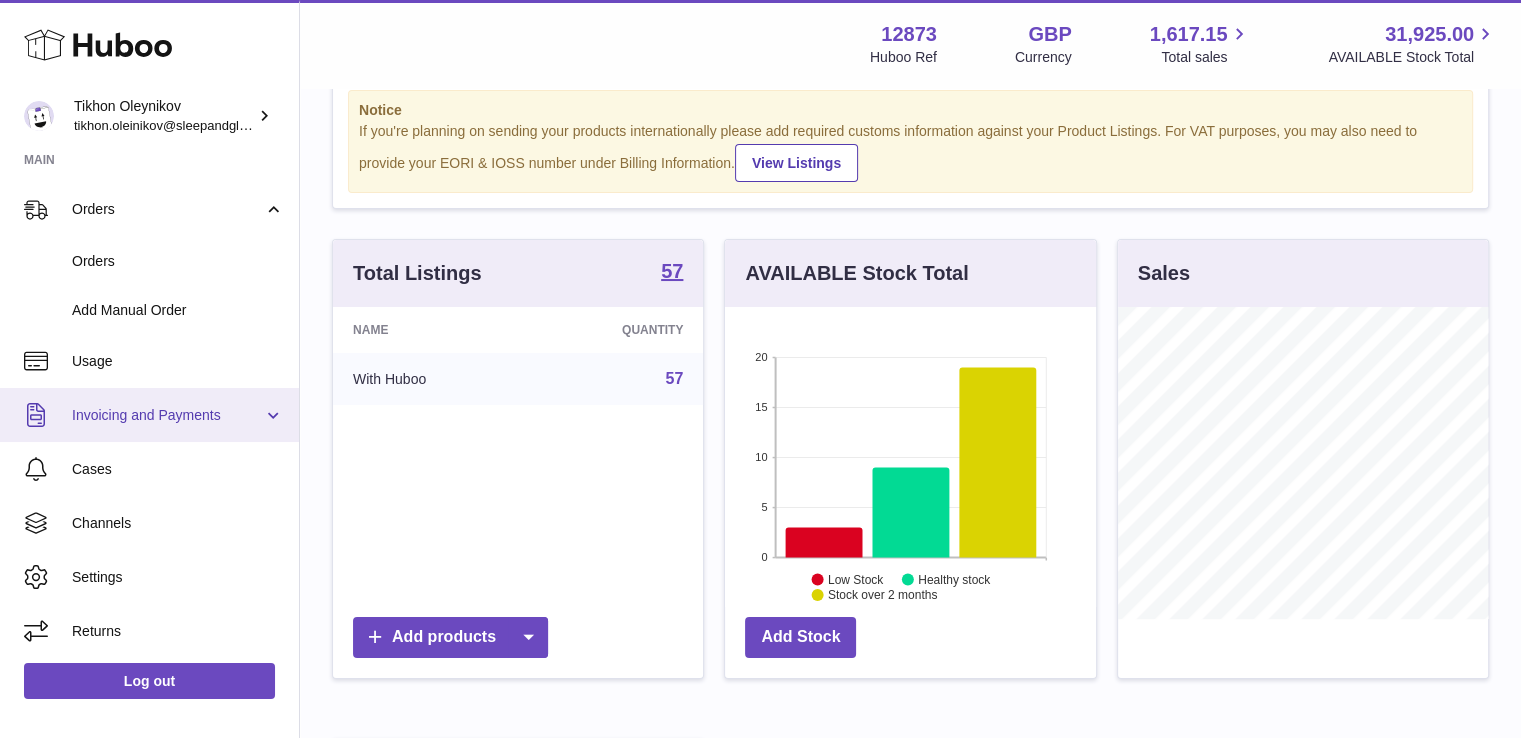 click on "Invoicing and Payments" at bounding box center [167, 415] 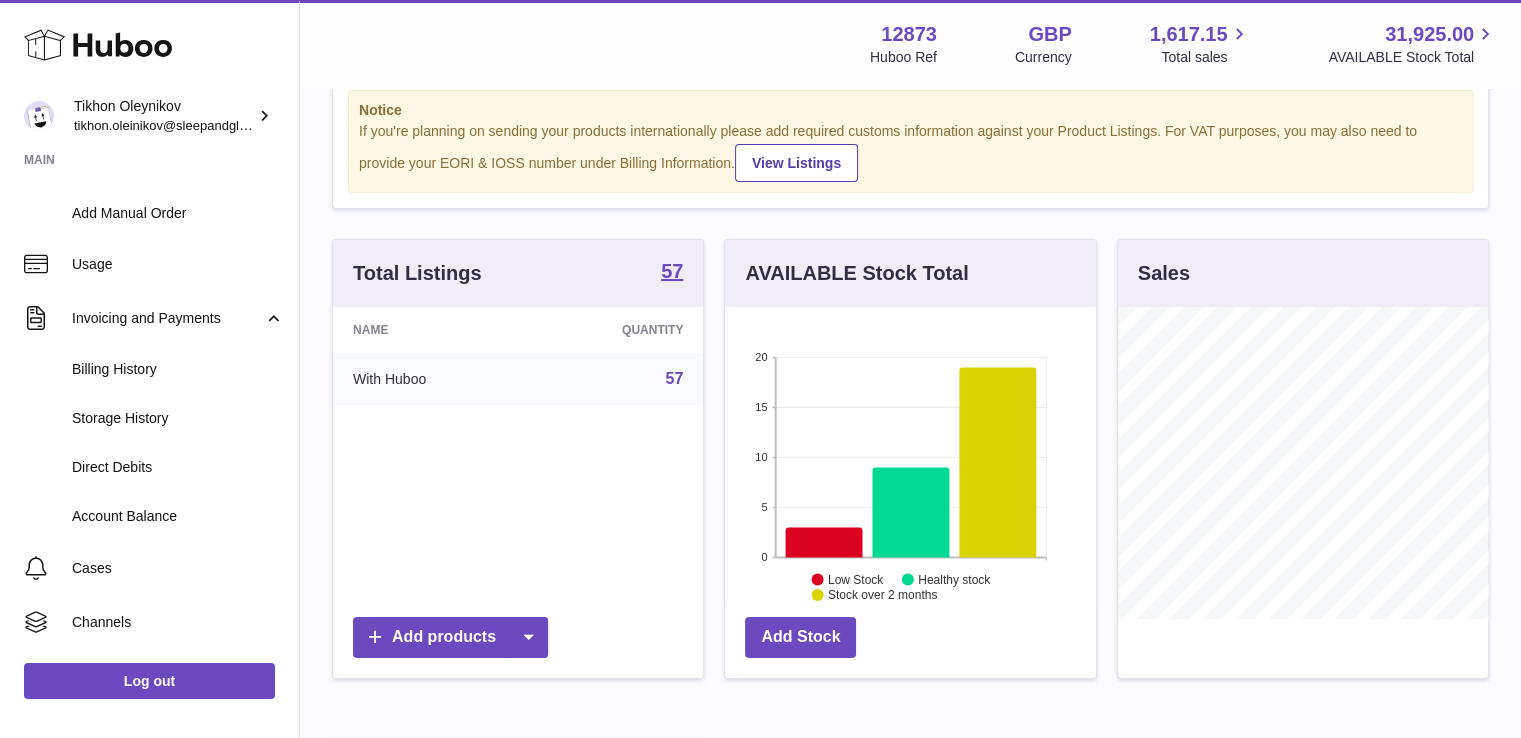 scroll, scrollTop: 556, scrollLeft: 0, axis: vertical 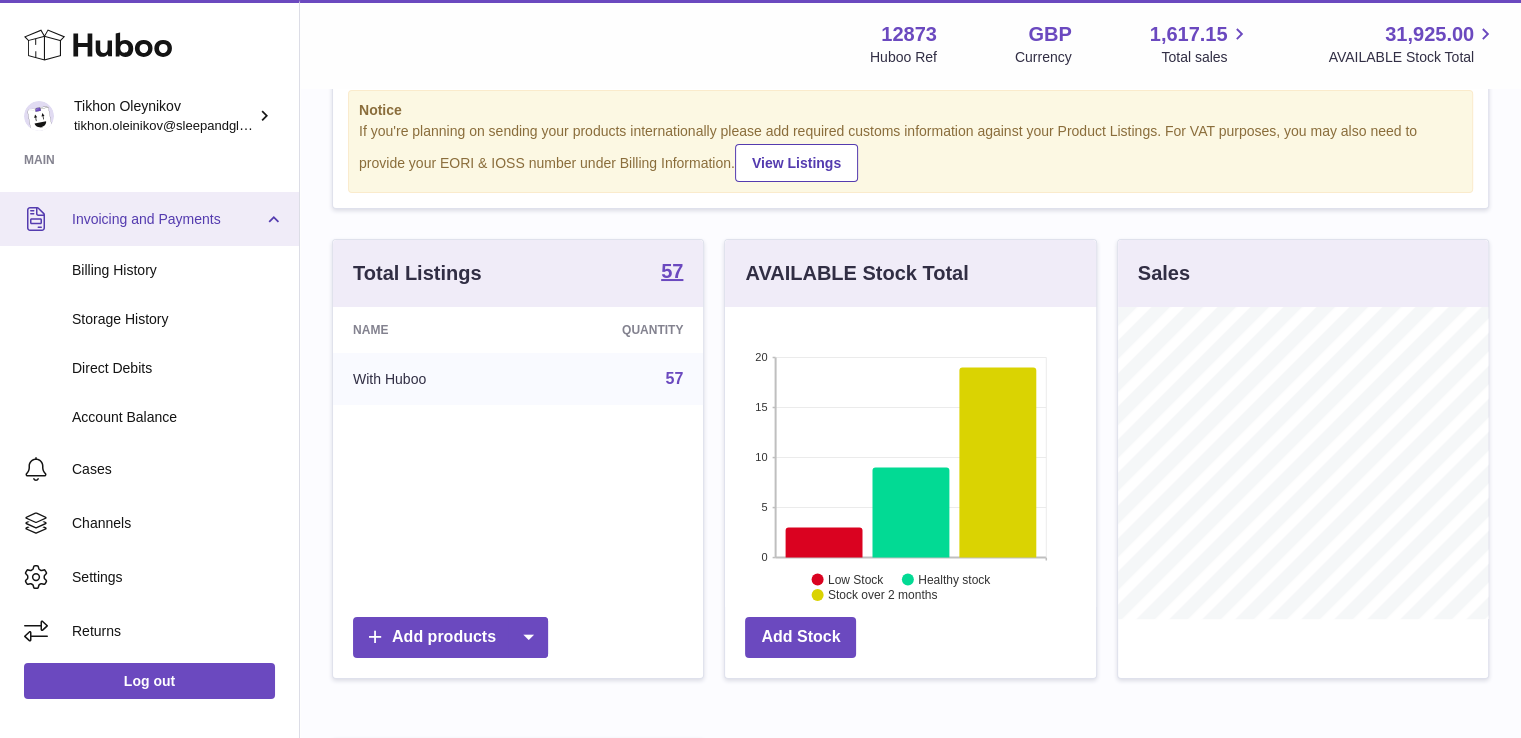 click on "Invoicing and Payments" at bounding box center [149, 219] 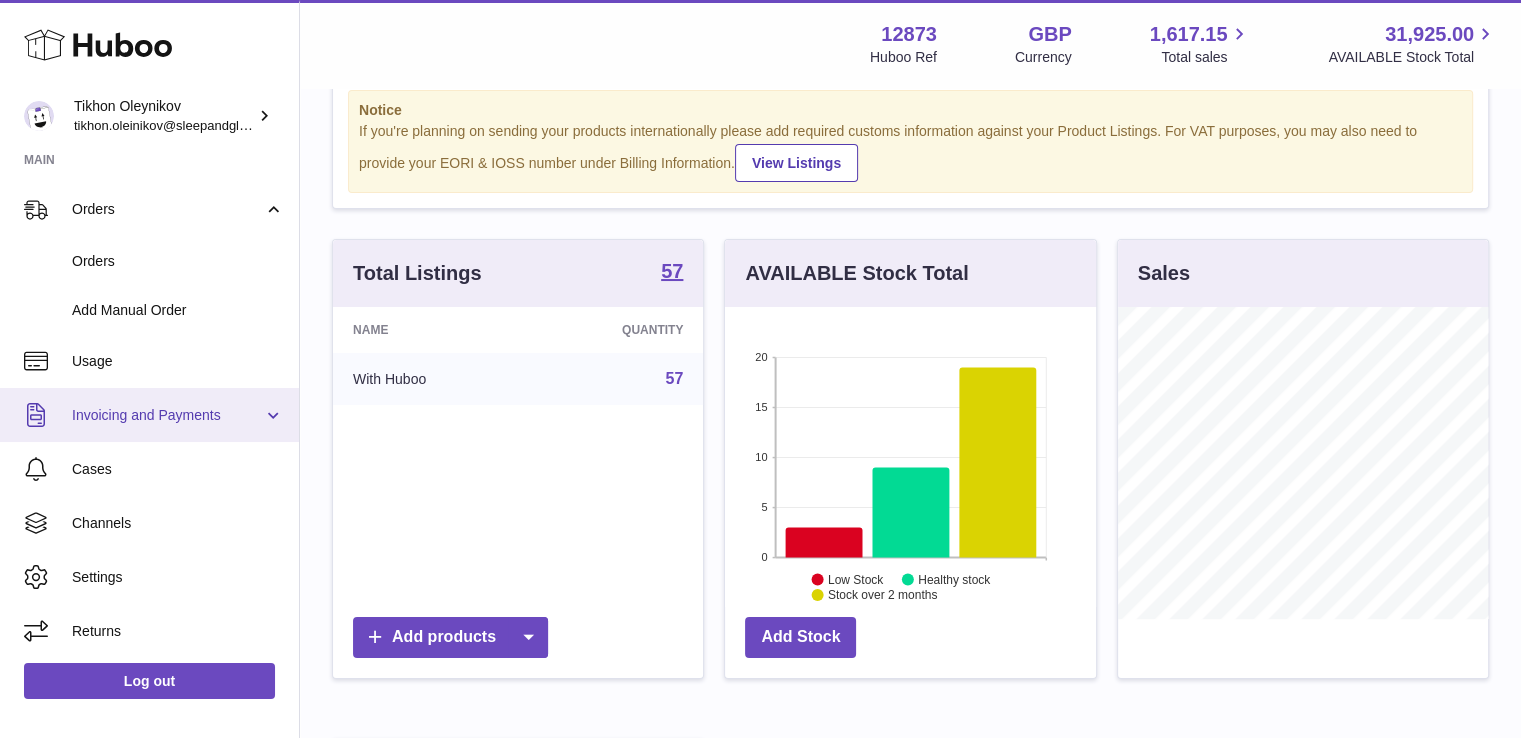 scroll, scrollTop: 360, scrollLeft: 0, axis: vertical 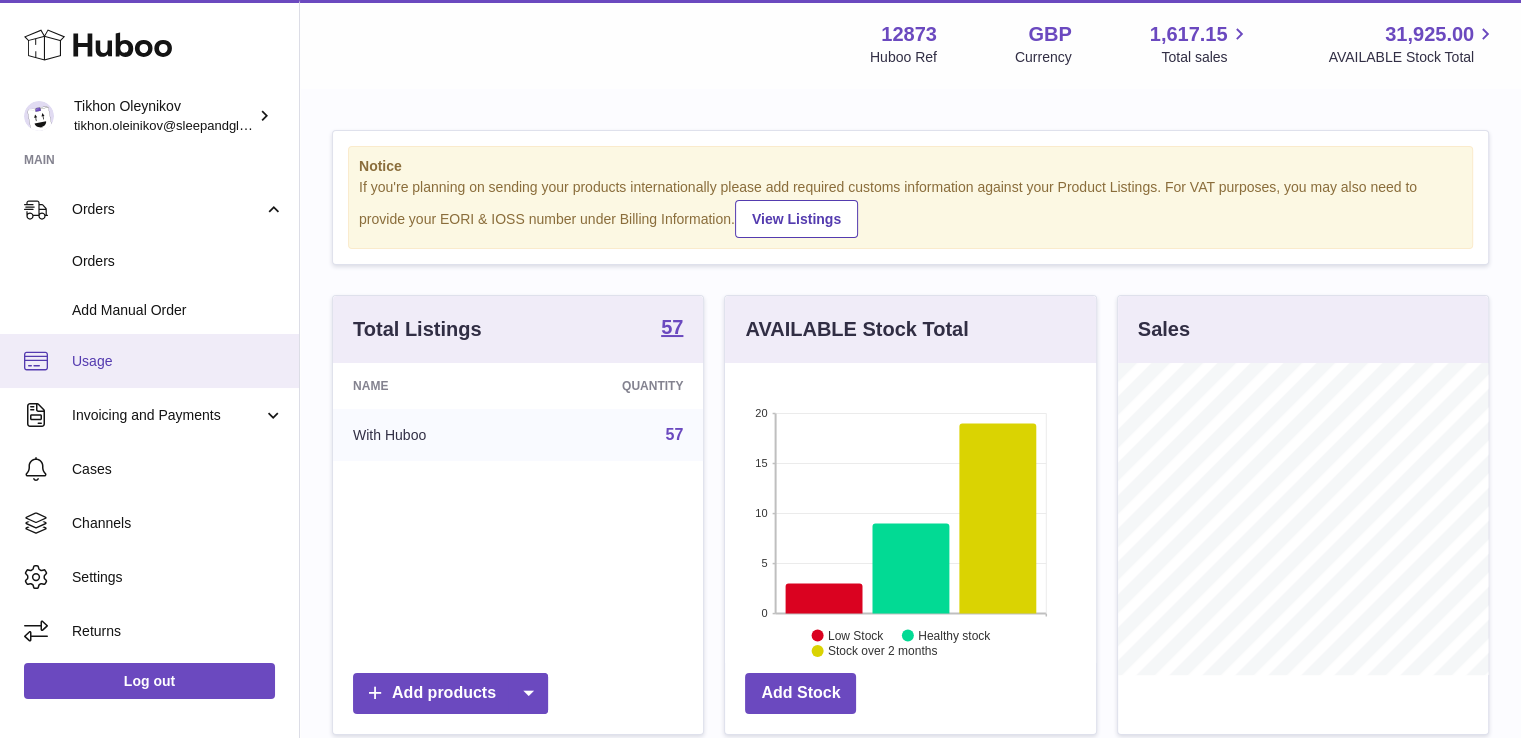 click on "Usage" at bounding box center [178, 361] 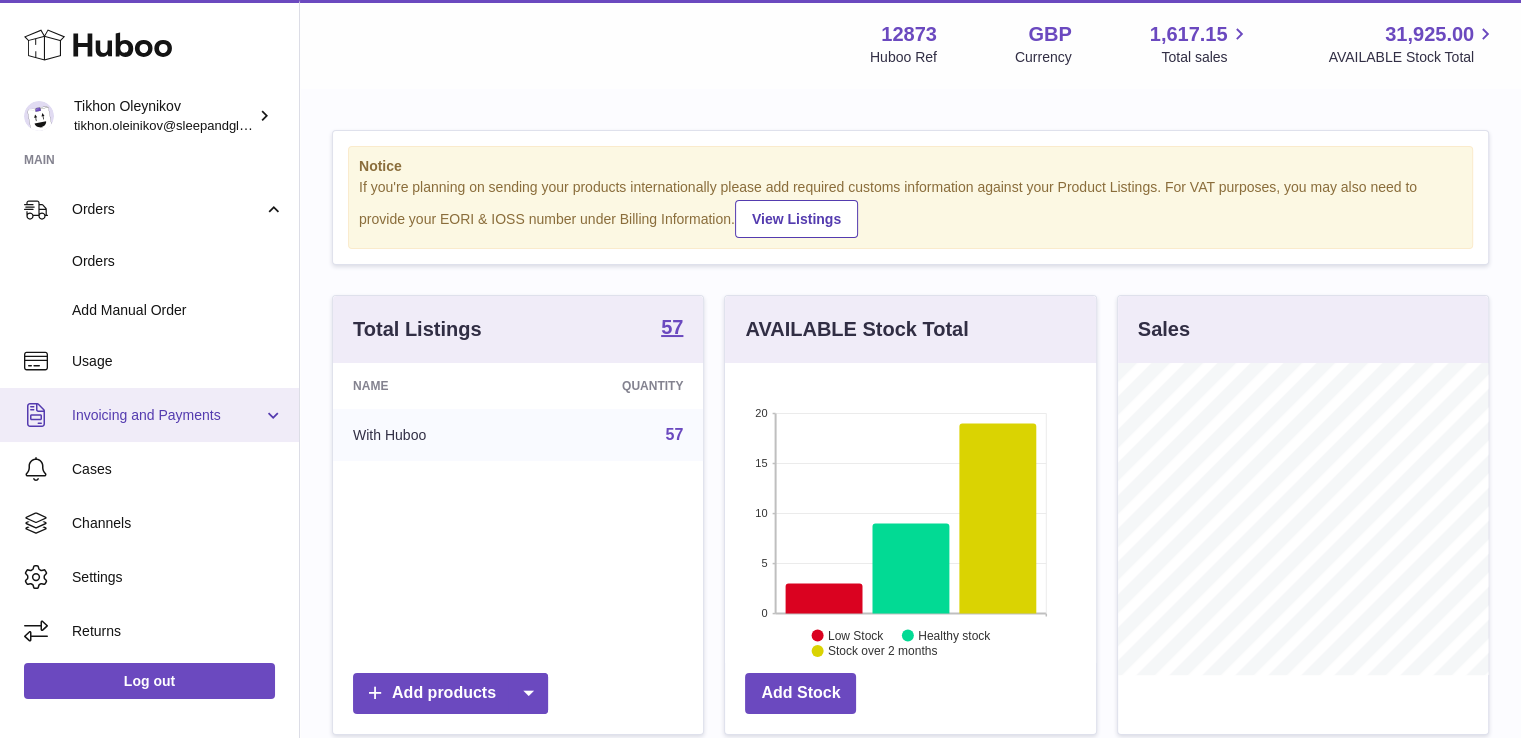 click on "Invoicing and Payments" at bounding box center [167, 415] 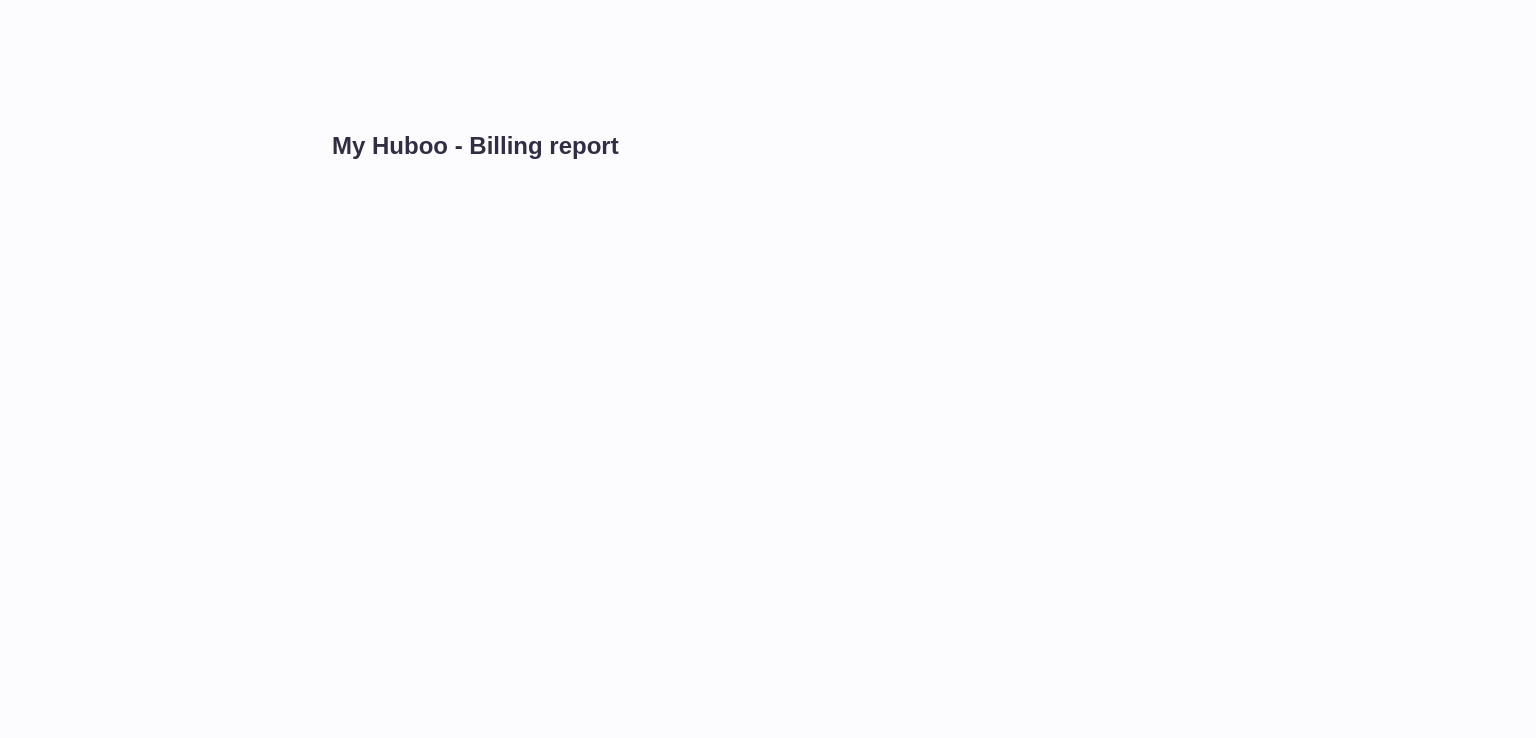 scroll, scrollTop: 0, scrollLeft: 0, axis: both 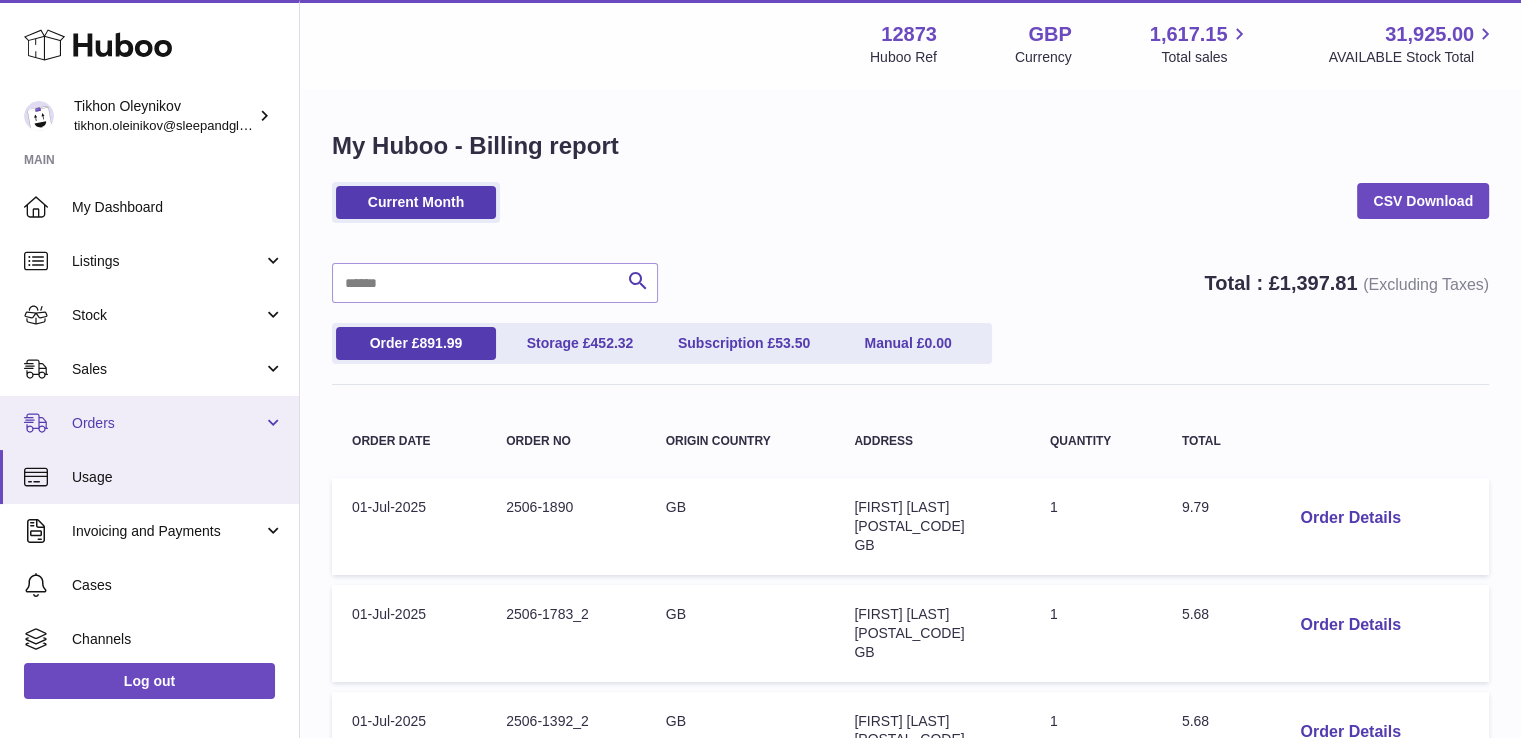 click on "Orders" at bounding box center (149, 423) 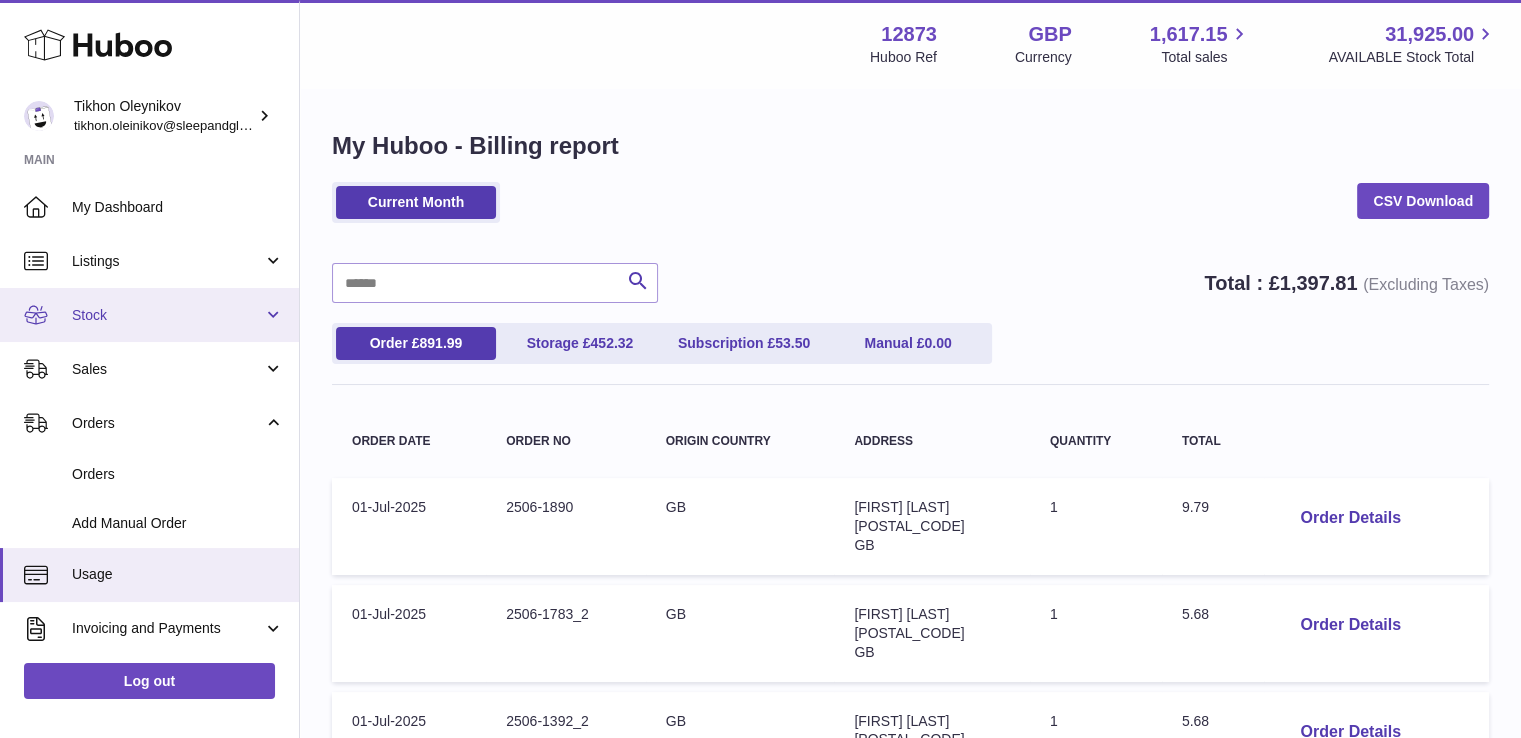 click on "Stock" at bounding box center (167, 315) 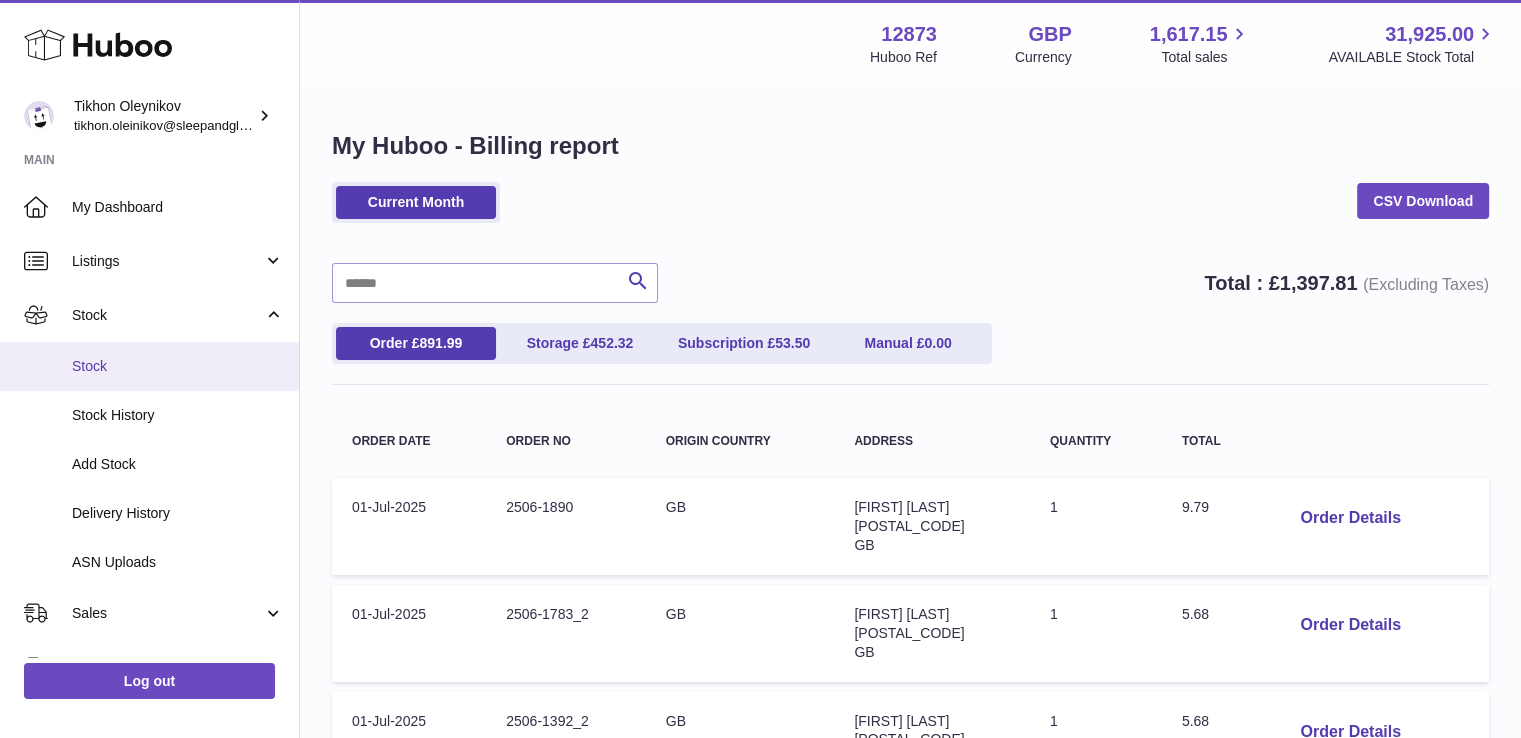 click on "Stock" at bounding box center (149, 366) 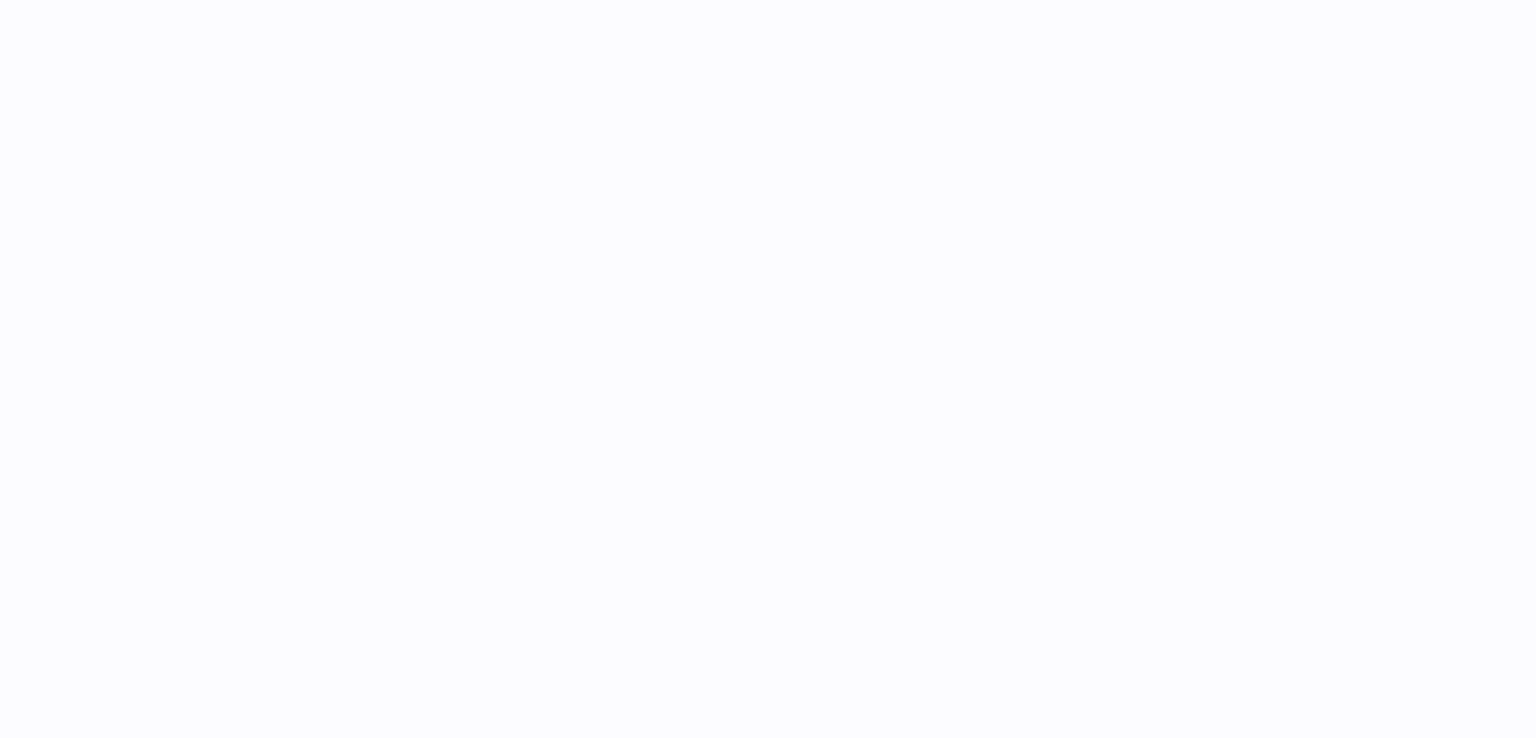 scroll, scrollTop: 0, scrollLeft: 0, axis: both 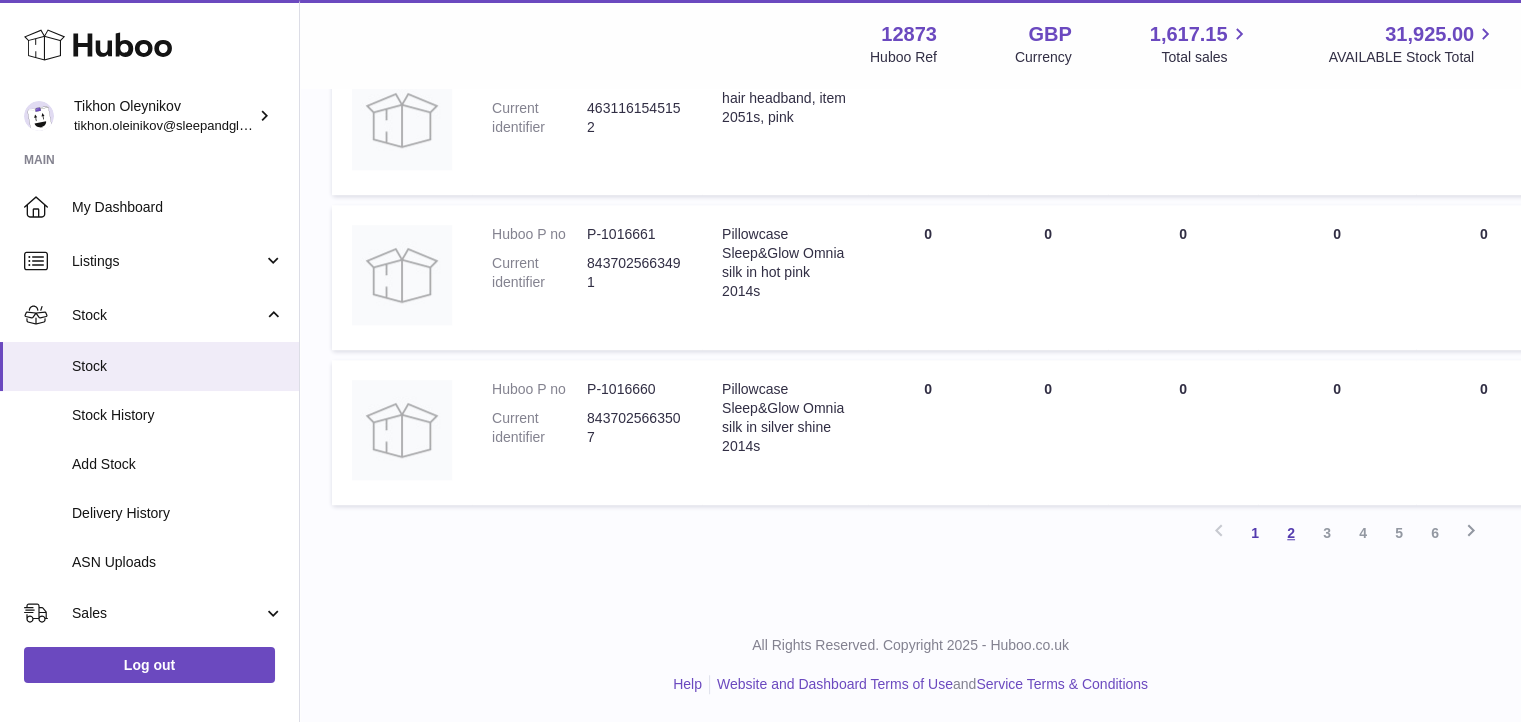 click on "2" at bounding box center [1291, 533] 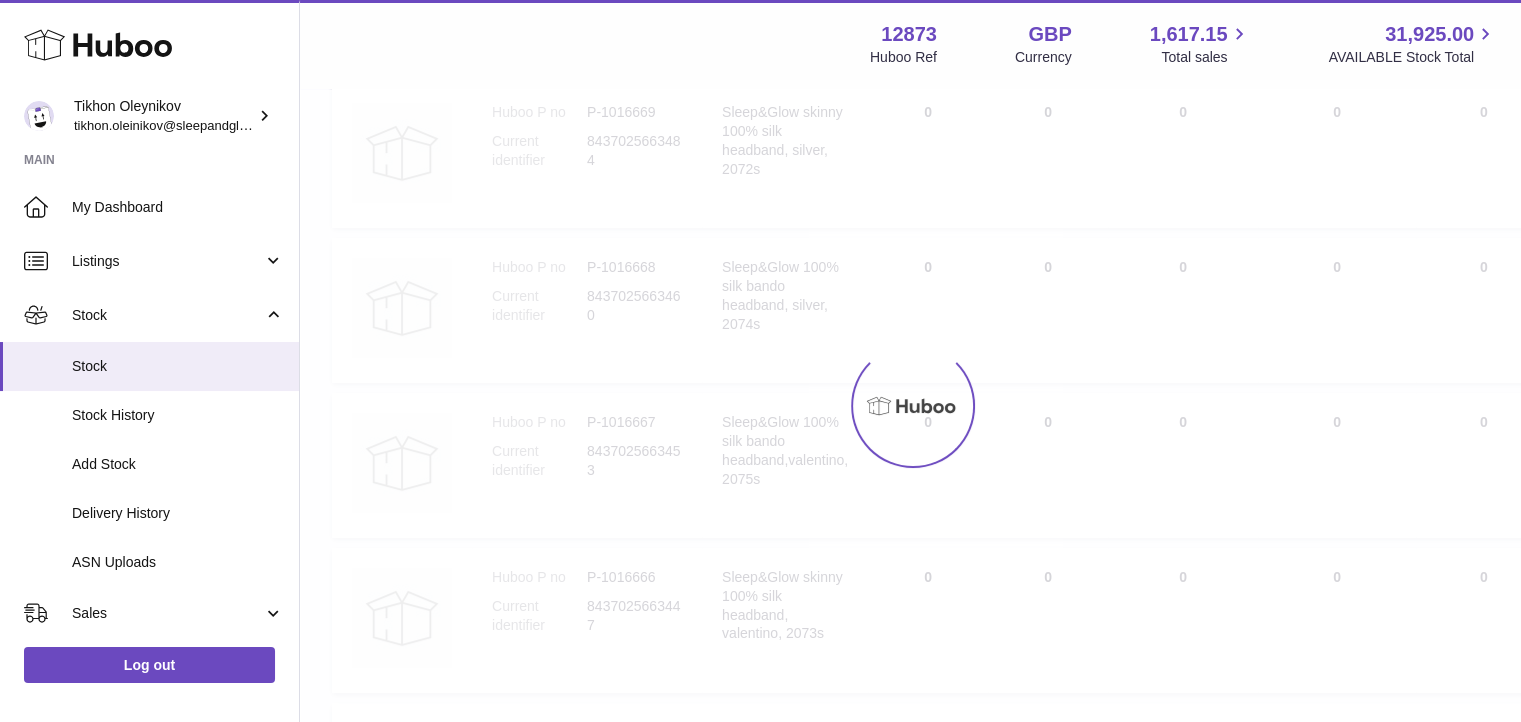 scroll, scrollTop: 90, scrollLeft: 0, axis: vertical 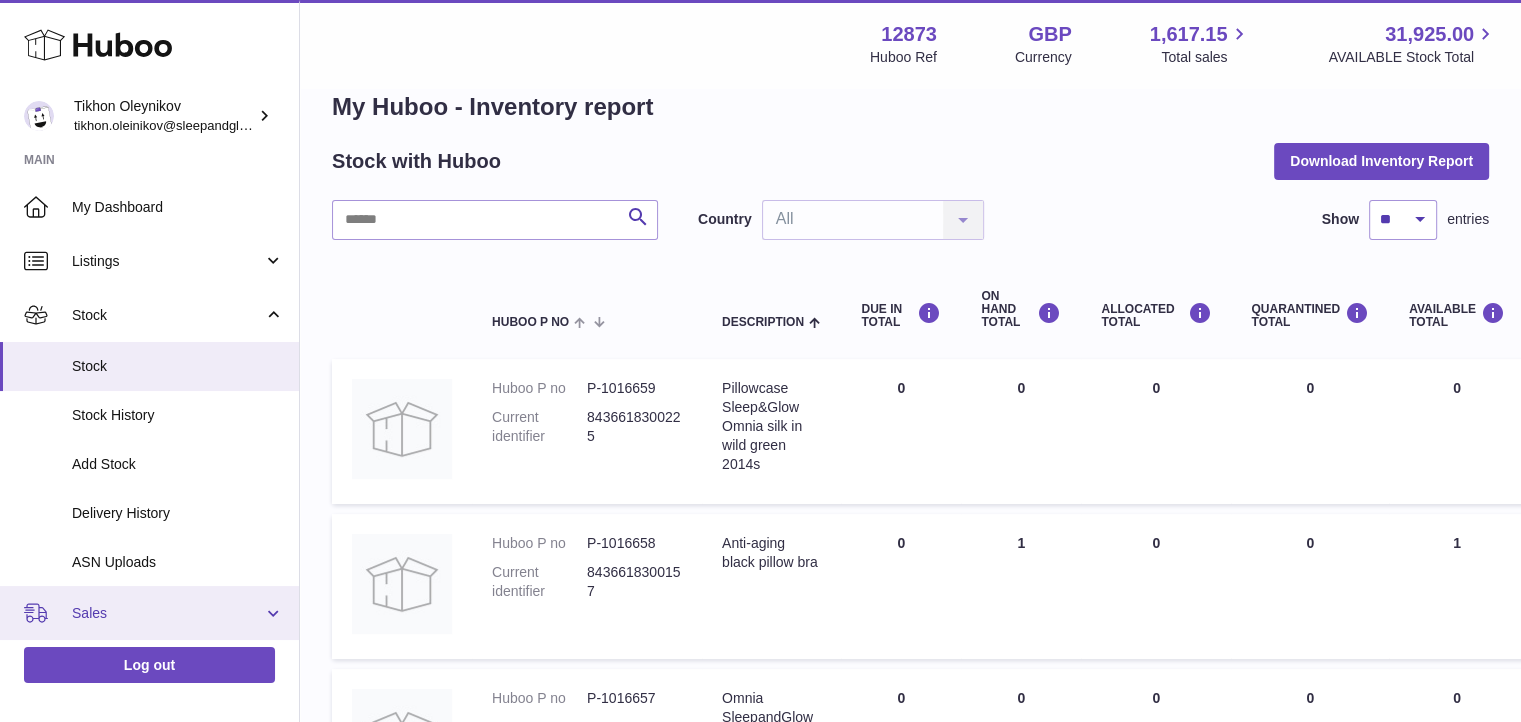 click on "Sales" at bounding box center (149, 613) 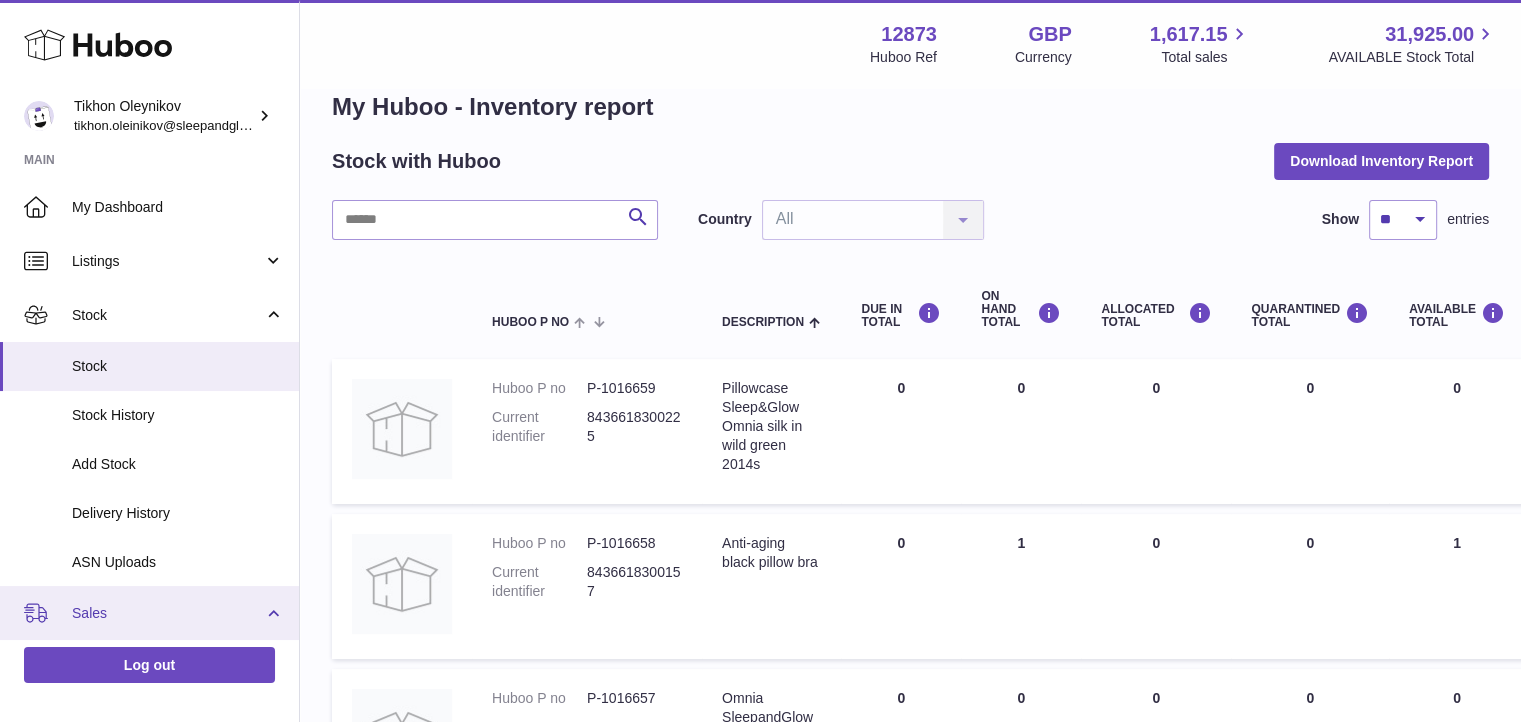 click on "Sales" at bounding box center (149, 613) 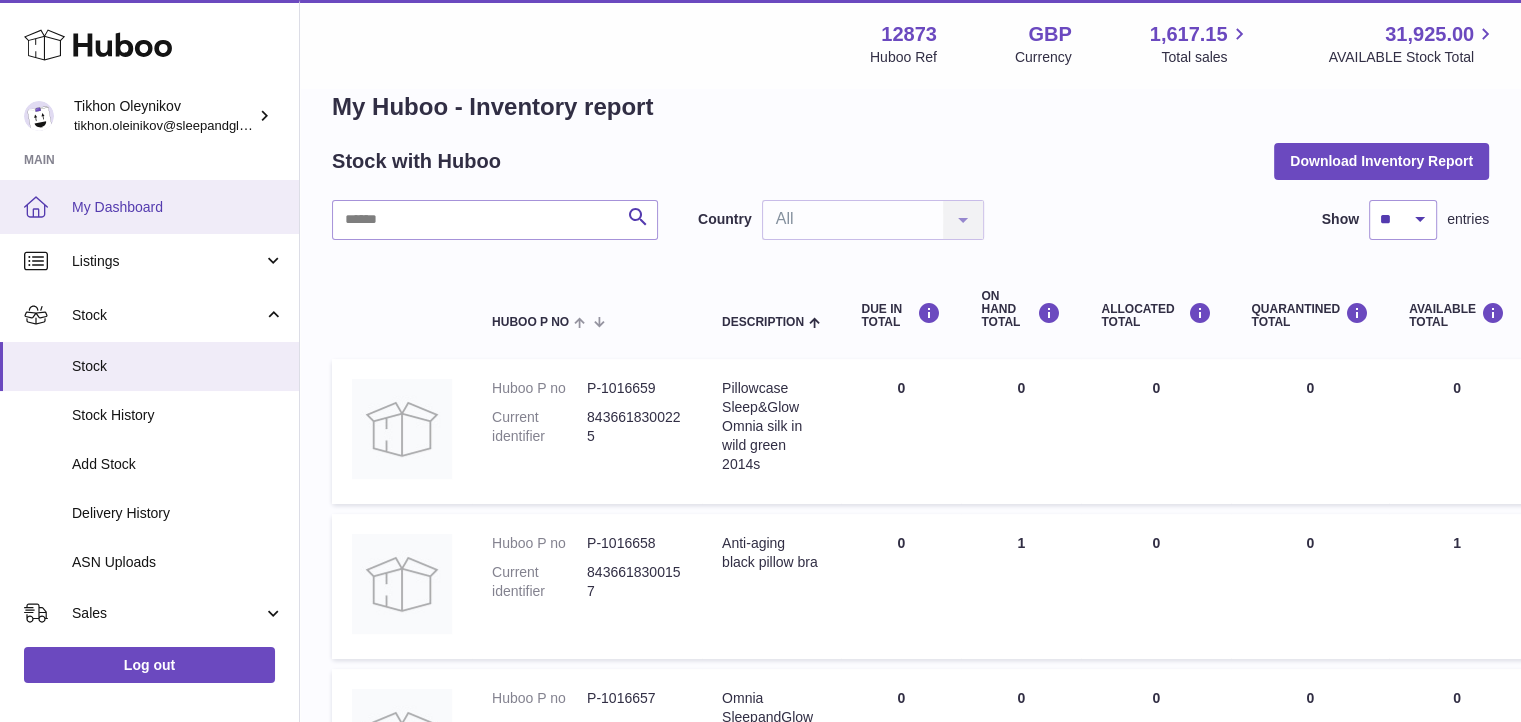 click on "My Dashboard" at bounding box center [178, 207] 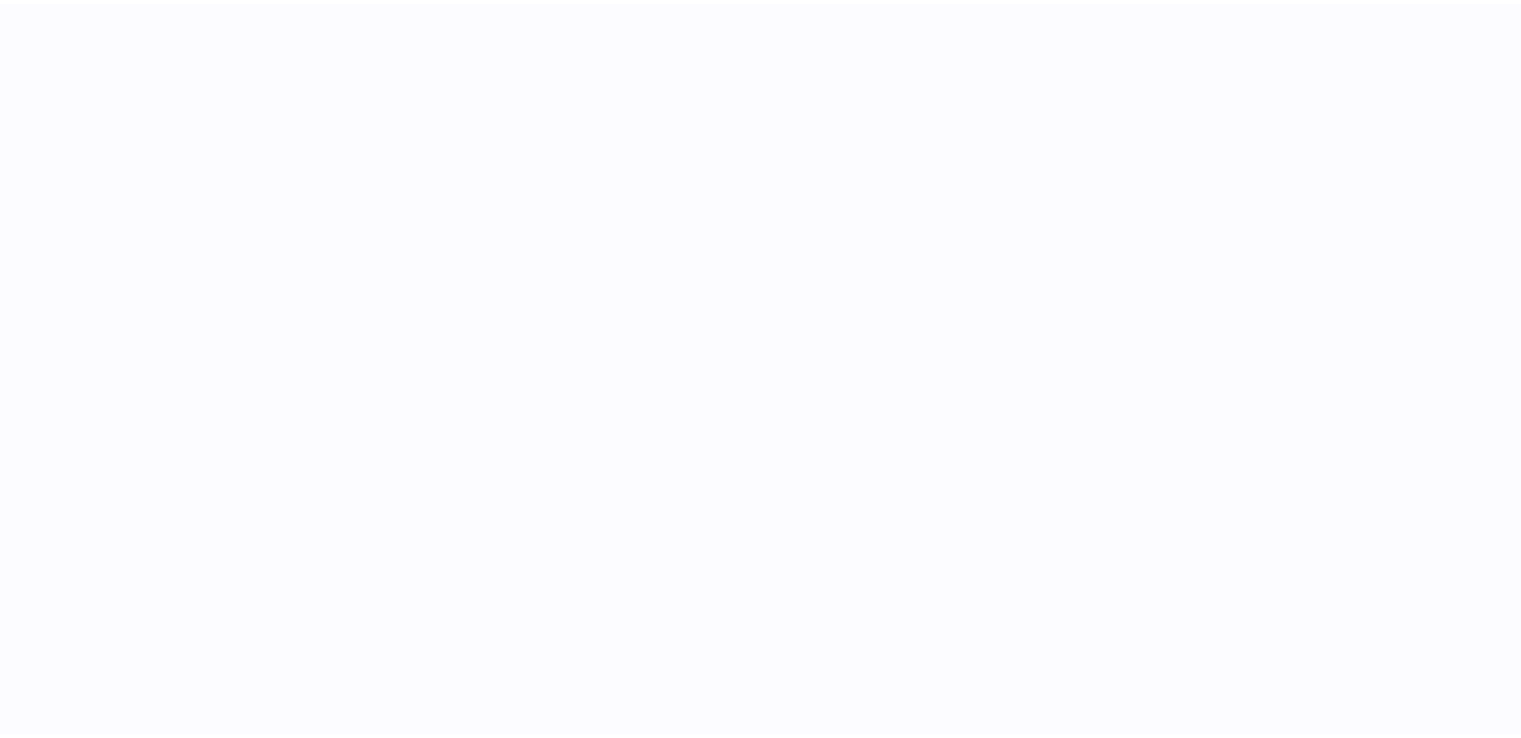 scroll, scrollTop: 0, scrollLeft: 0, axis: both 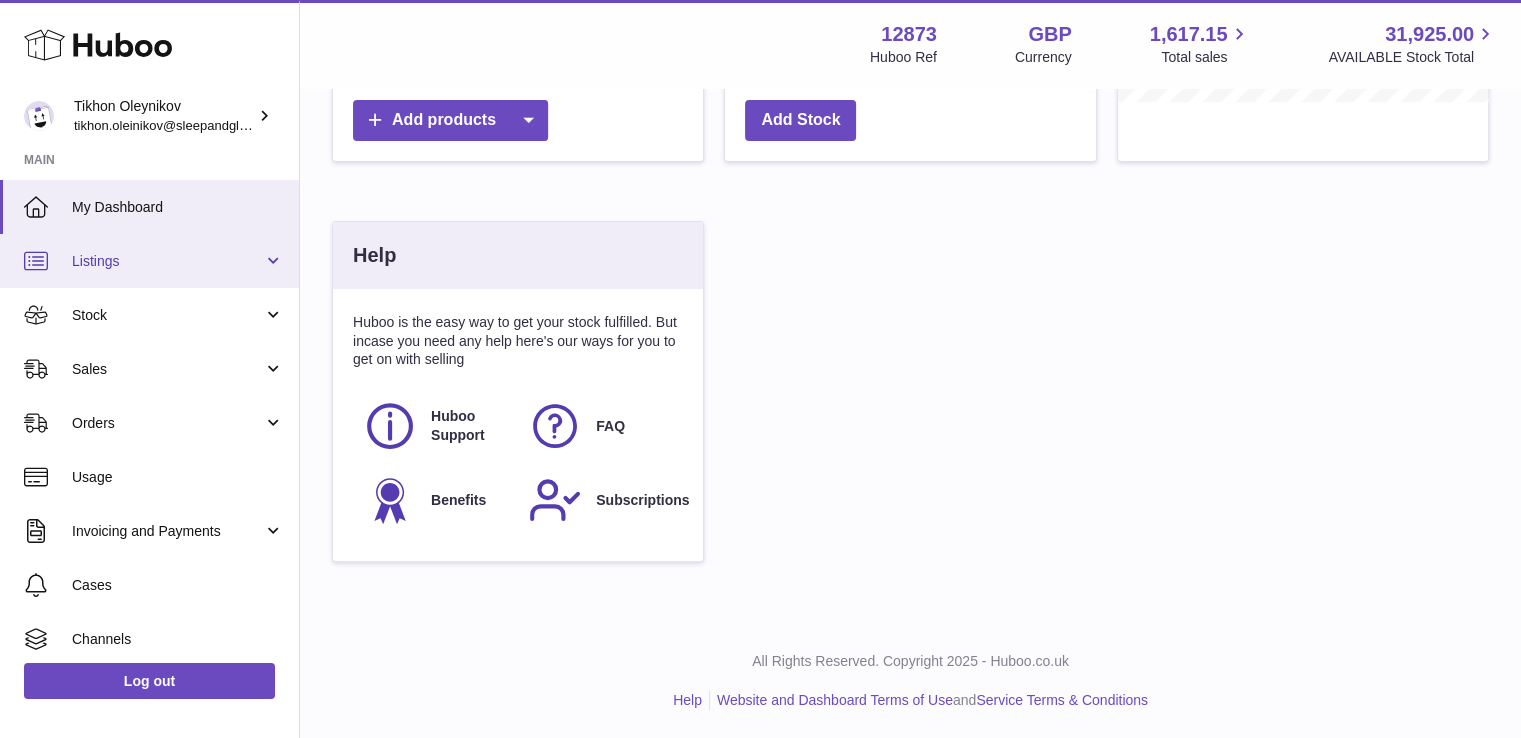 click on "Listings" at bounding box center [149, 261] 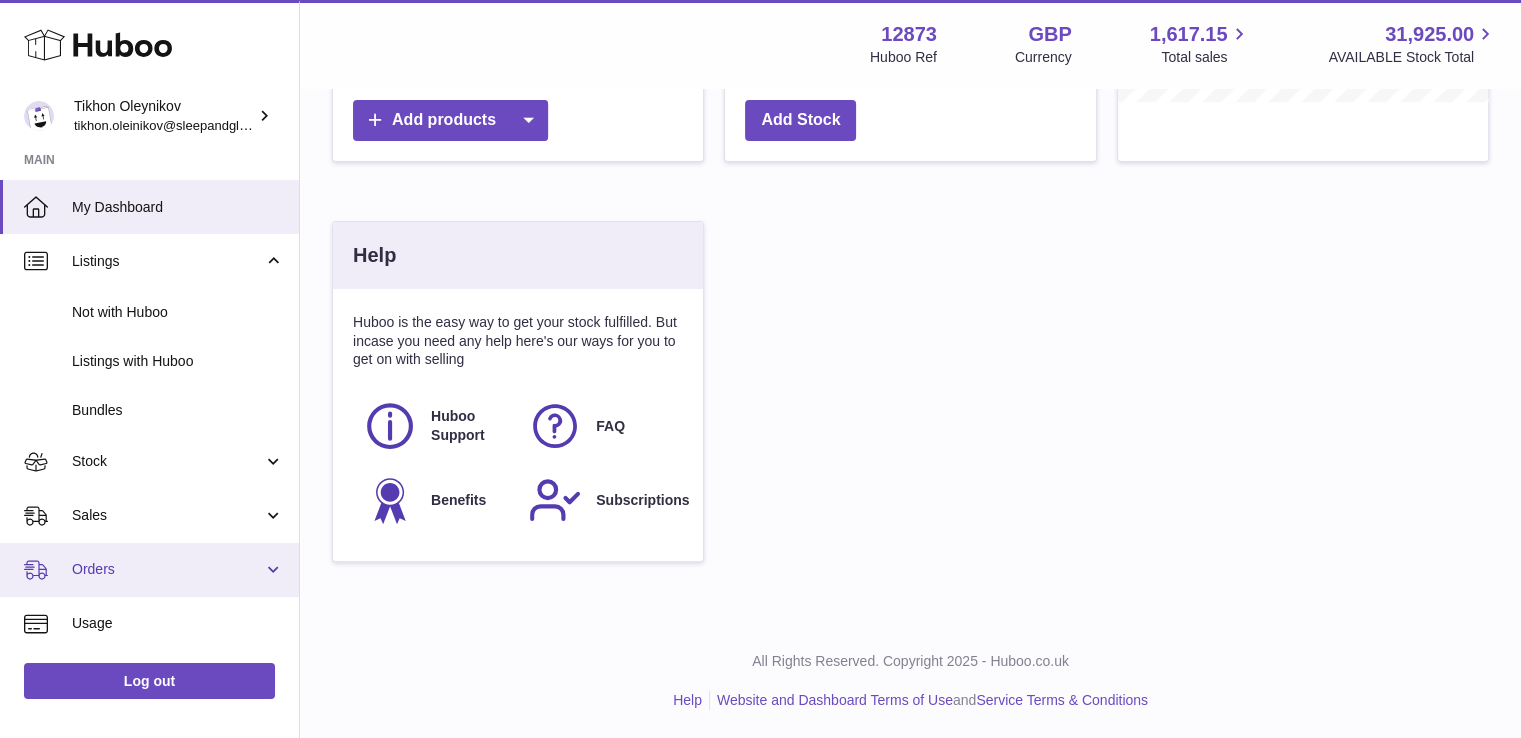 click on "Orders" at bounding box center [149, 570] 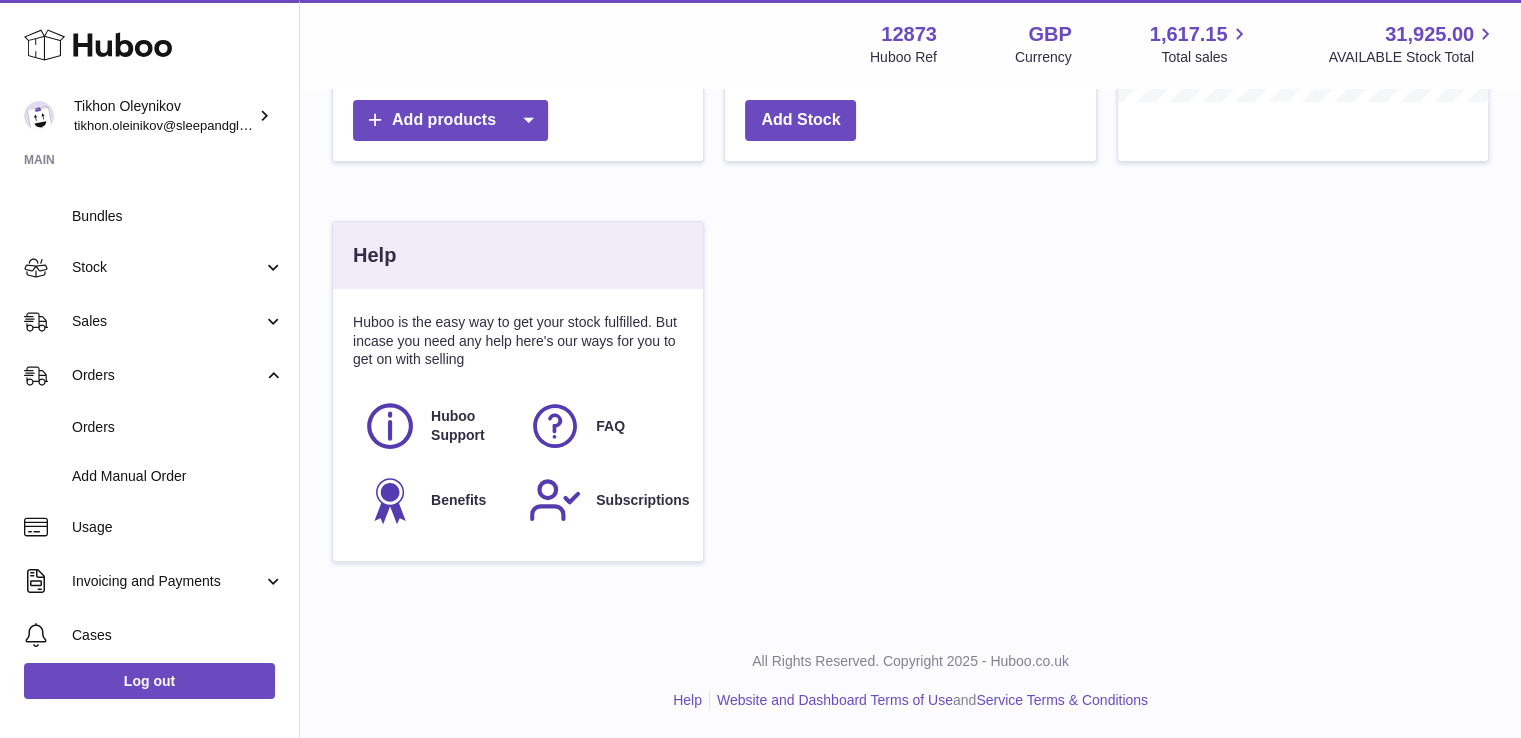 scroll, scrollTop: 203, scrollLeft: 0, axis: vertical 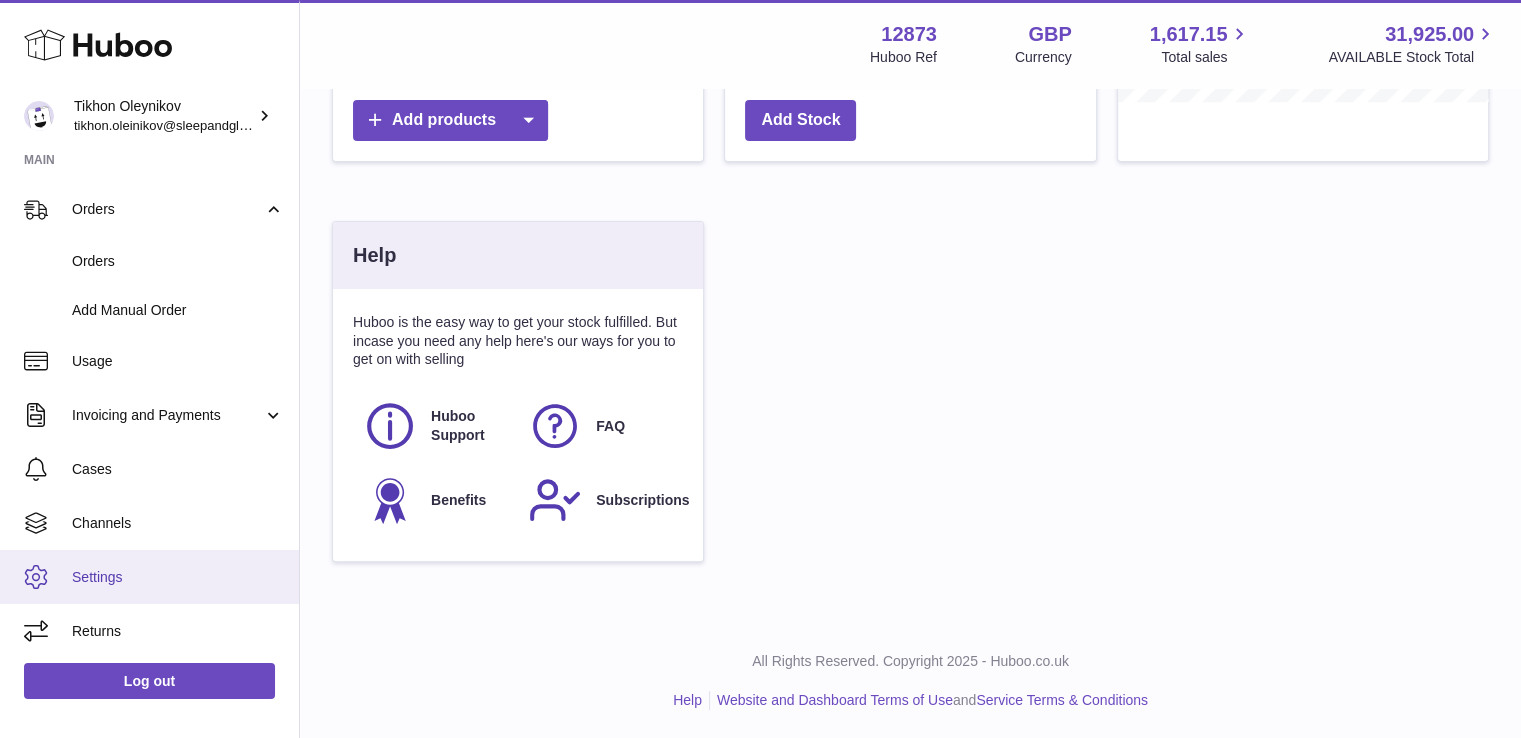 click on "Settings" at bounding box center [178, 577] 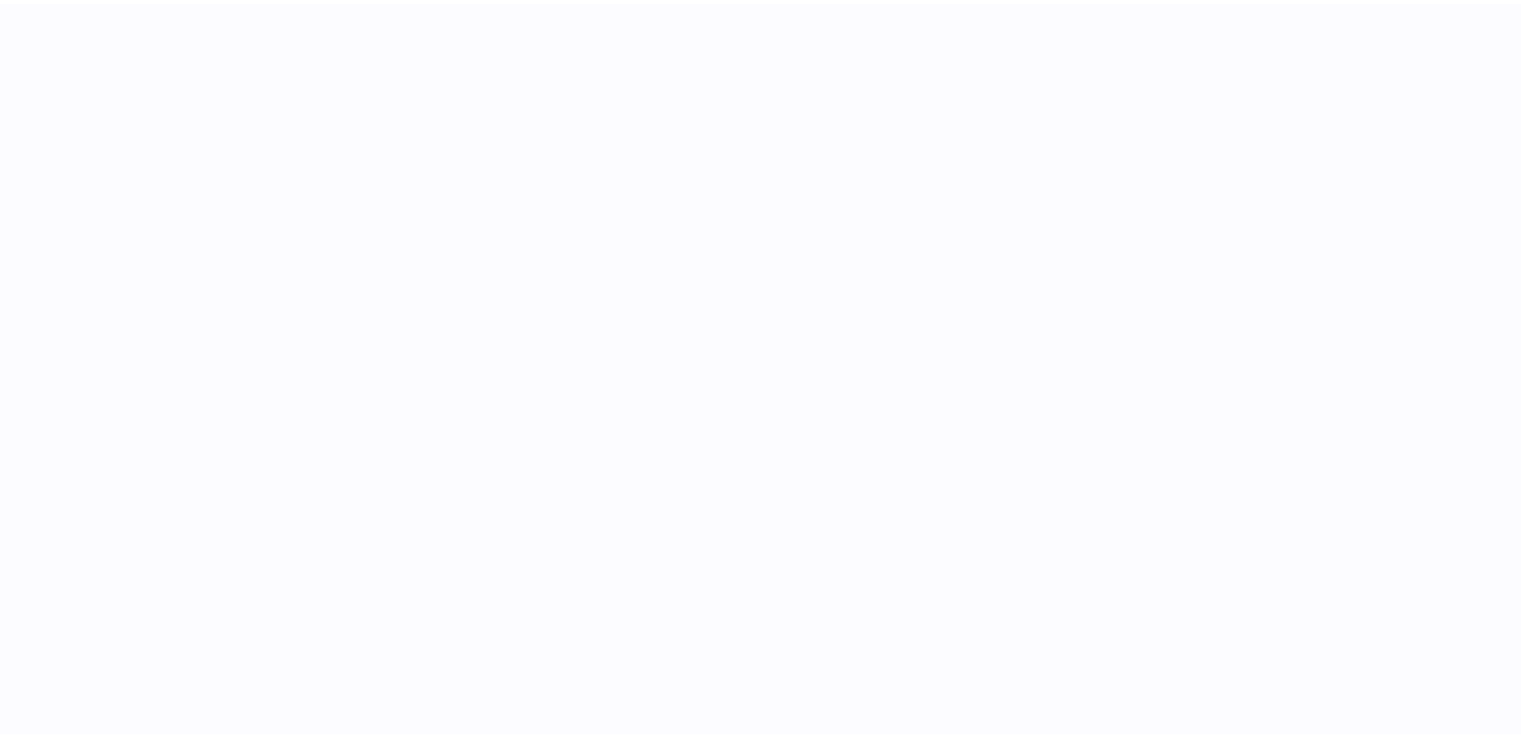 scroll, scrollTop: 0, scrollLeft: 0, axis: both 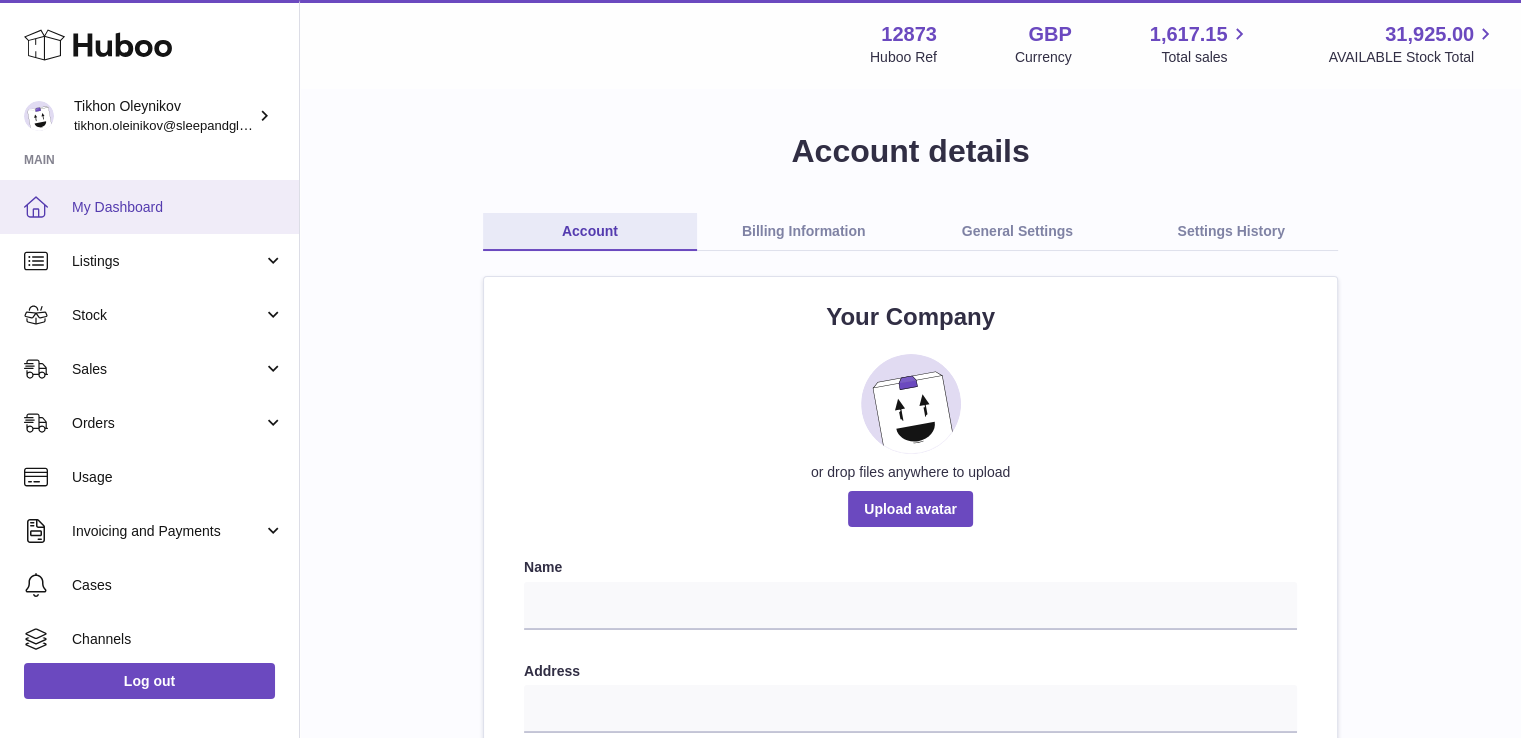 click on "My Dashboard" at bounding box center [178, 207] 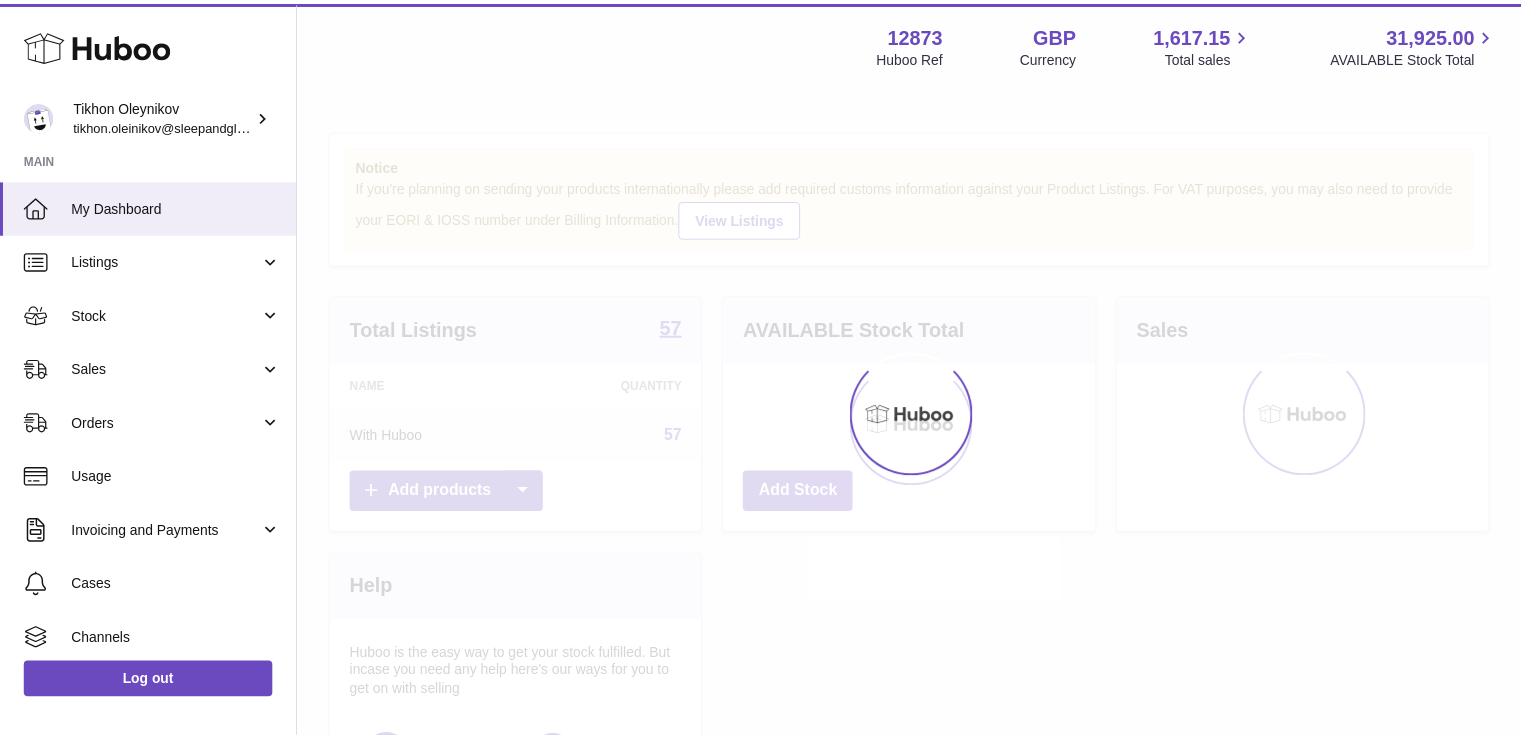 scroll, scrollTop: 0, scrollLeft: 0, axis: both 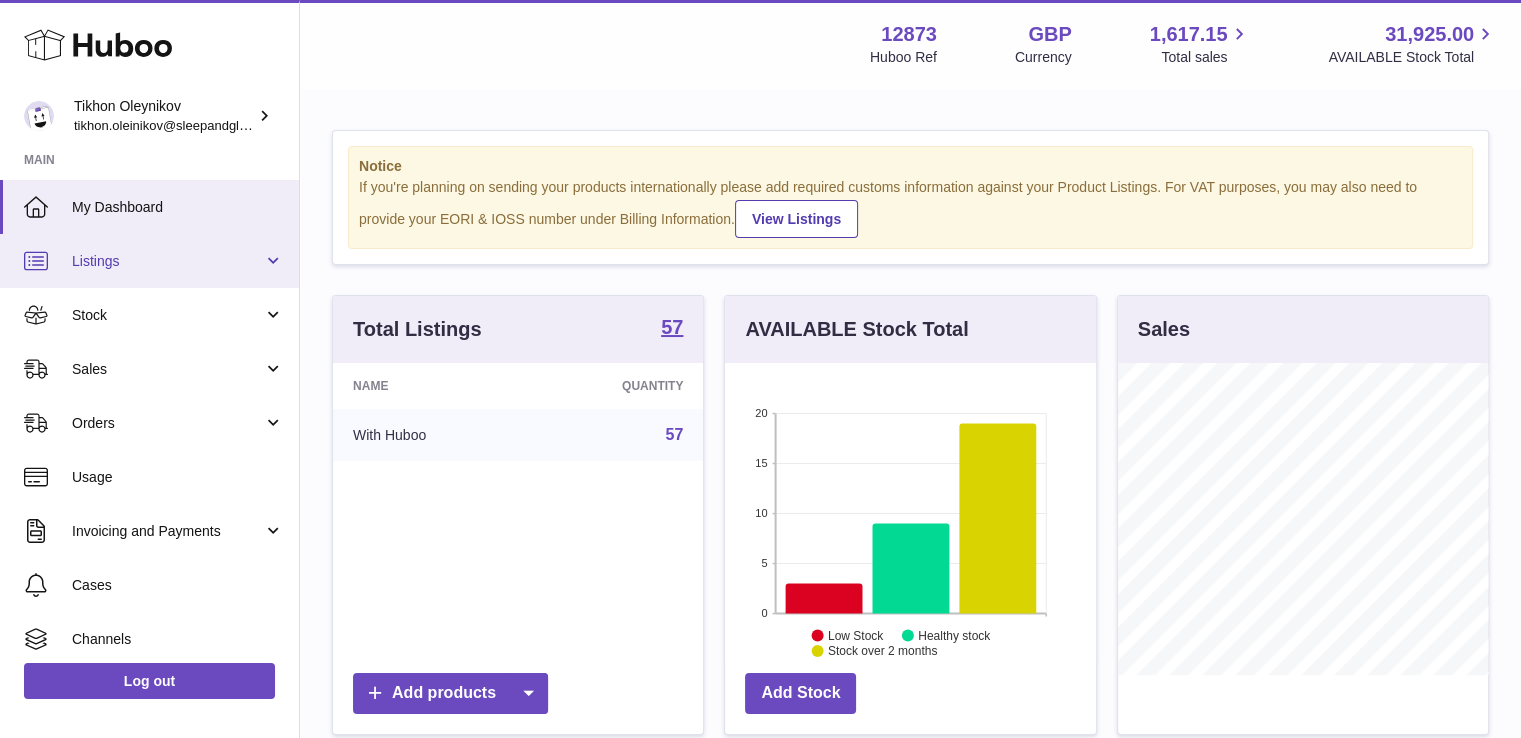 click on "Listings" at bounding box center (167, 261) 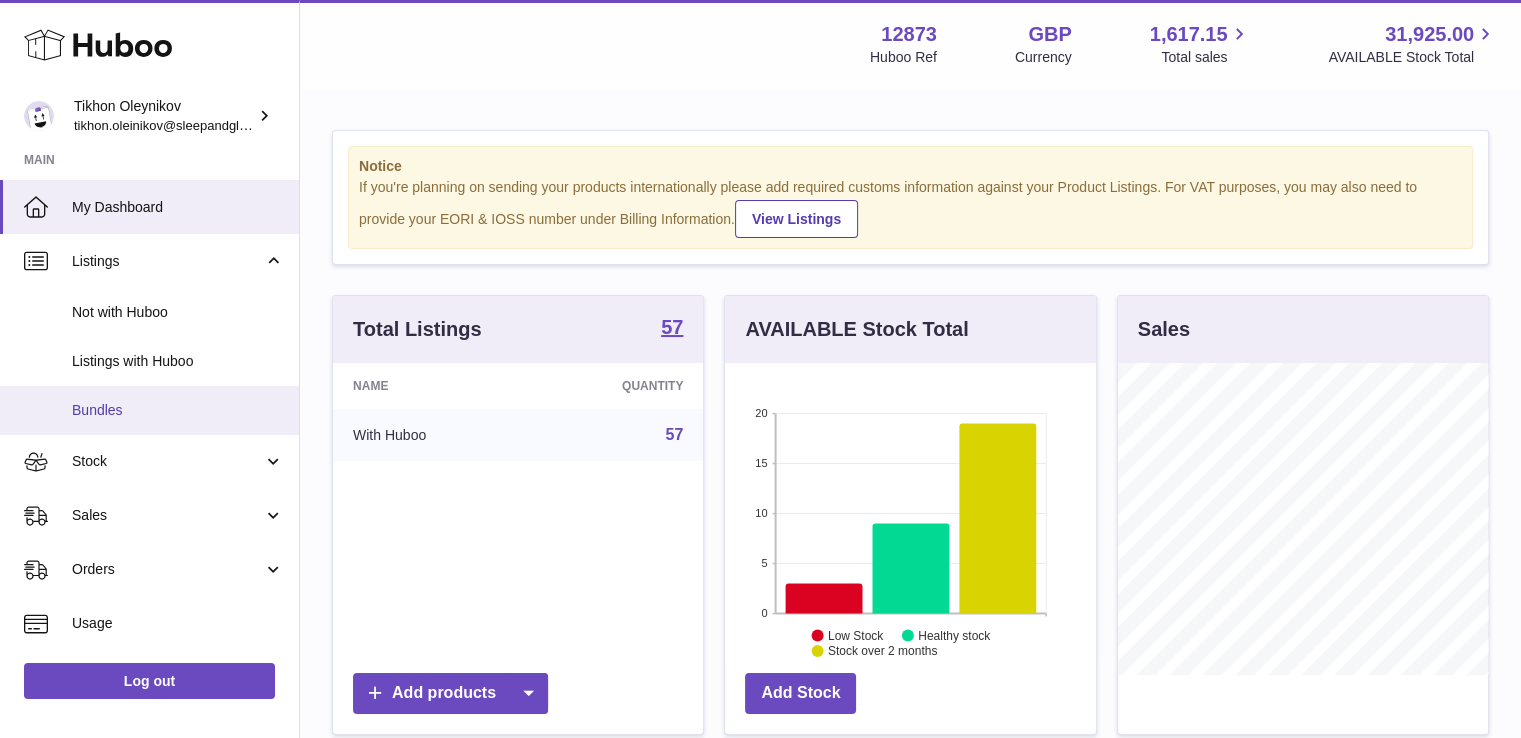 click on "Bundles" at bounding box center (178, 410) 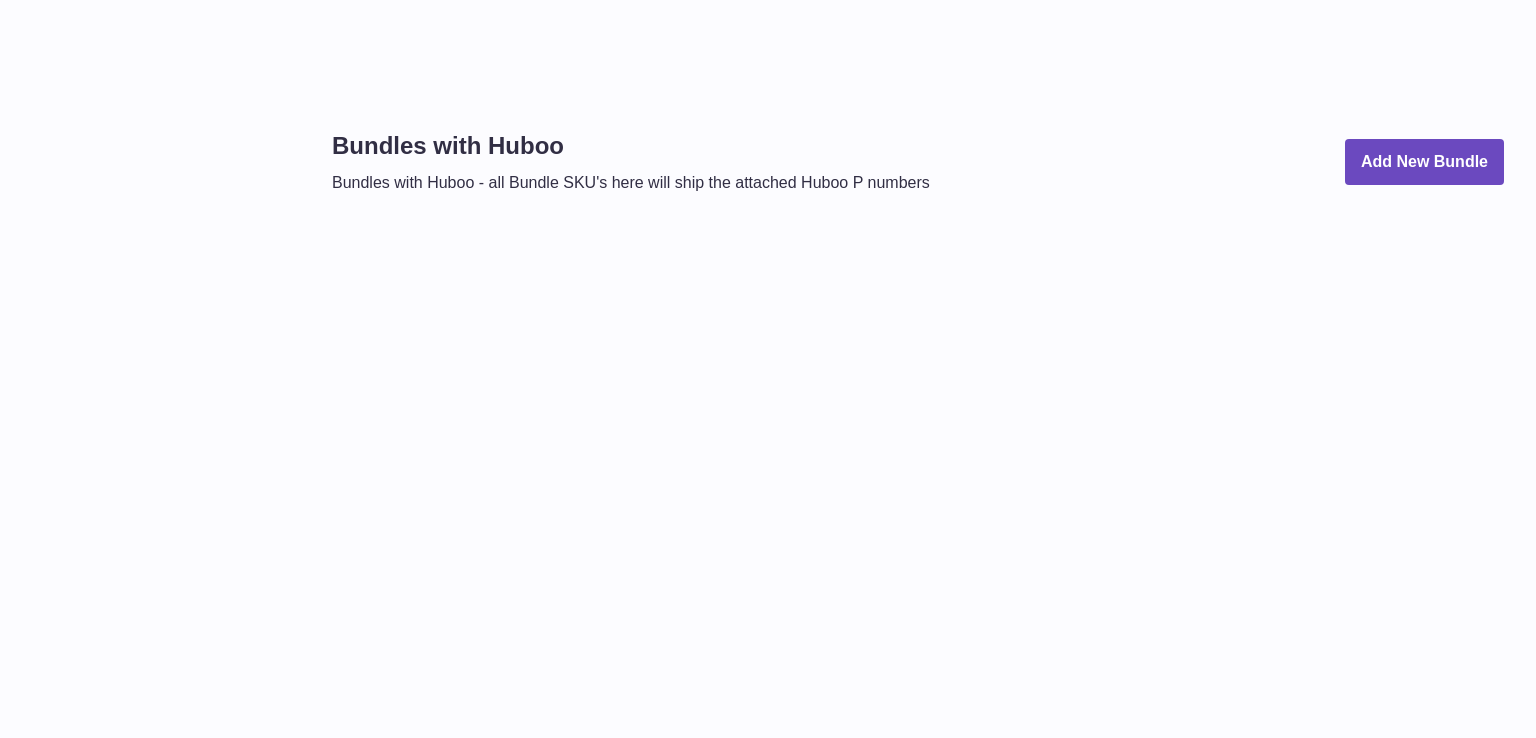 scroll, scrollTop: 0, scrollLeft: 0, axis: both 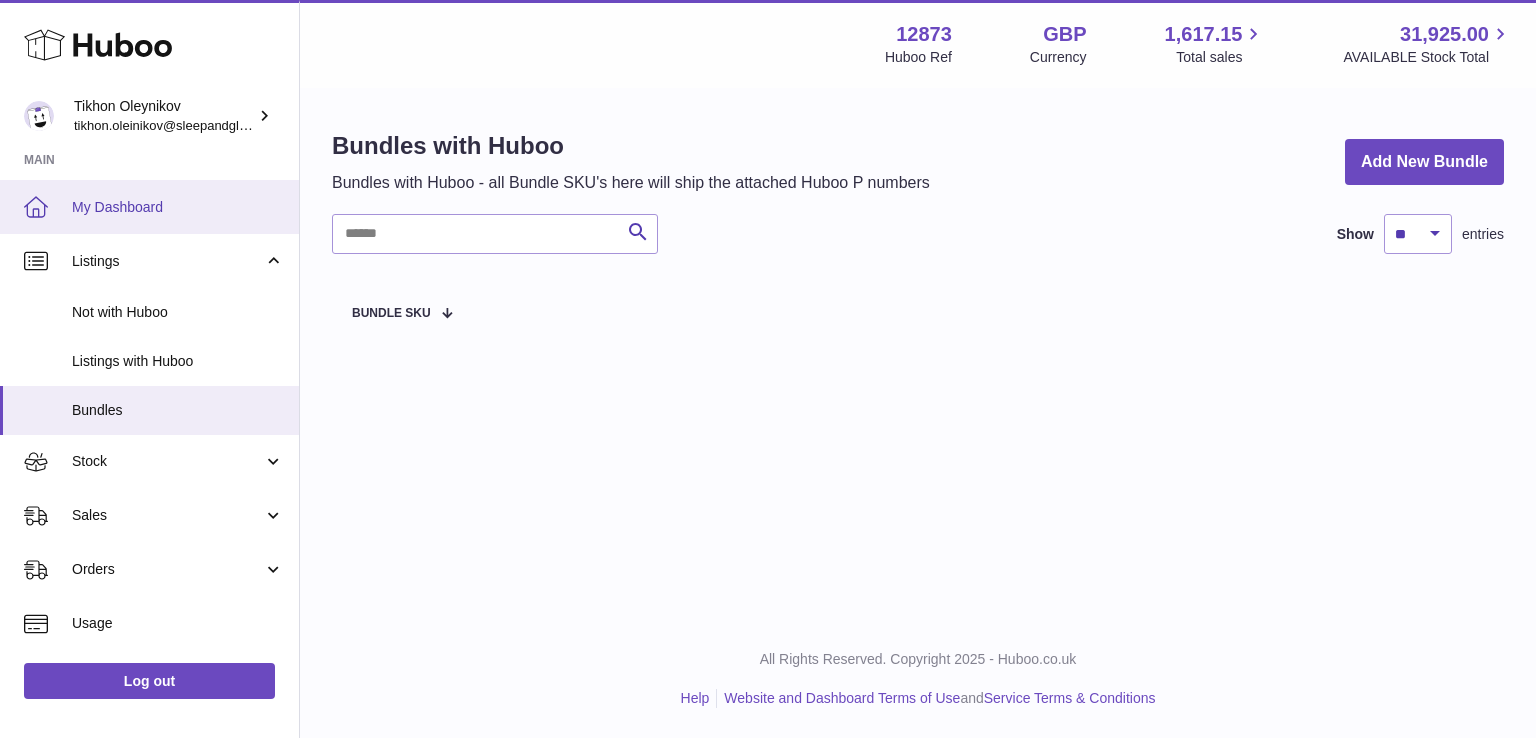 click on "My Dashboard" at bounding box center [178, 207] 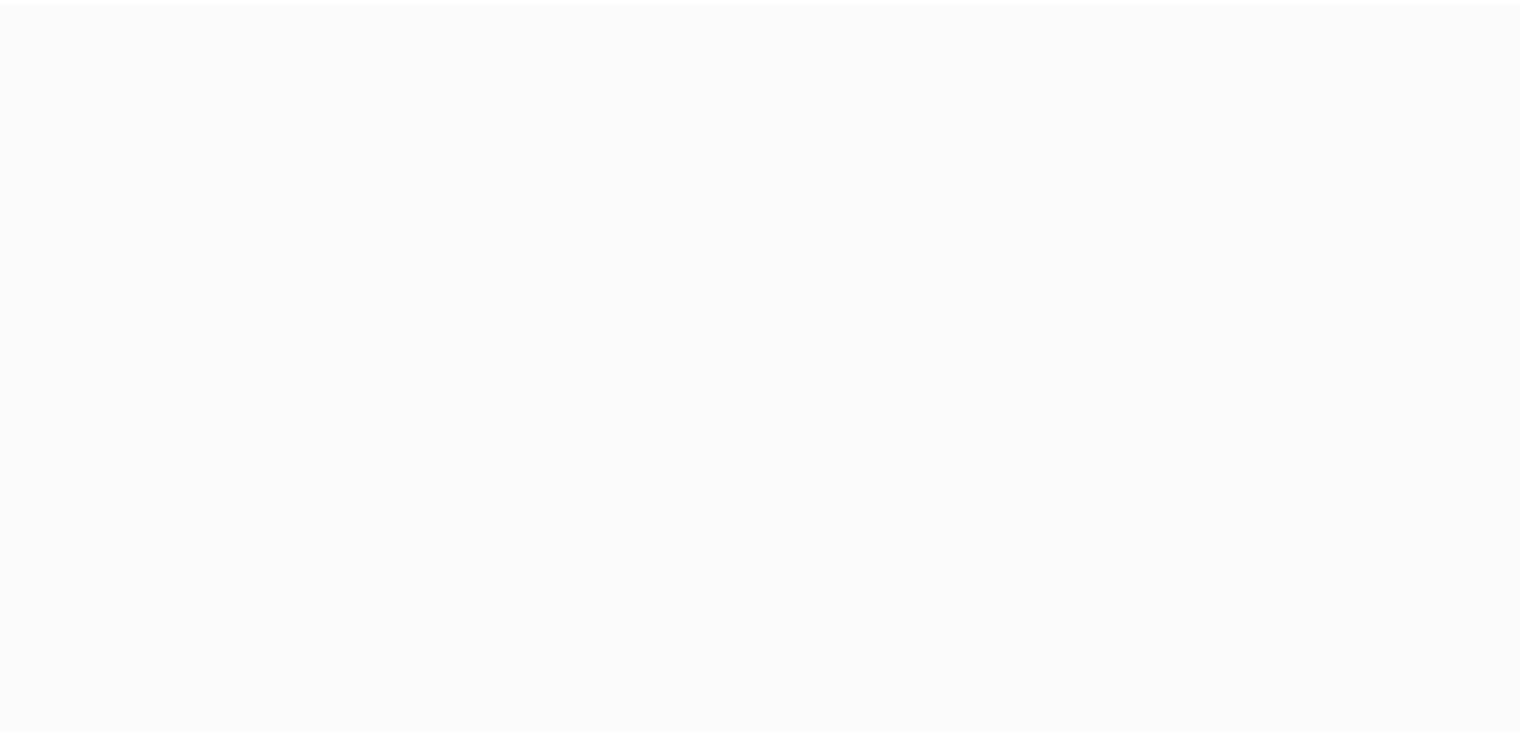 scroll, scrollTop: 0, scrollLeft: 0, axis: both 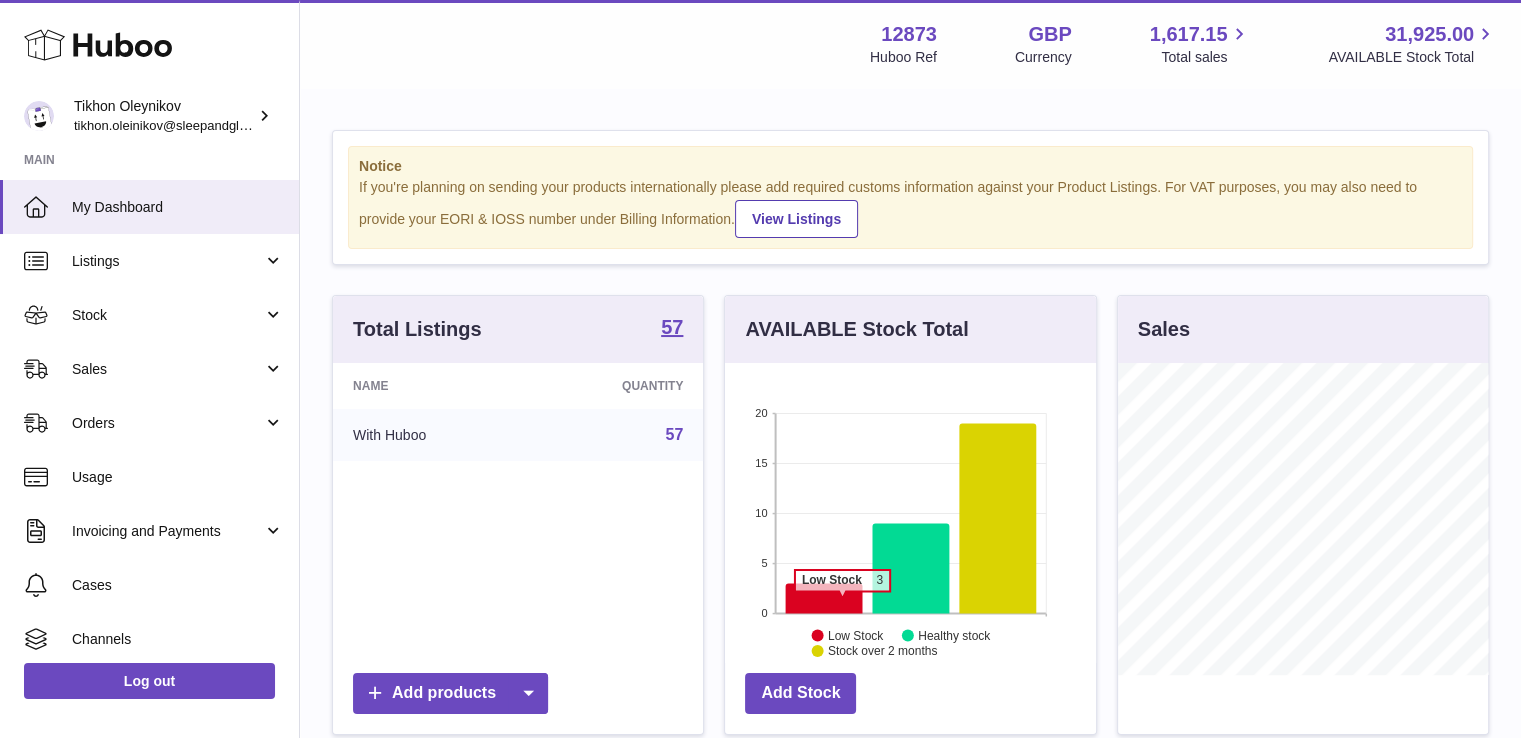 click 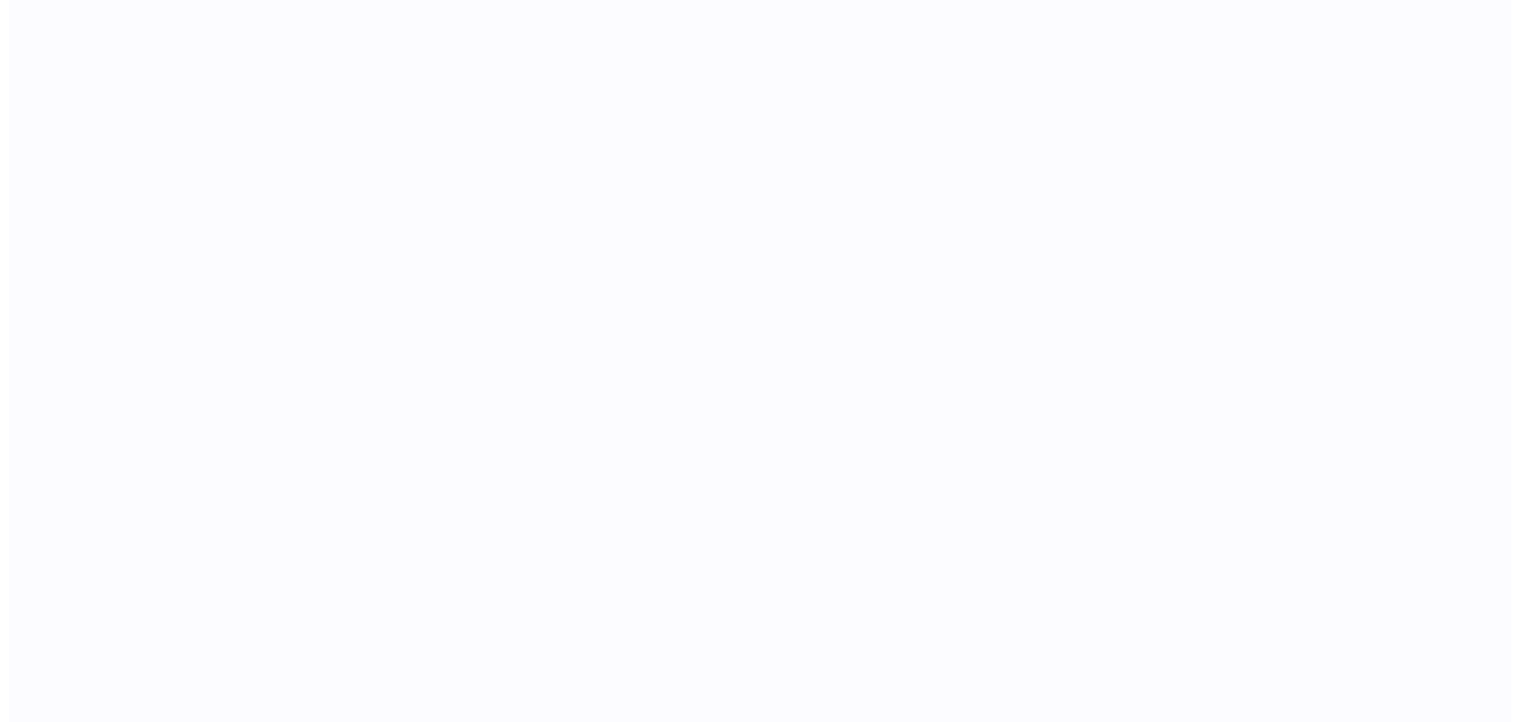 scroll, scrollTop: 0, scrollLeft: 0, axis: both 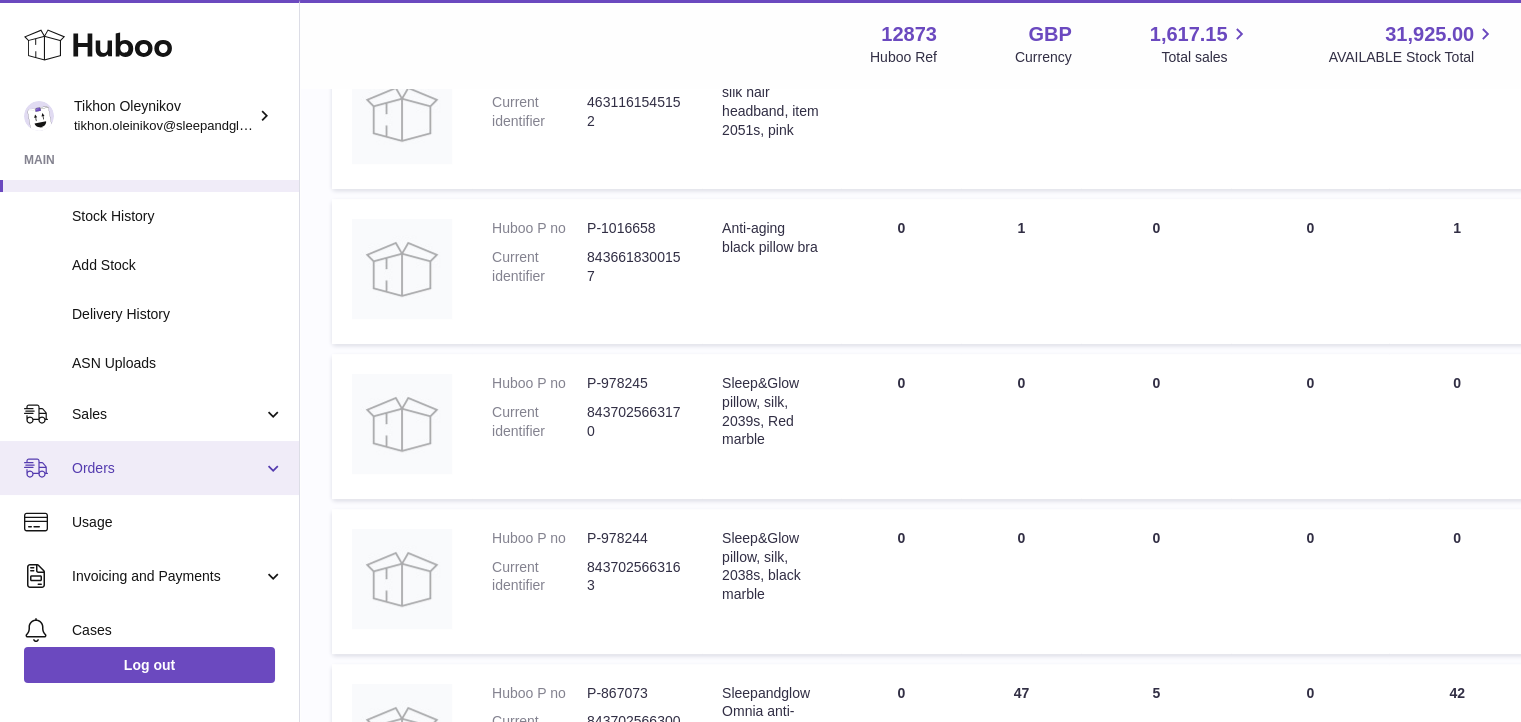 click on "Orders" at bounding box center (149, 468) 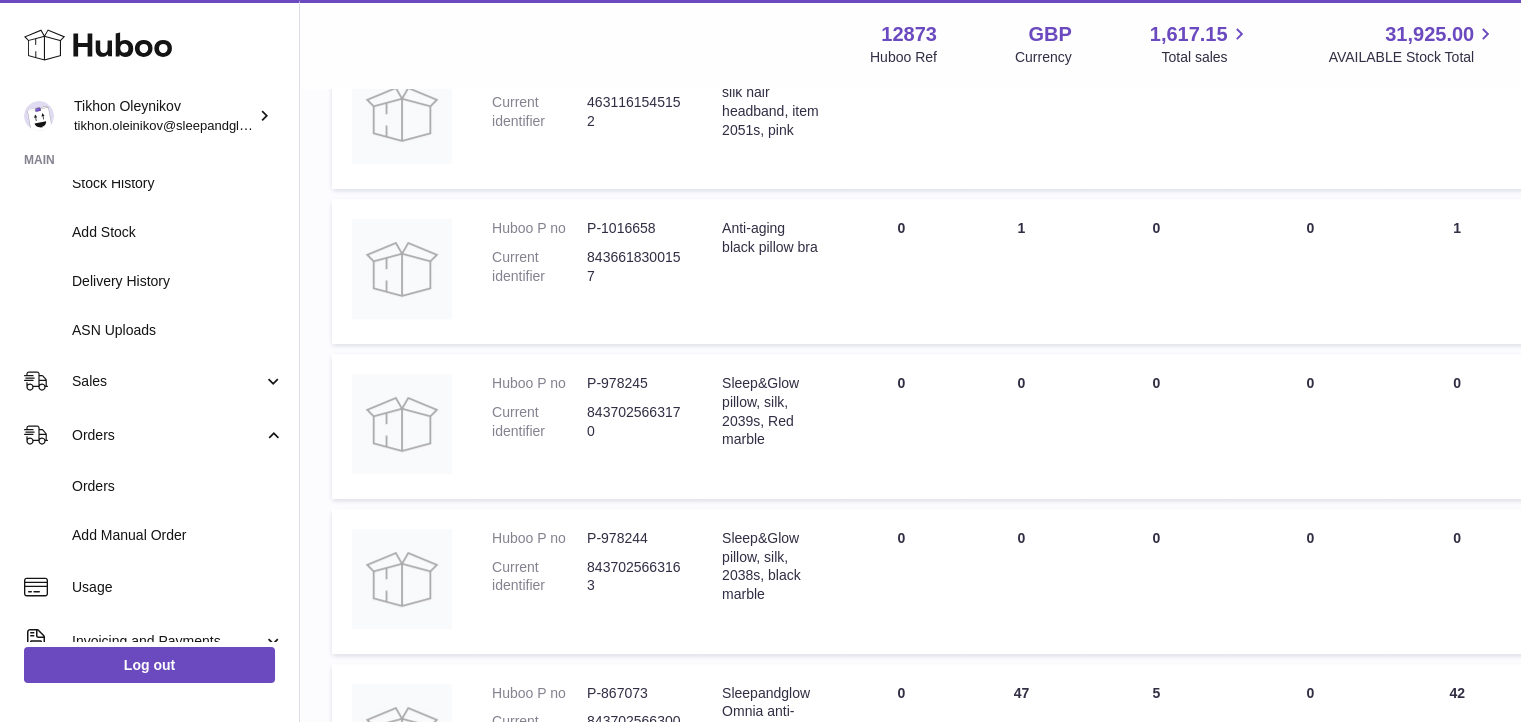 scroll, scrollTop: 232, scrollLeft: 0, axis: vertical 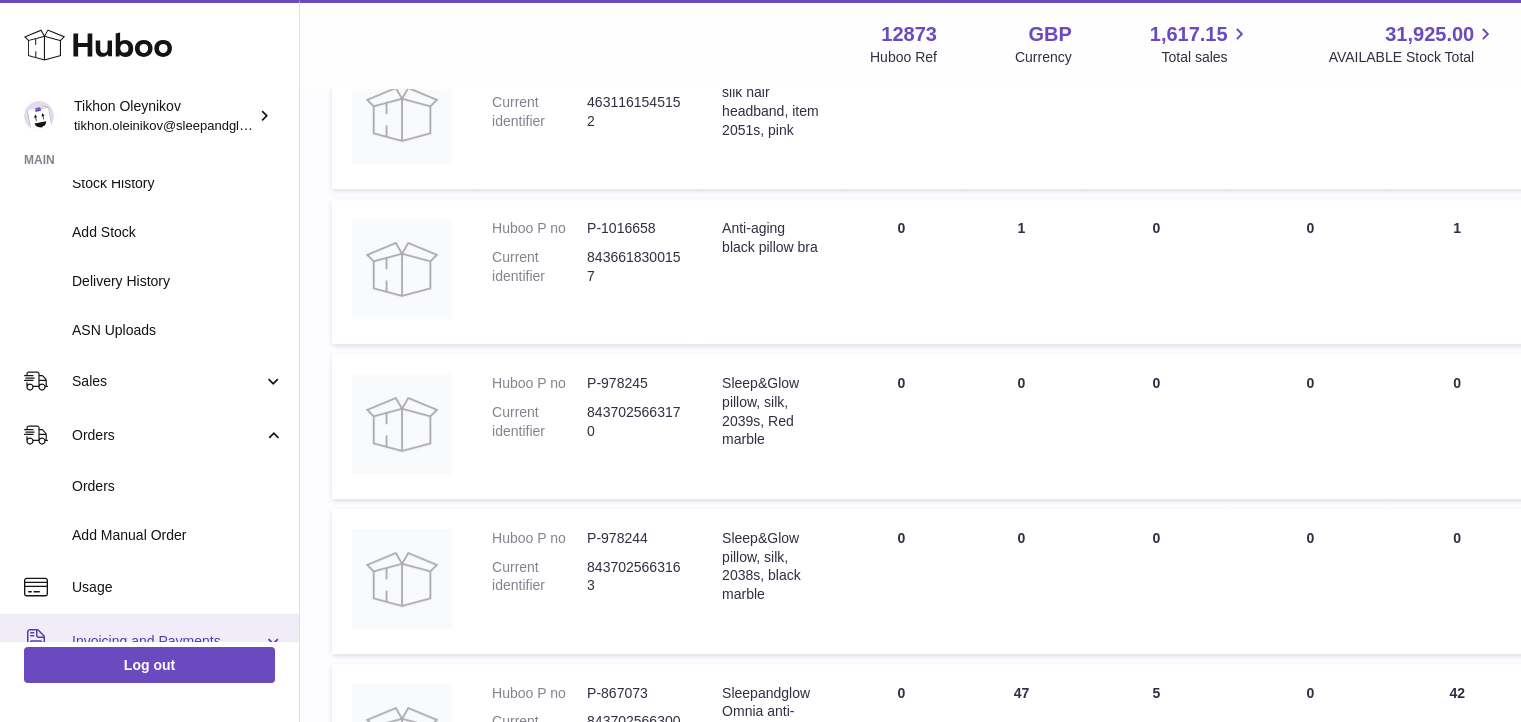 click on "Invoicing and Payments" at bounding box center [149, 641] 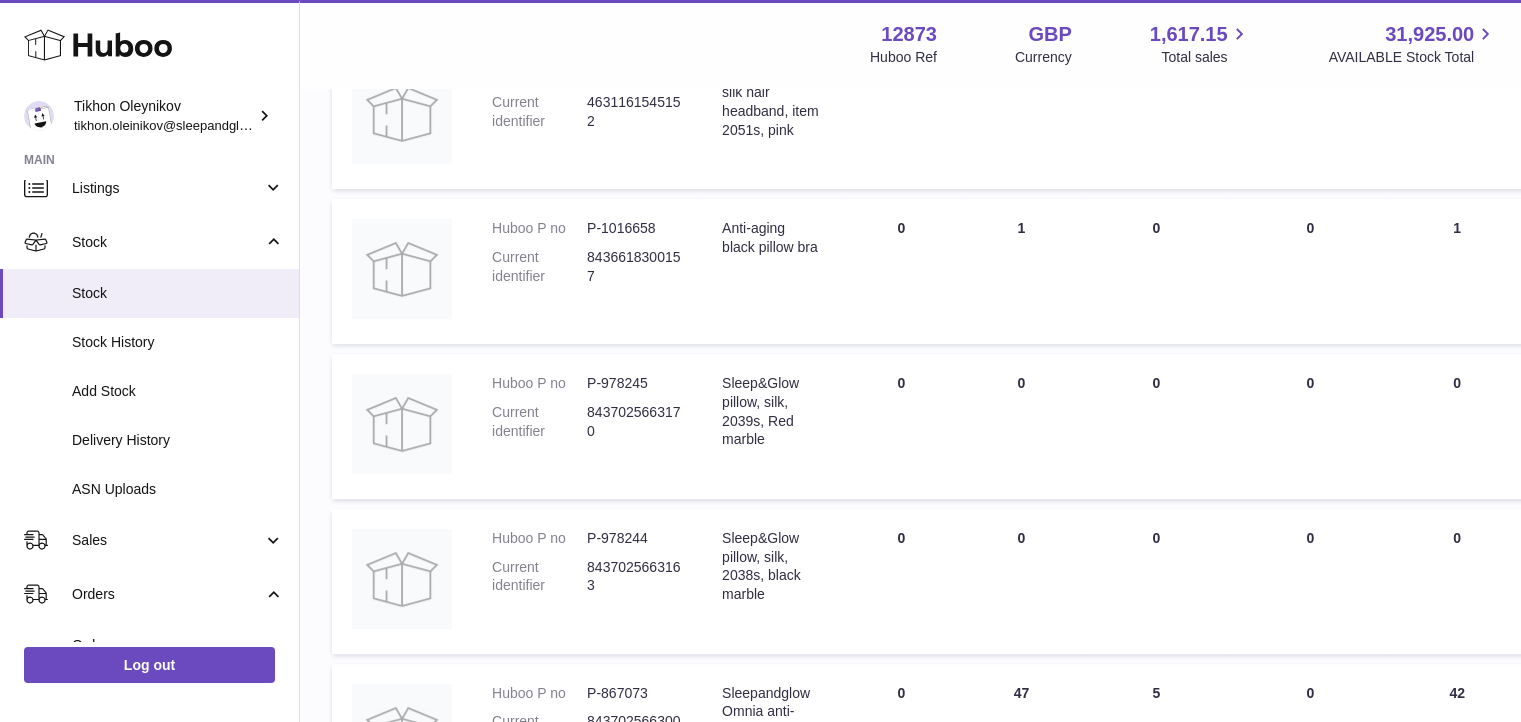 scroll, scrollTop: 0, scrollLeft: 0, axis: both 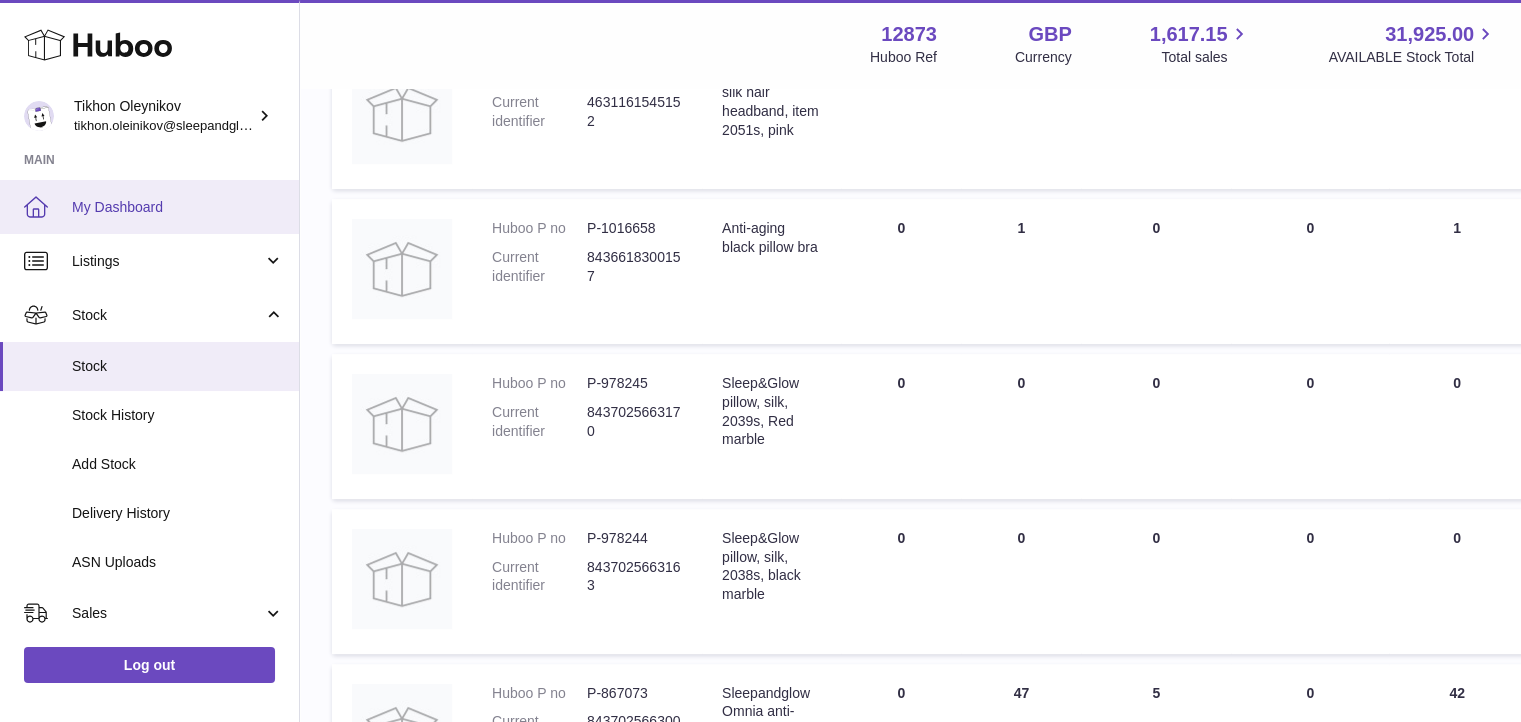 click on "My Dashboard" at bounding box center [178, 207] 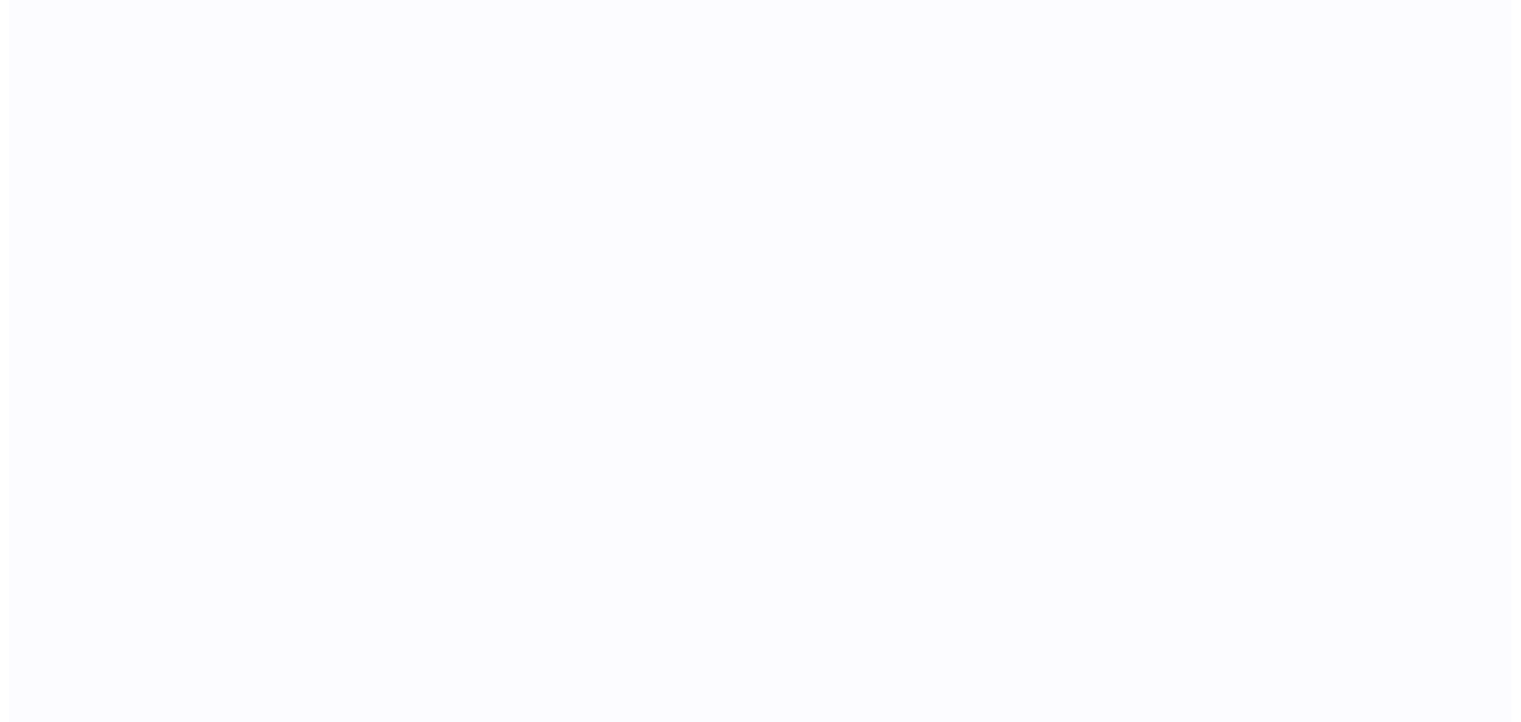 scroll, scrollTop: 0, scrollLeft: 0, axis: both 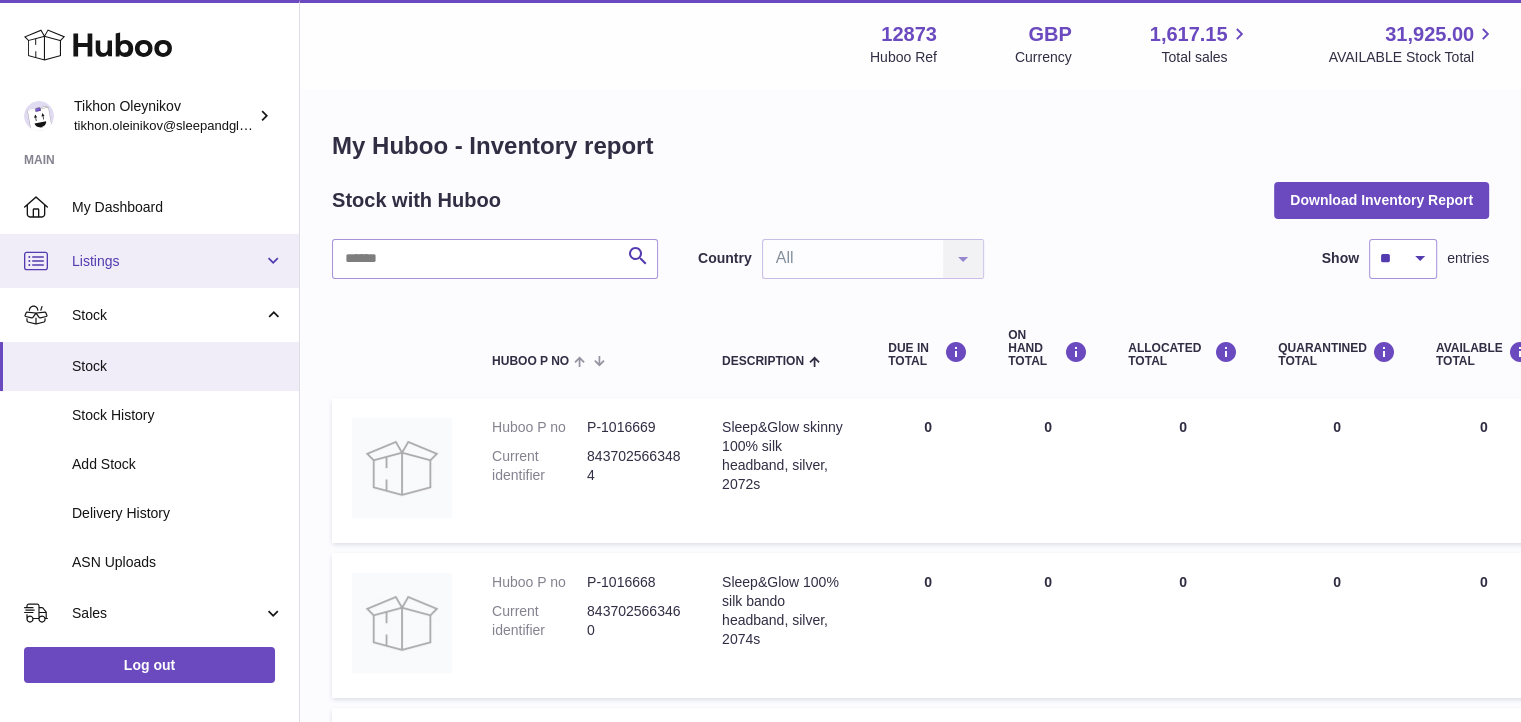 click on "Listings" at bounding box center [167, 261] 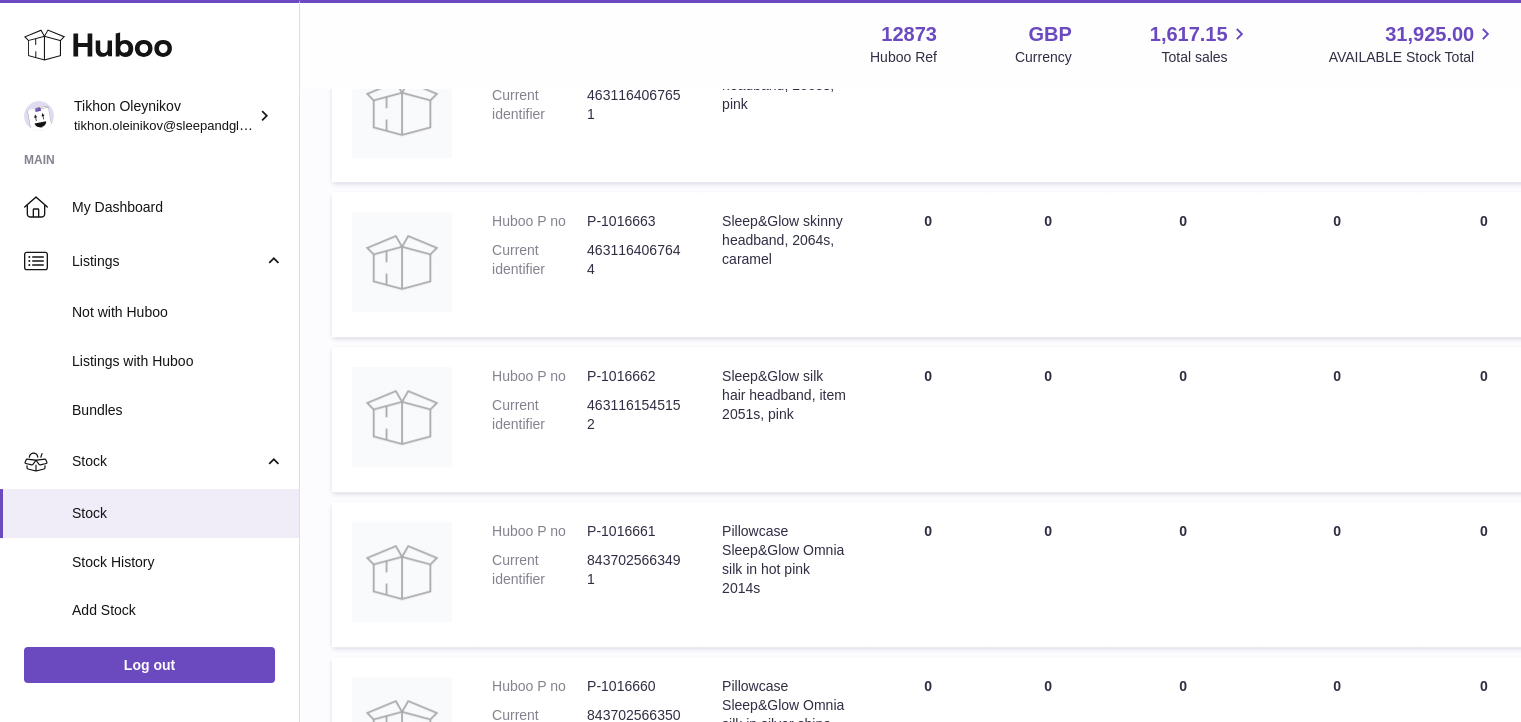scroll, scrollTop: 1326, scrollLeft: 0, axis: vertical 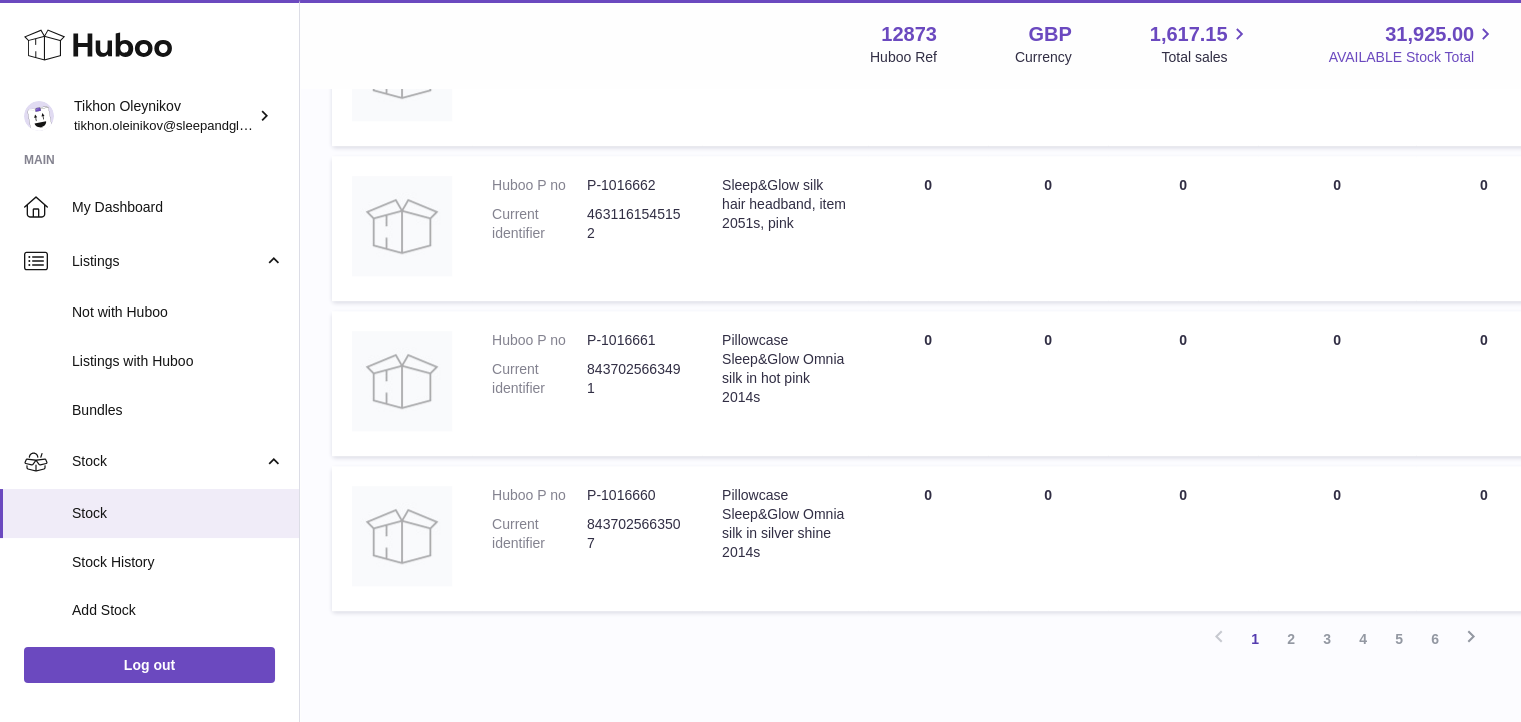 click at bounding box center (1485, 34) 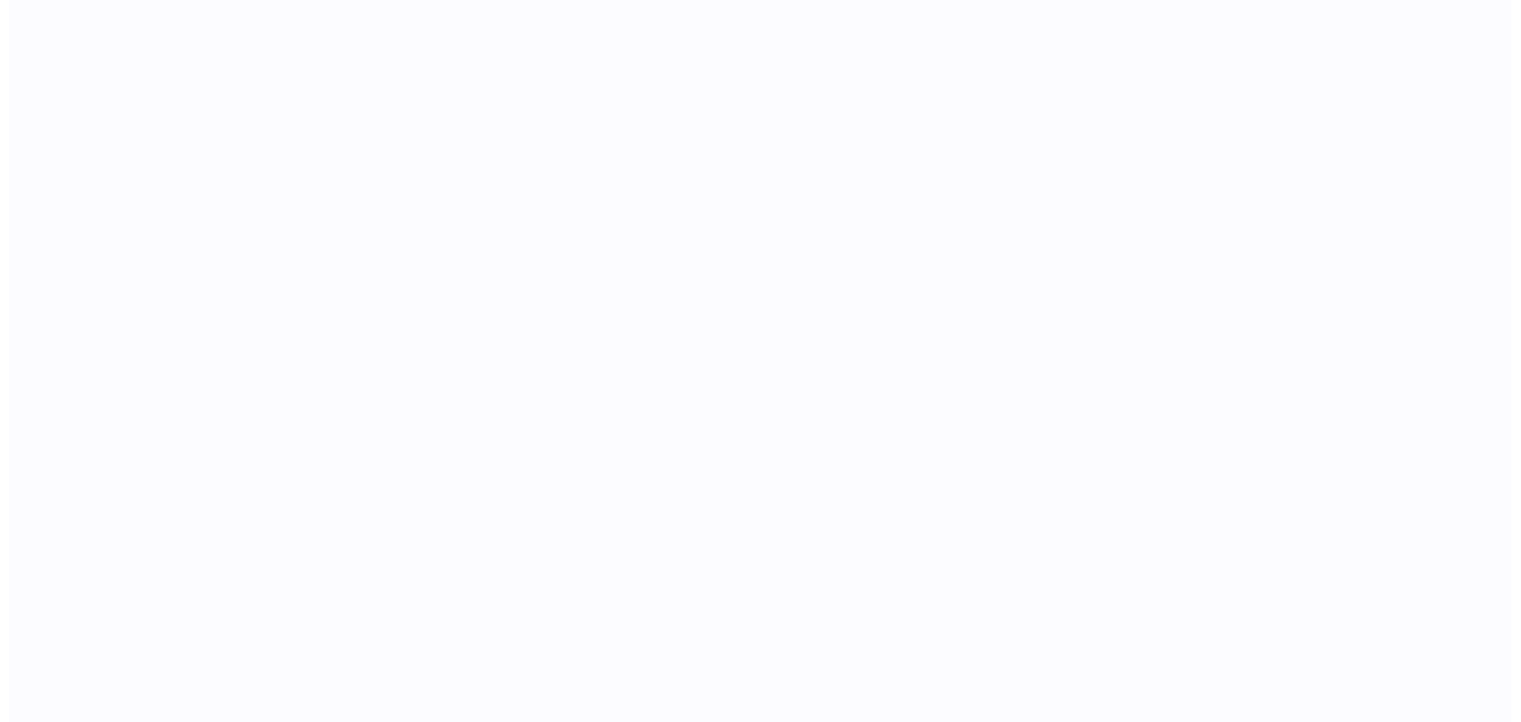scroll, scrollTop: 0, scrollLeft: 0, axis: both 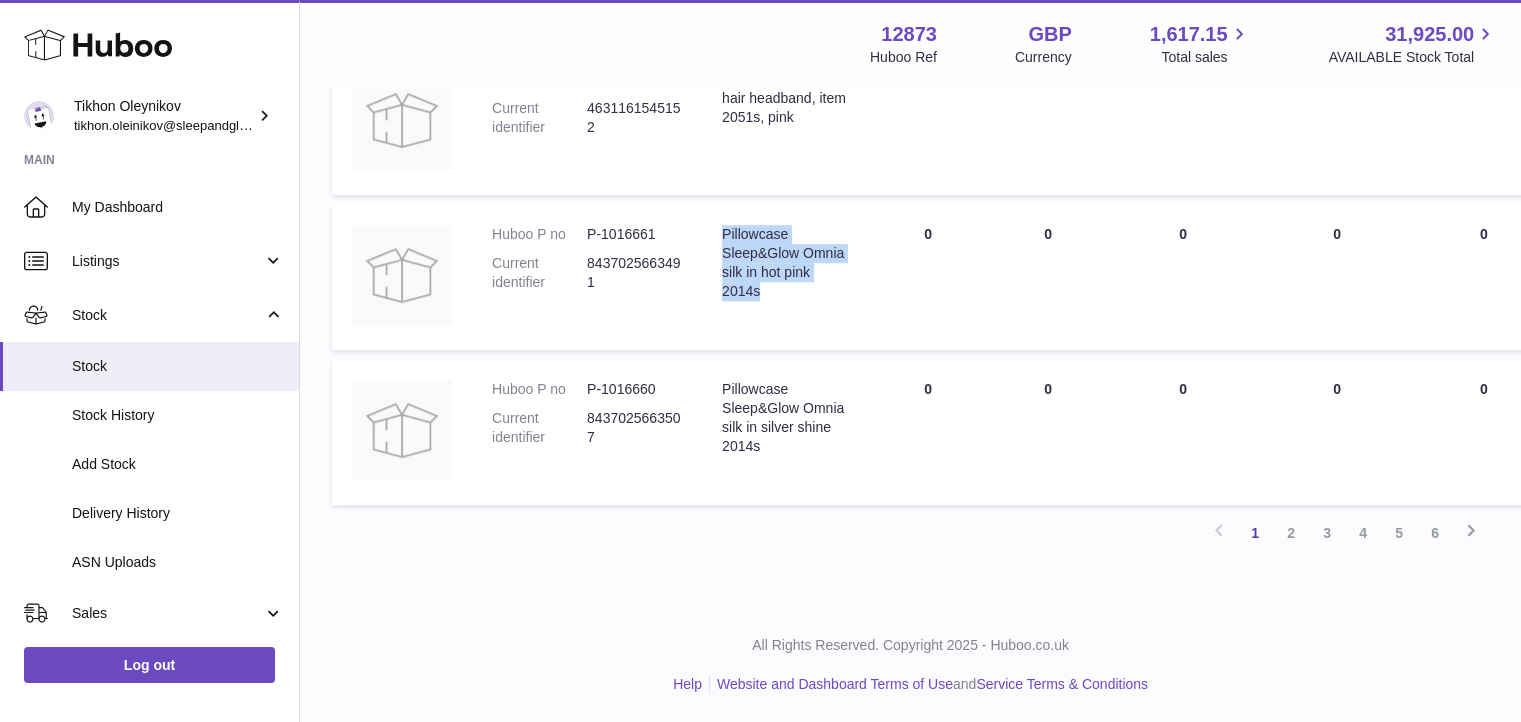drag, startPoint x: 728, startPoint y: 242, endPoint x: 764, endPoint y: 302, distance: 69.97142 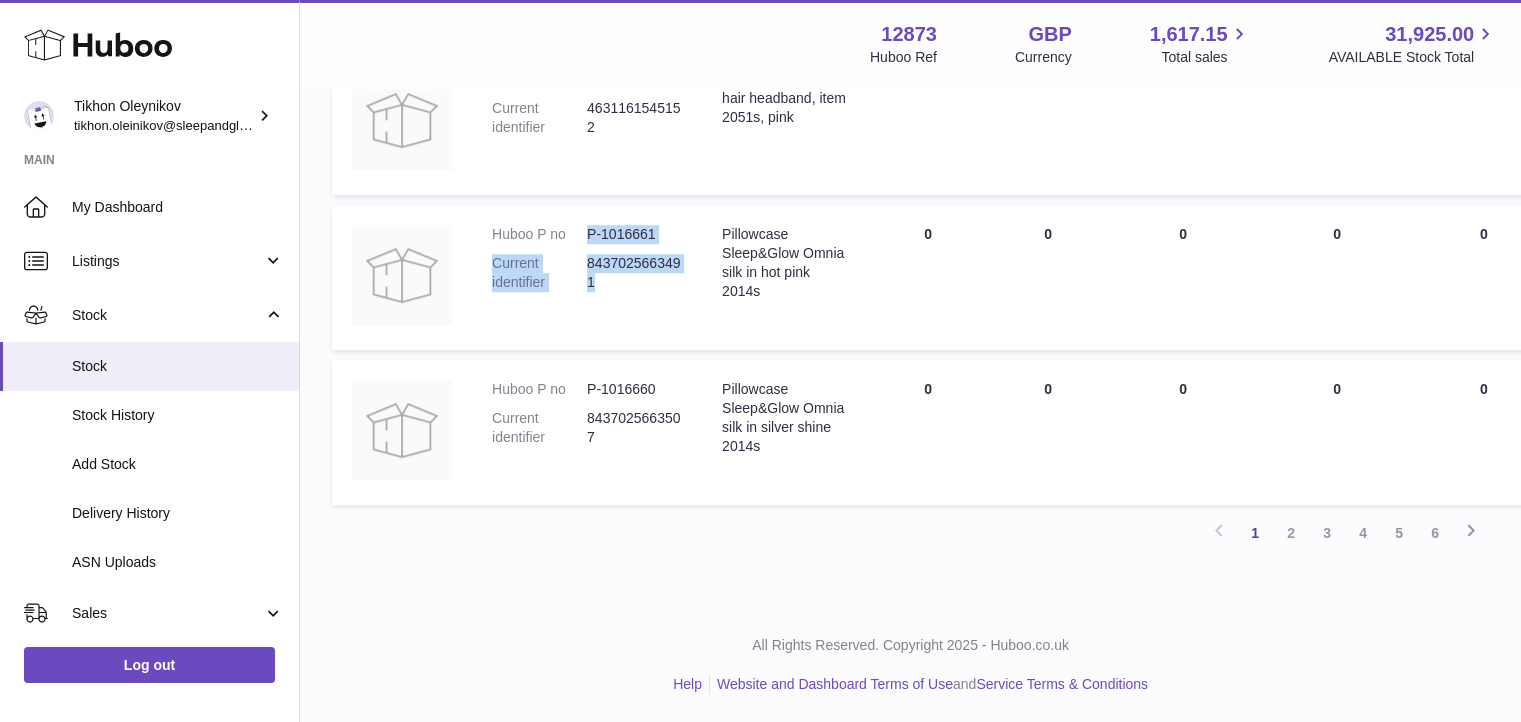 drag, startPoint x: 588, startPoint y: 232, endPoint x: 578, endPoint y: 275, distance: 44.14748 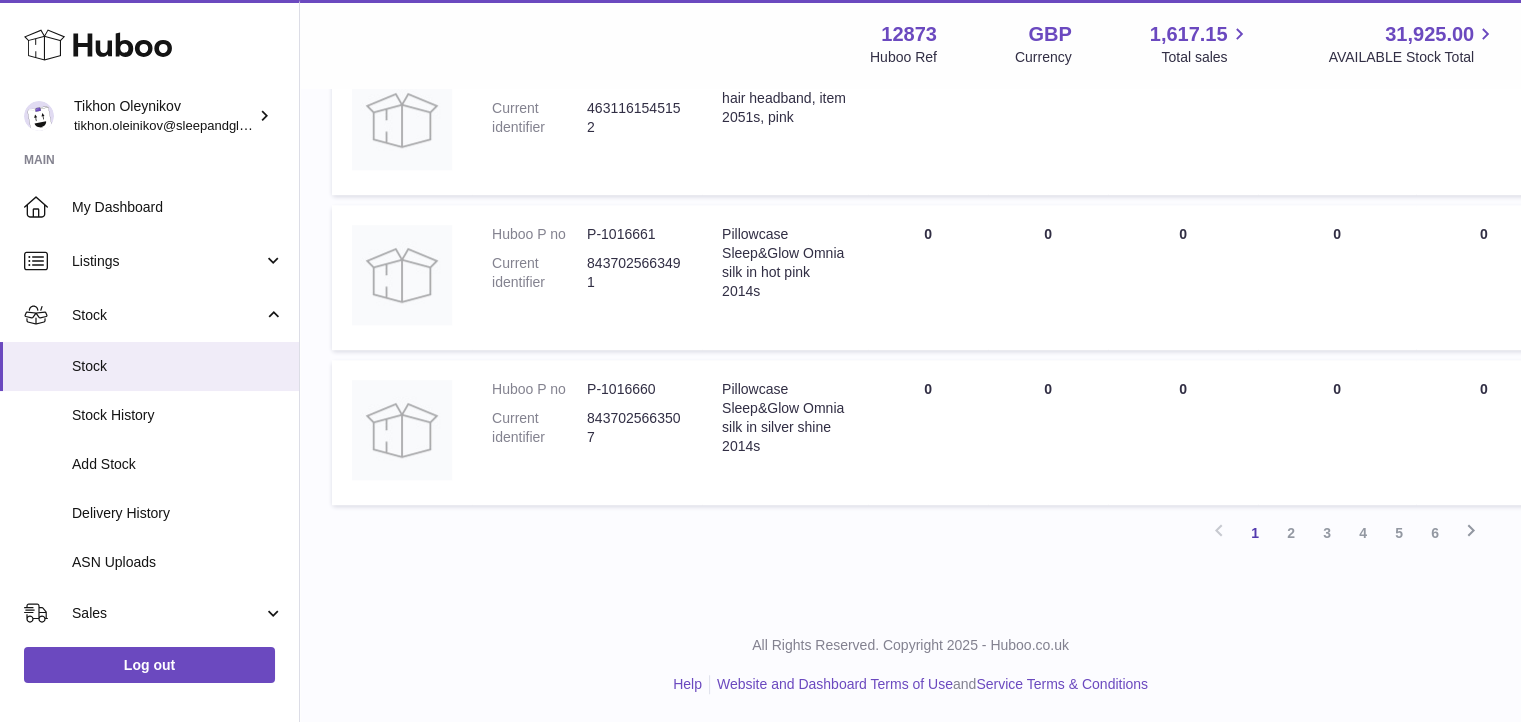click on "Huboo P no" at bounding box center (539, 234) 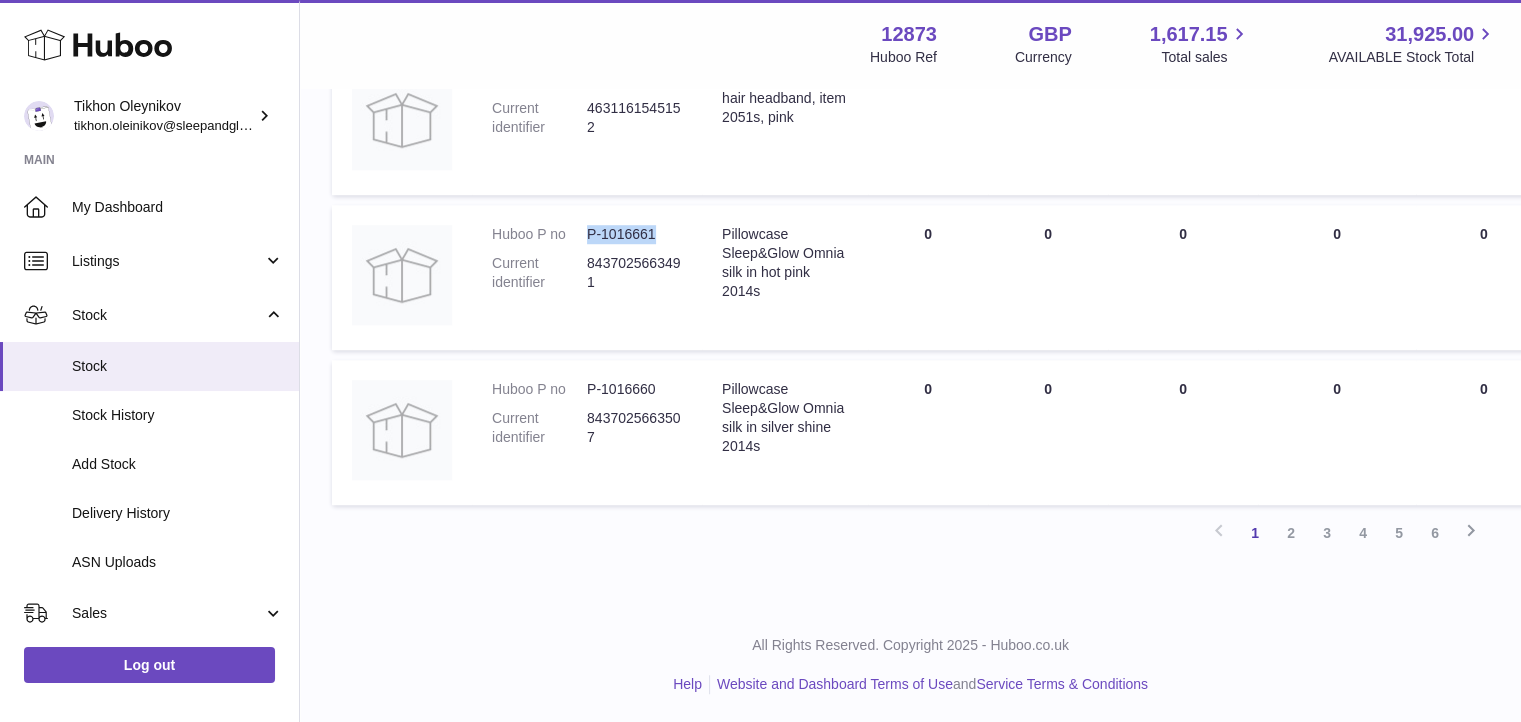 drag, startPoint x: 584, startPoint y: 231, endPoint x: 665, endPoint y: 224, distance: 81.3019 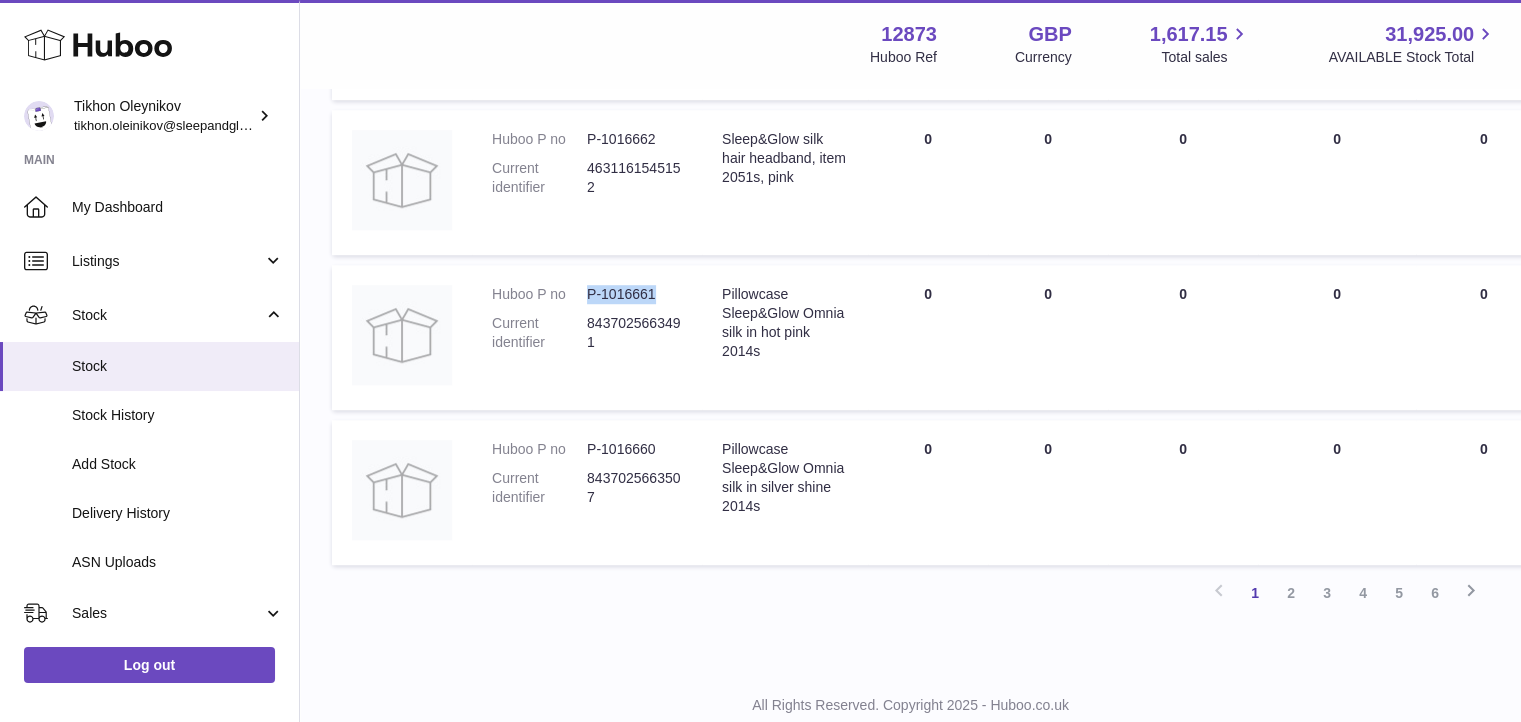 scroll, scrollTop: 1364, scrollLeft: 0, axis: vertical 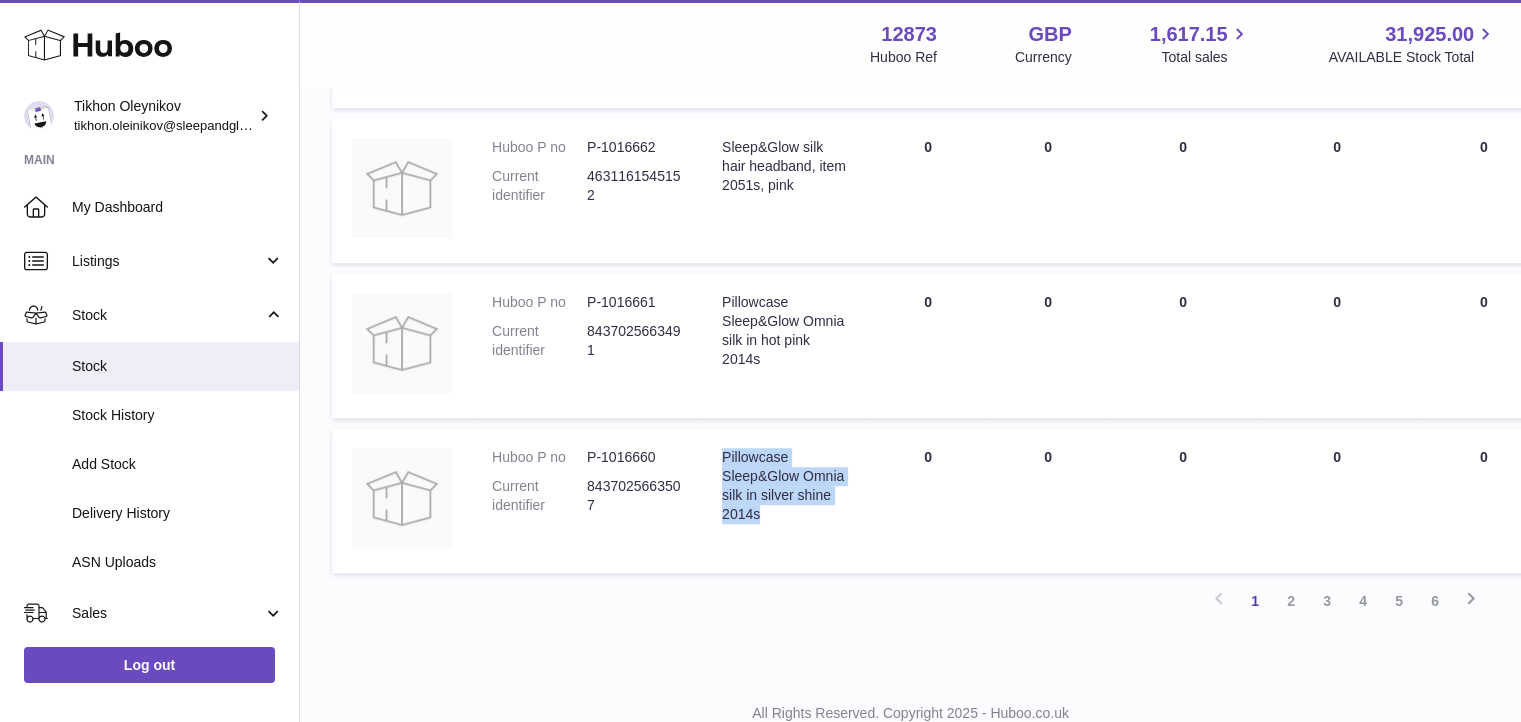 drag, startPoint x: 724, startPoint y: 456, endPoint x: 772, endPoint y: 513, distance: 74.518456 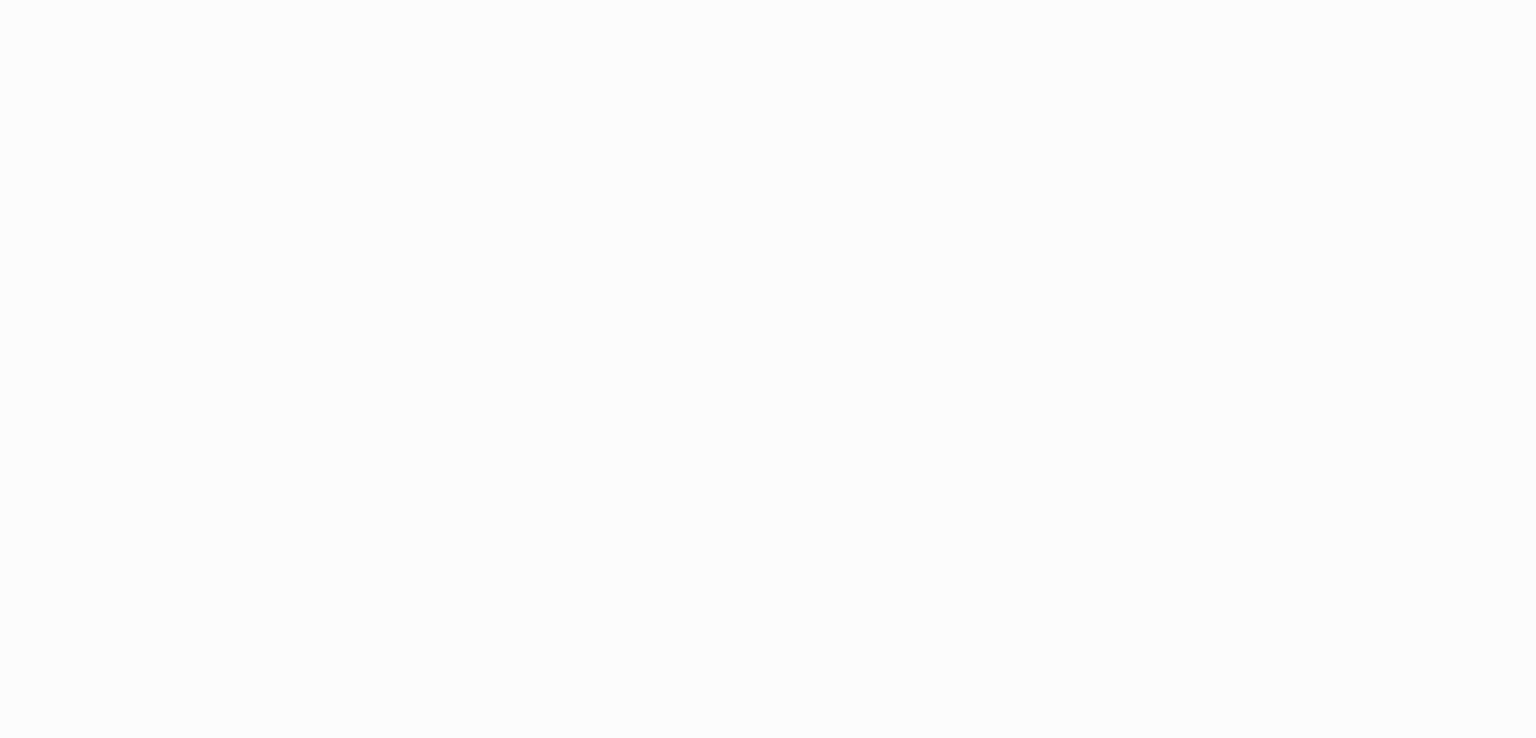 scroll, scrollTop: 0, scrollLeft: 0, axis: both 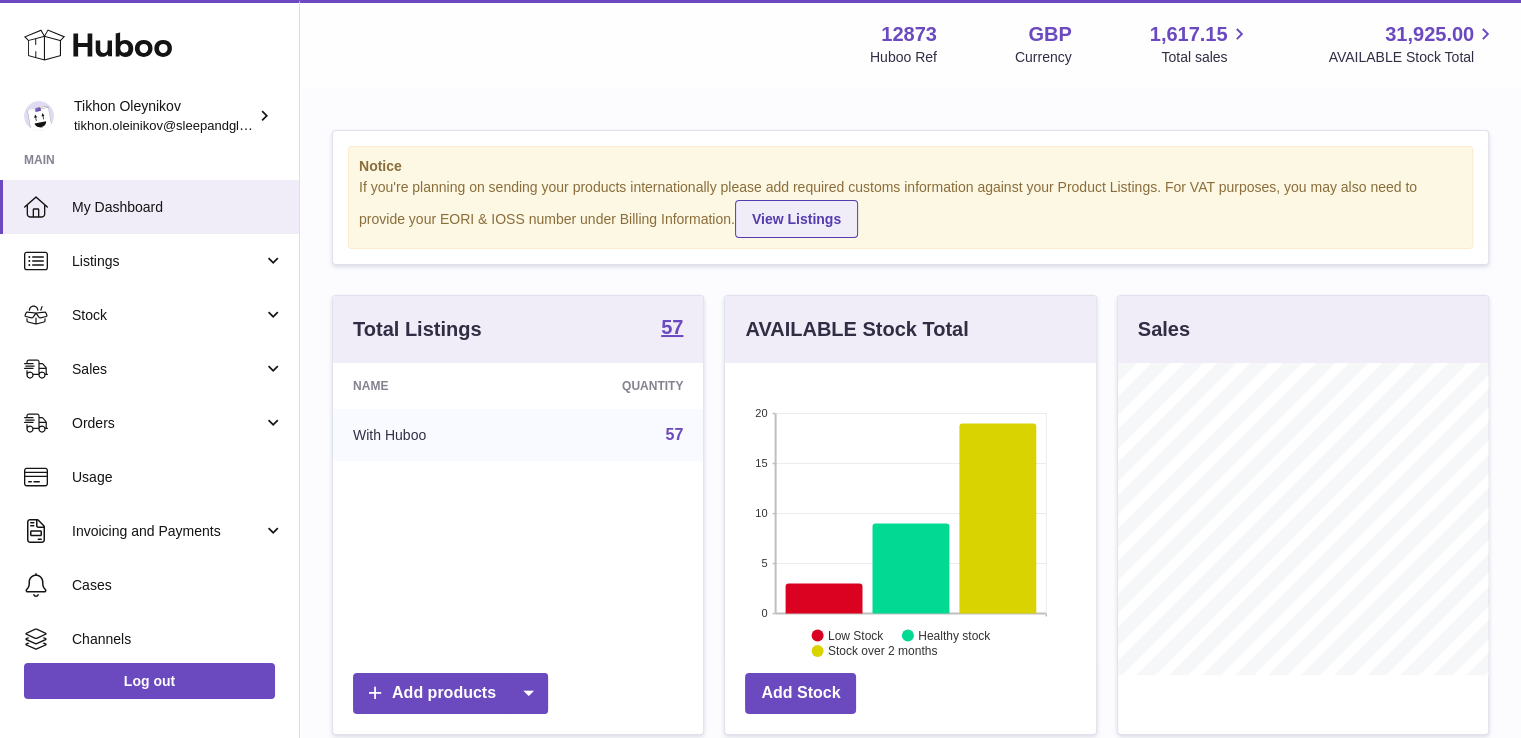 click on "View Listings" at bounding box center (796, 219) 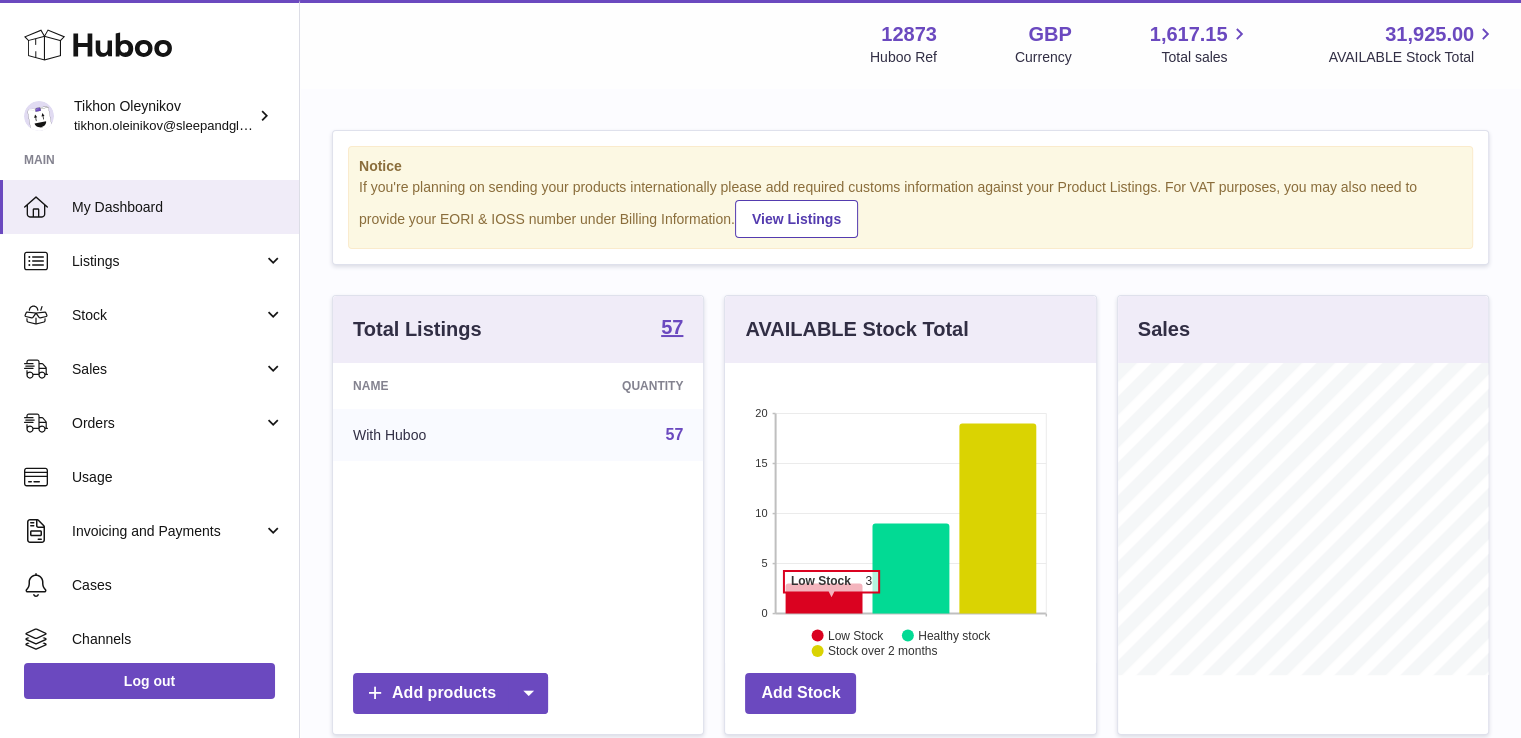 click 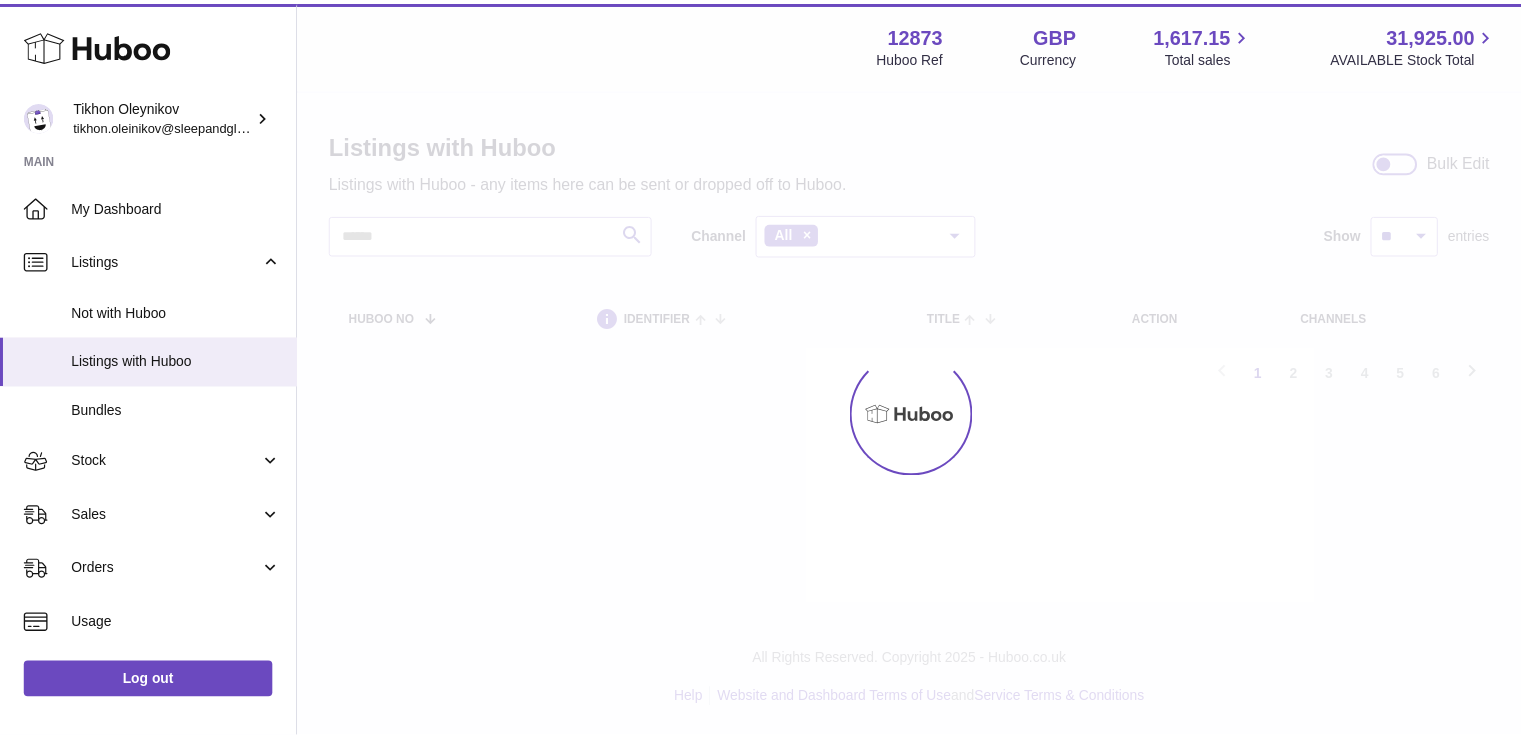 scroll, scrollTop: 0, scrollLeft: 0, axis: both 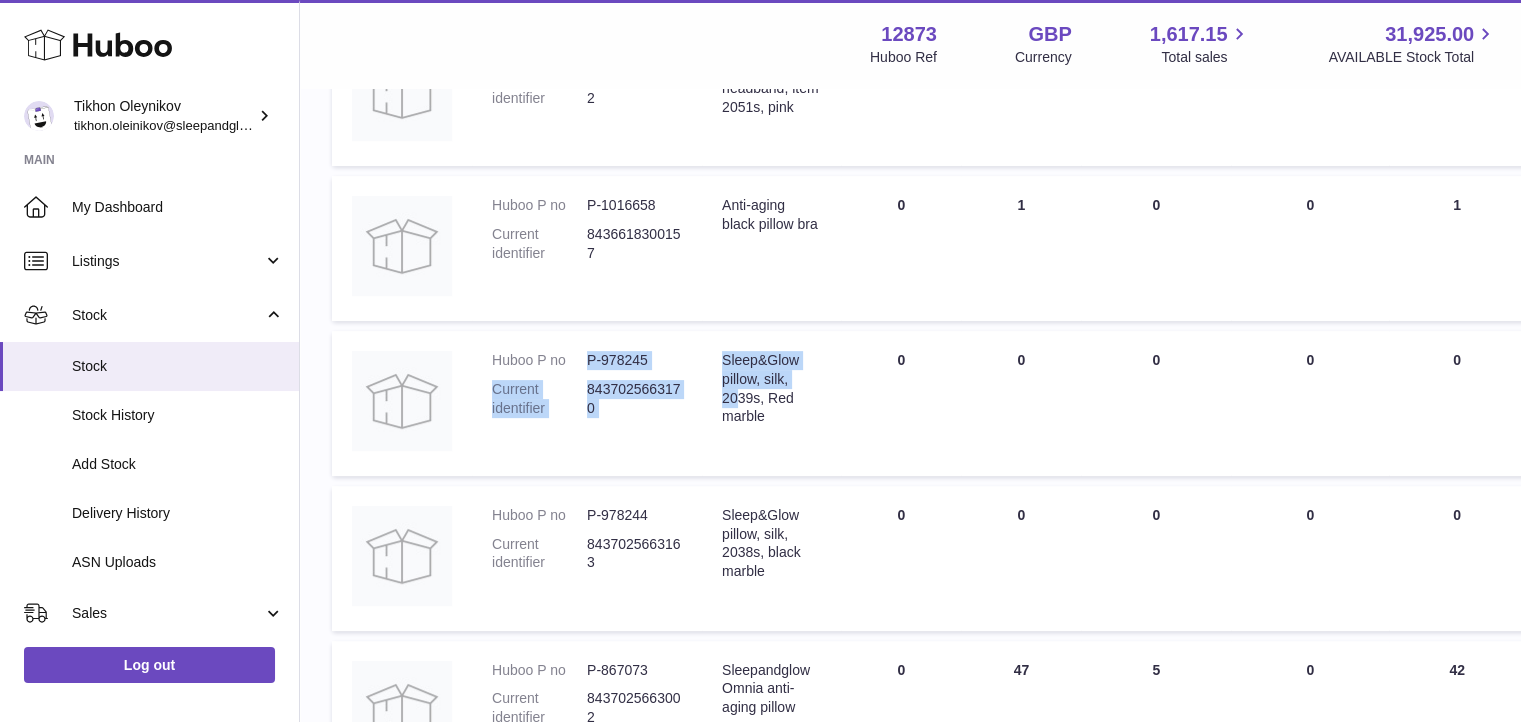 drag, startPoint x: 586, startPoint y: 355, endPoint x: 738, endPoint y: 404, distance: 159.70285 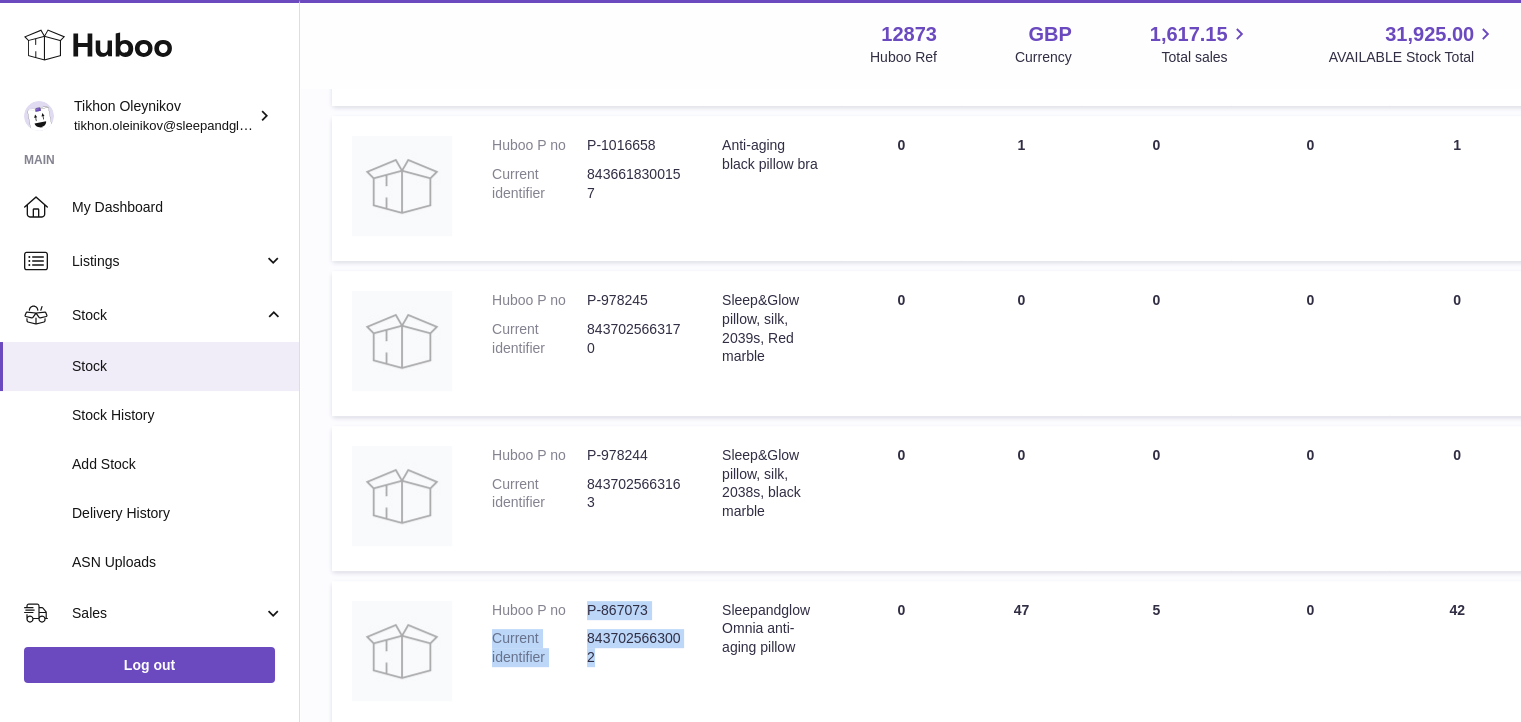 scroll, scrollTop: 615, scrollLeft: 0, axis: vertical 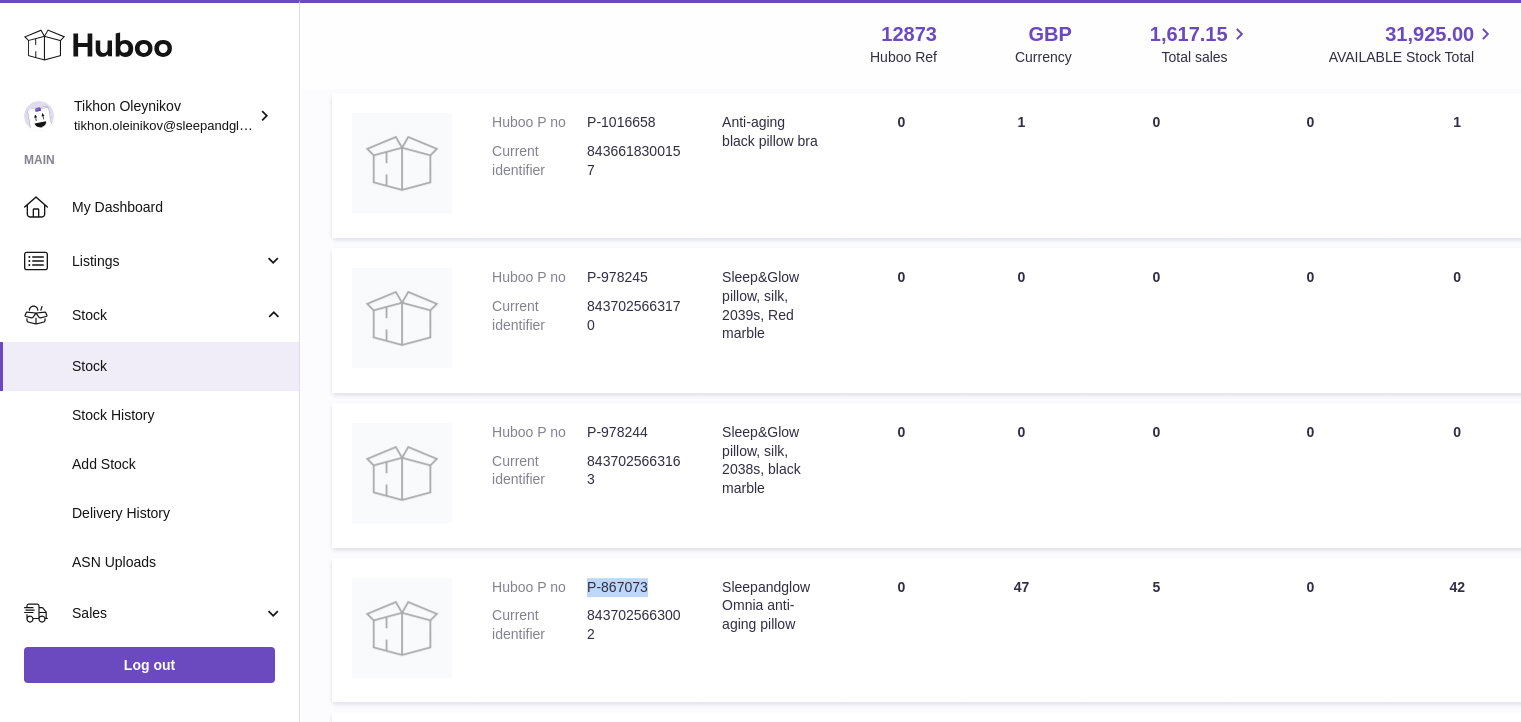 drag, startPoint x: 588, startPoint y: 669, endPoint x: 652, endPoint y: 574, distance: 114.546936 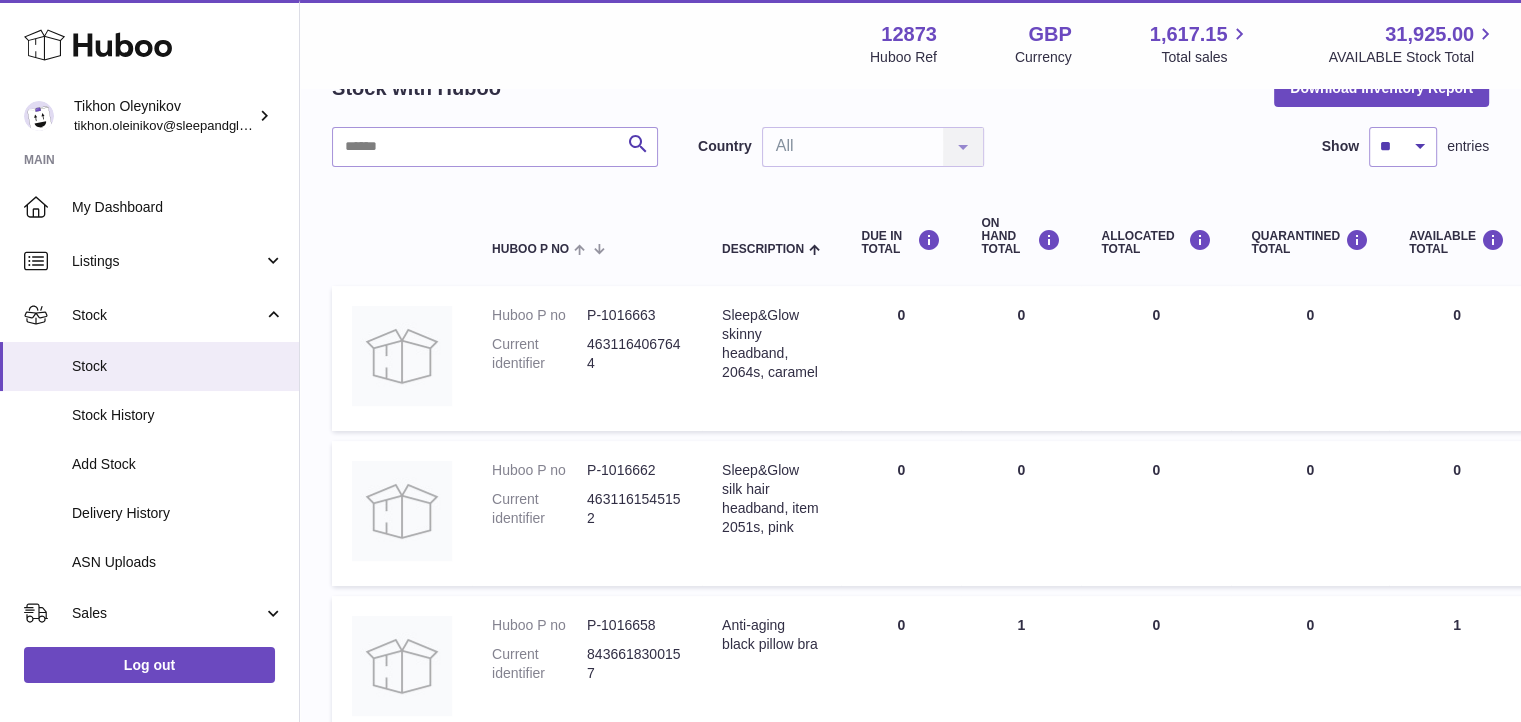 scroll, scrollTop: 132, scrollLeft: 0, axis: vertical 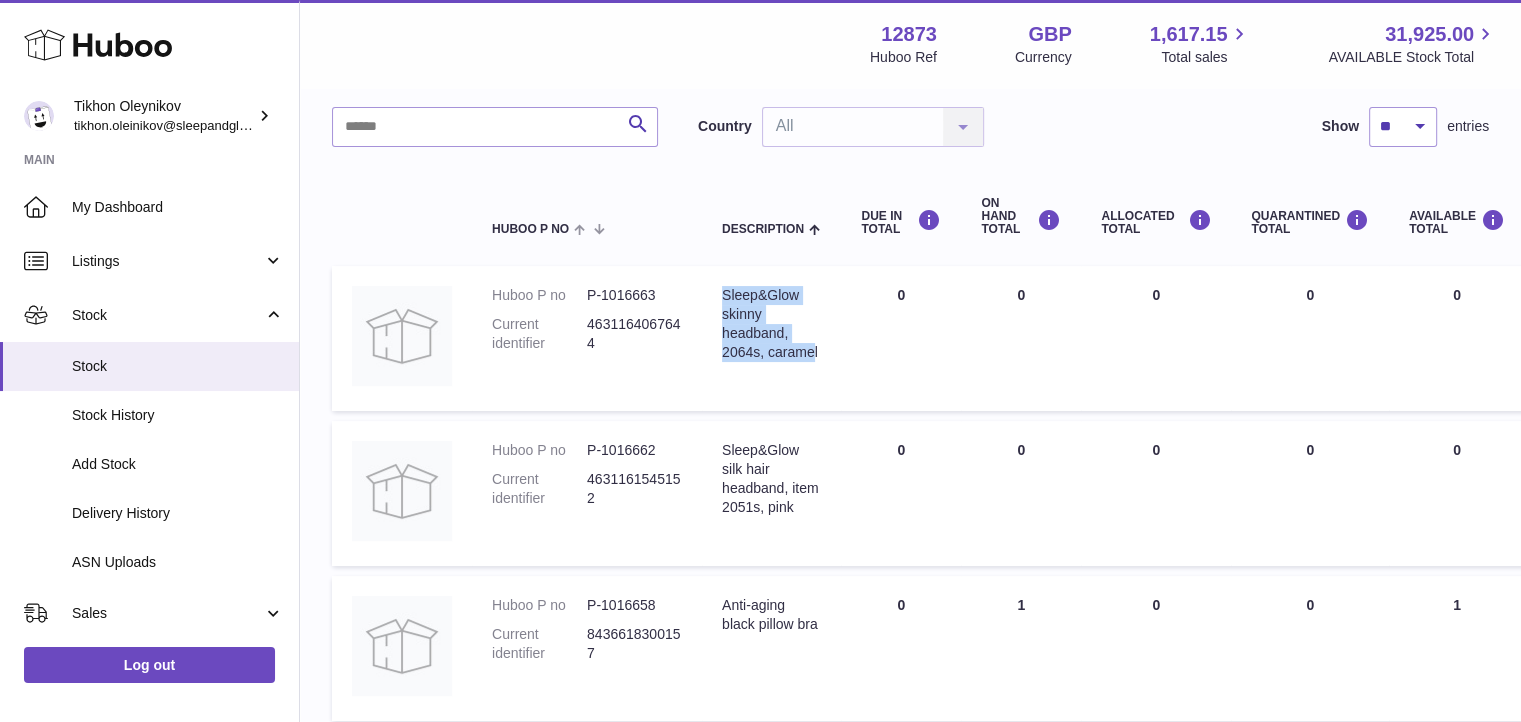 drag, startPoint x: 725, startPoint y: 289, endPoint x: 816, endPoint y: 347, distance: 107.912 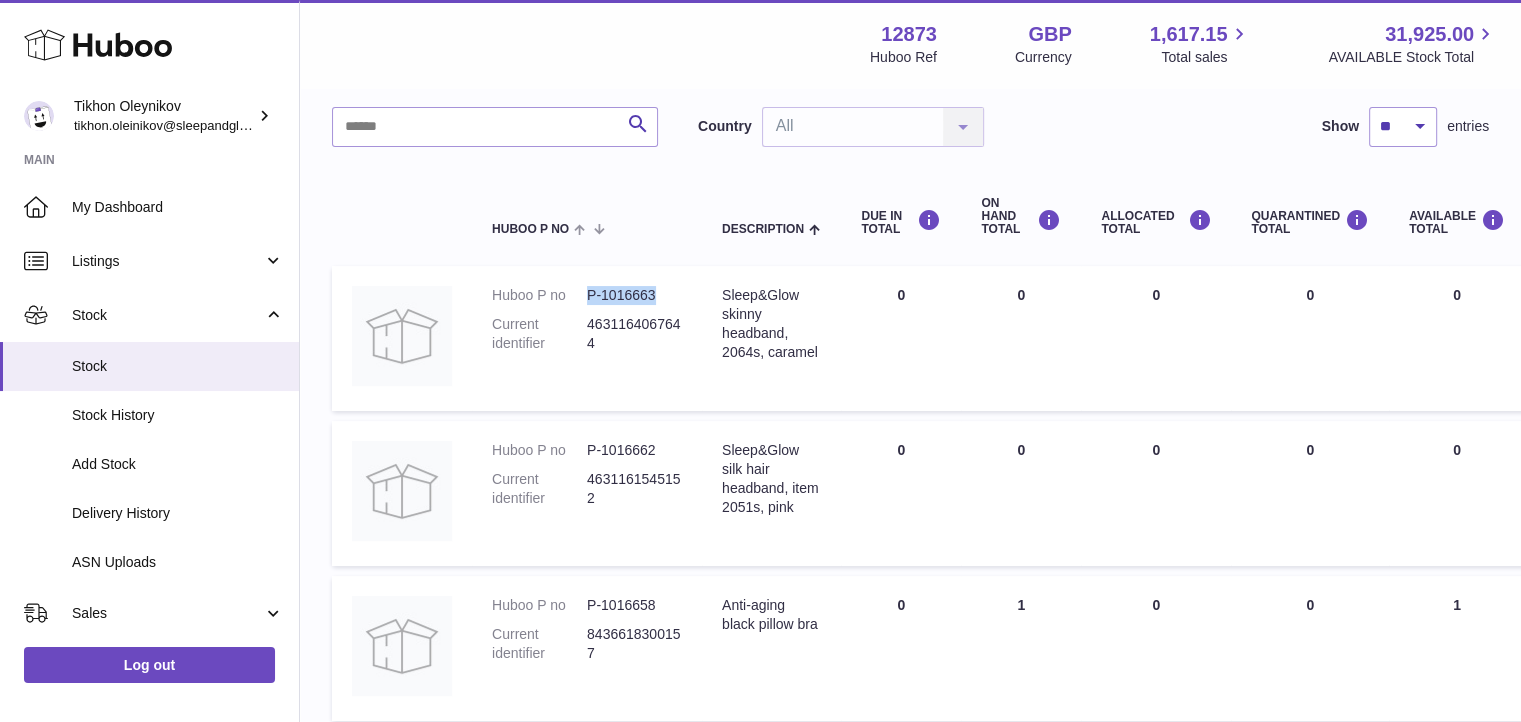 drag, startPoint x: 587, startPoint y: 289, endPoint x: 659, endPoint y: 292, distance: 72.06247 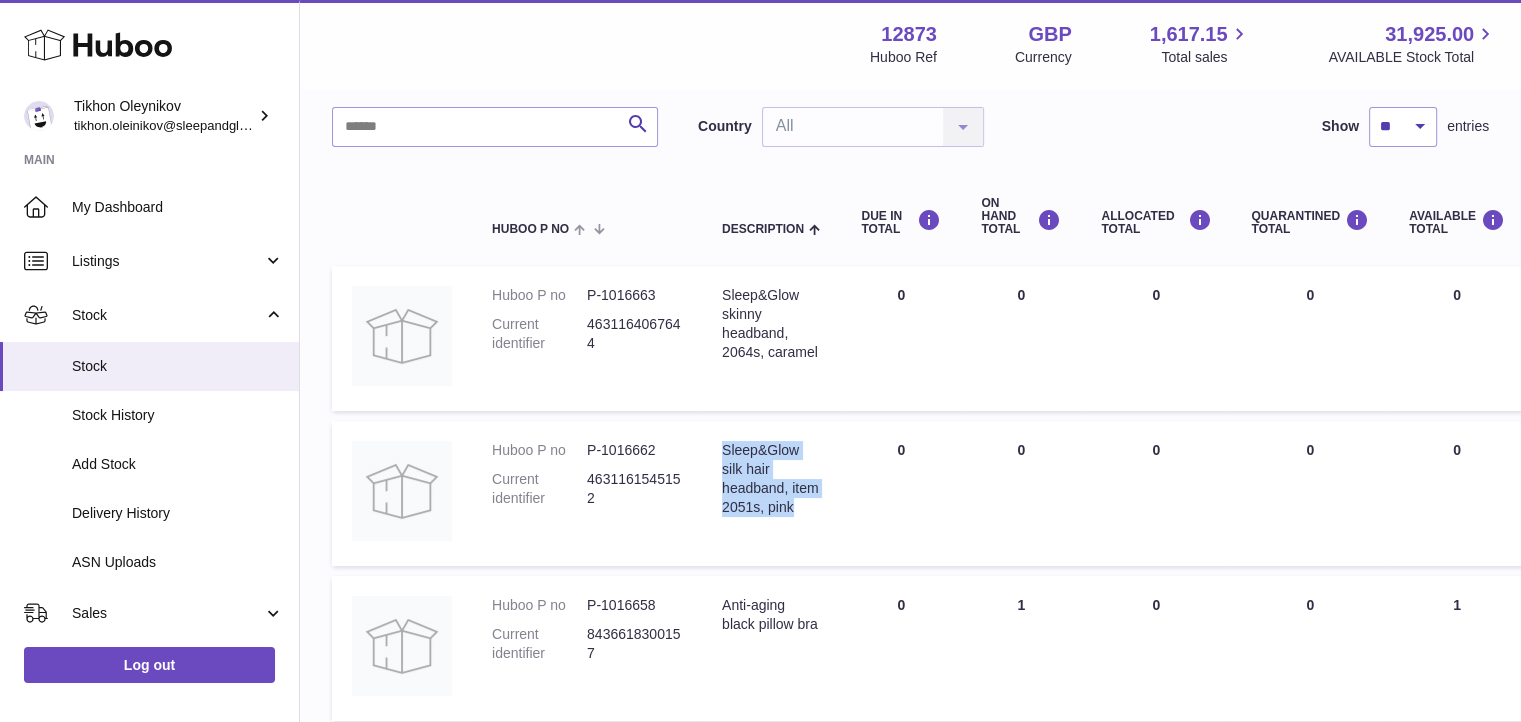 drag, startPoint x: 727, startPoint y: 460, endPoint x: 821, endPoint y: 509, distance: 106.004715 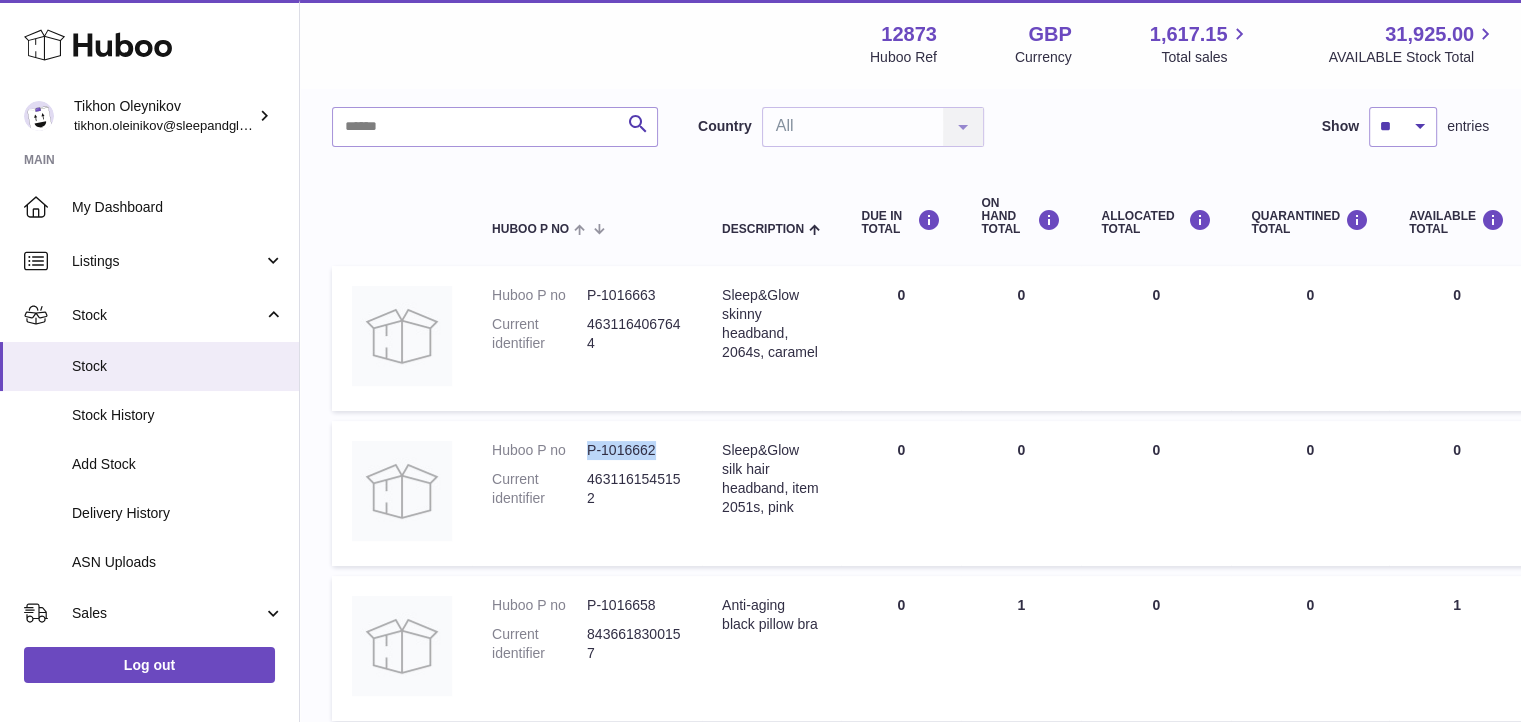 drag, startPoint x: 590, startPoint y: 449, endPoint x: 679, endPoint y: 449, distance: 89 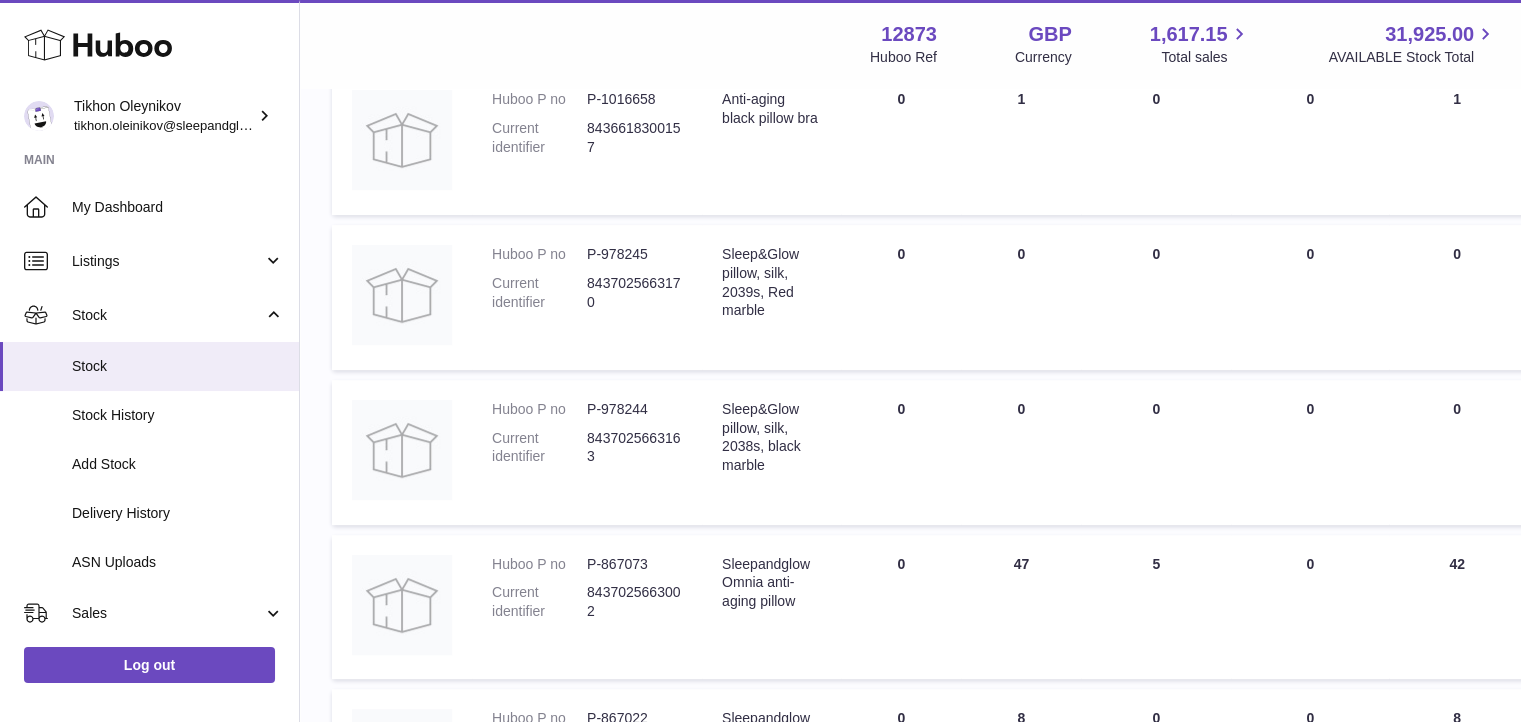 scroll, scrollTop: 652, scrollLeft: 0, axis: vertical 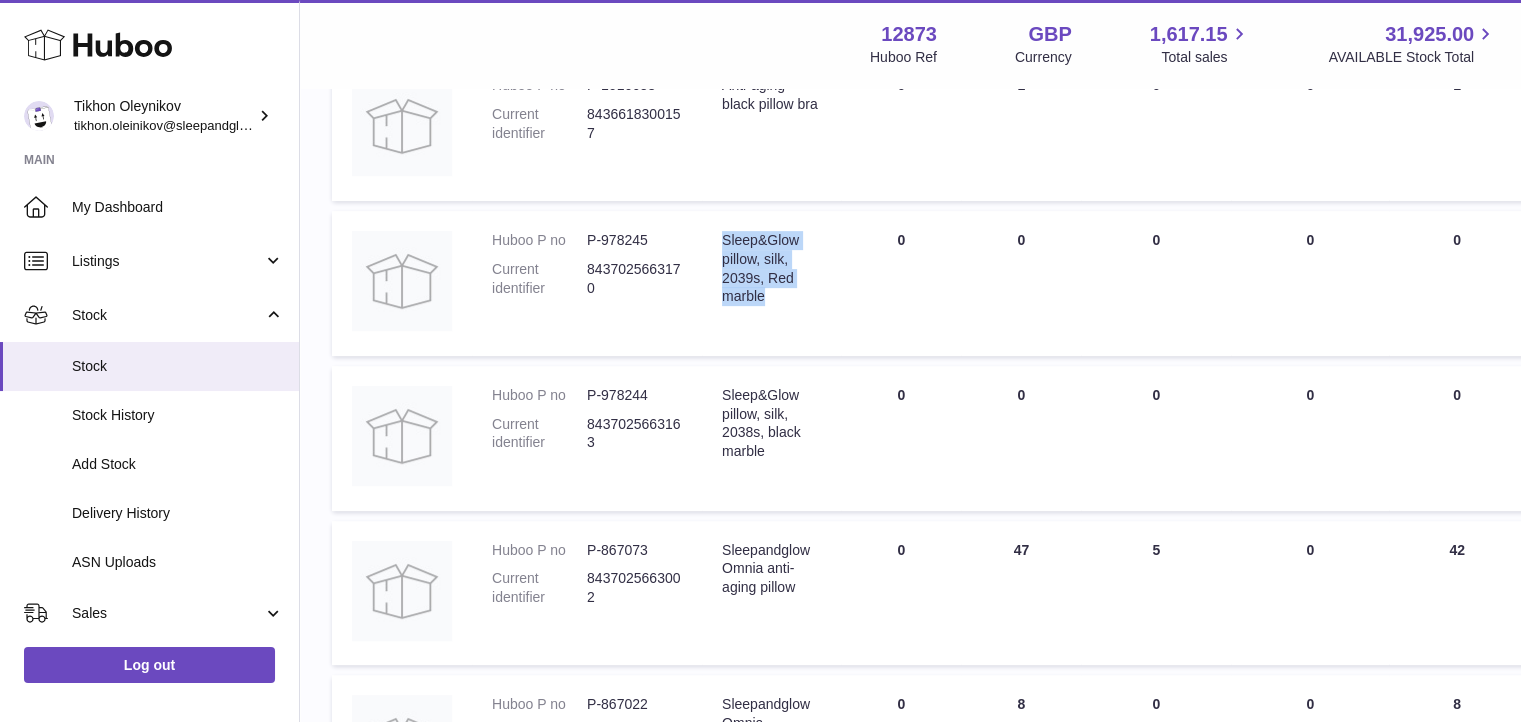 drag, startPoint x: 721, startPoint y: 230, endPoint x: 780, endPoint y: 307, distance: 97.00516 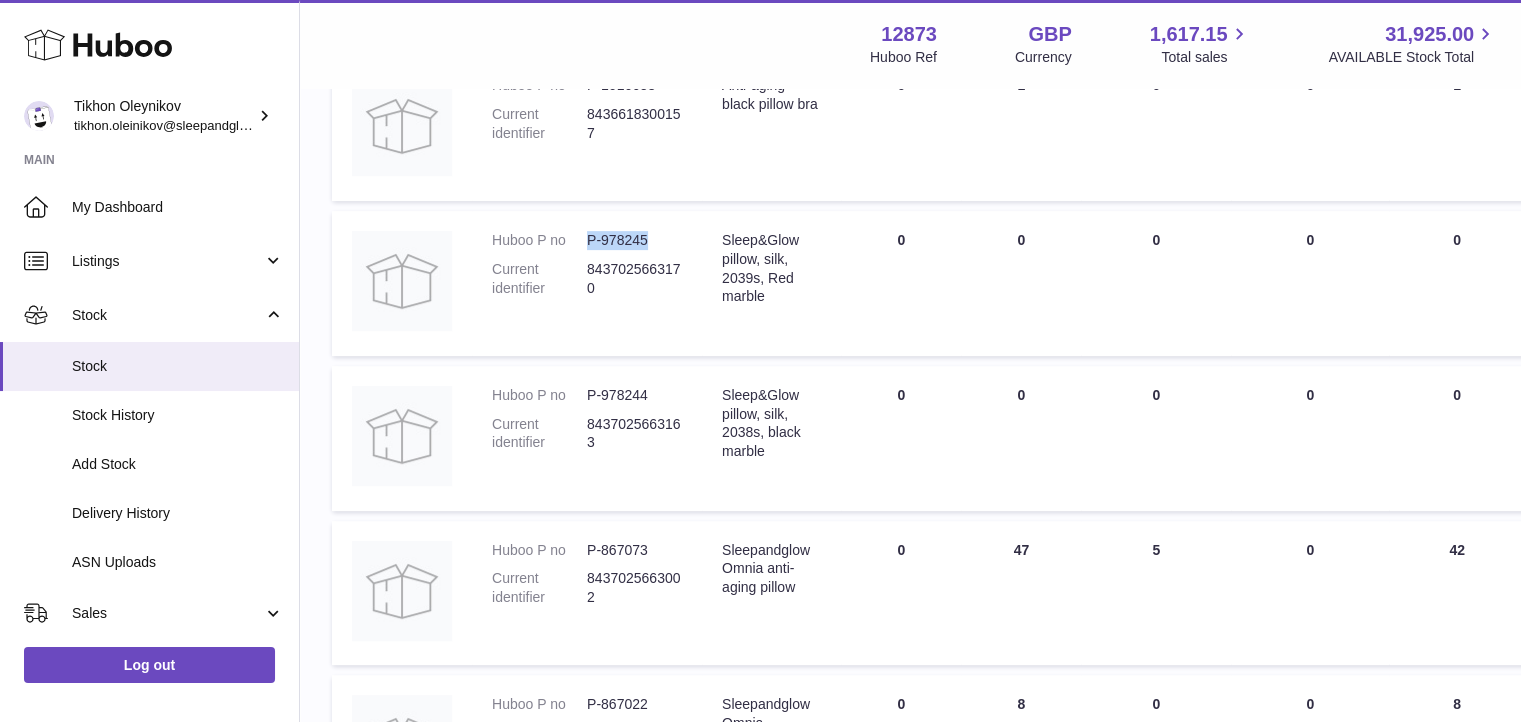 drag, startPoint x: 622, startPoint y: 237, endPoint x: 670, endPoint y: 237, distance: 48 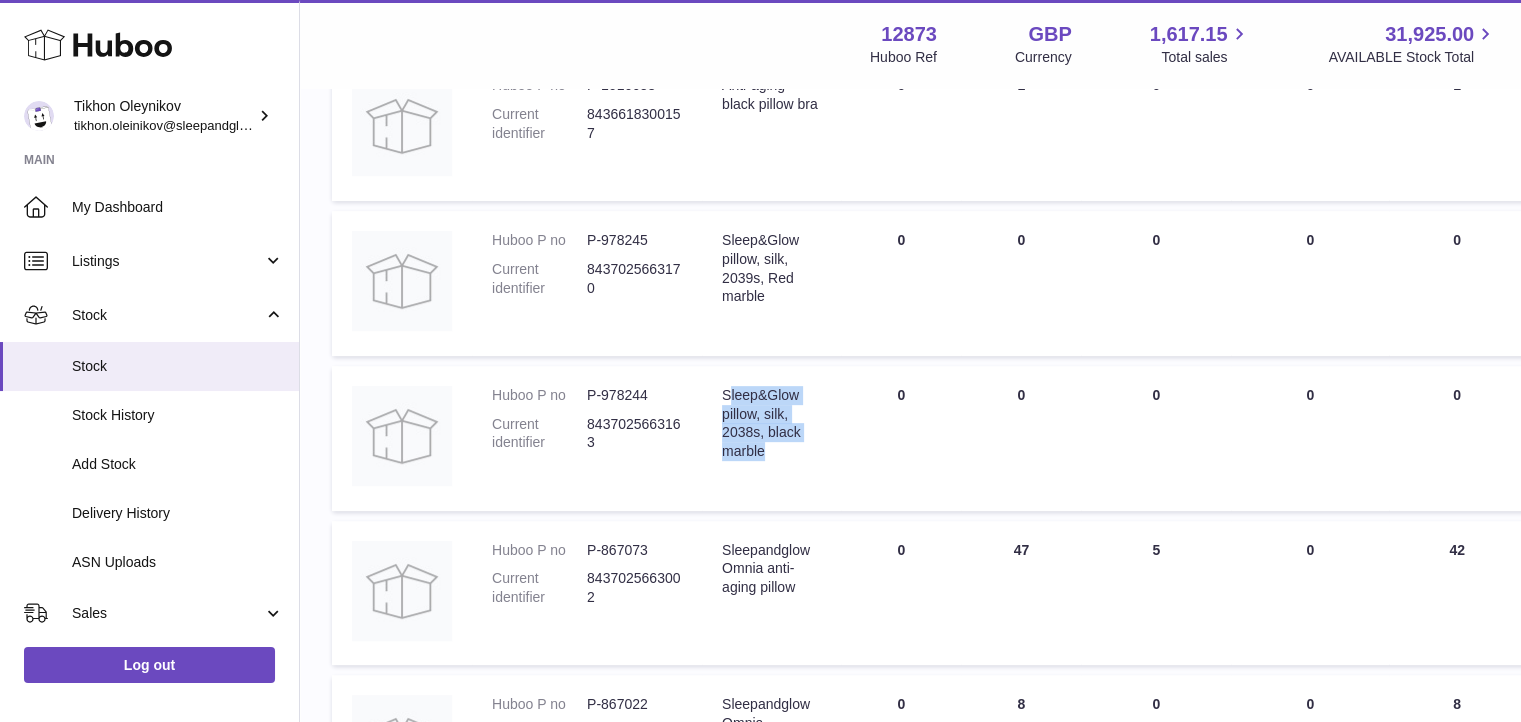 drag, startPoint x: 727, startPoint y: 388, endPoint x: 776, endPoint y: 461, distance: 87.92042 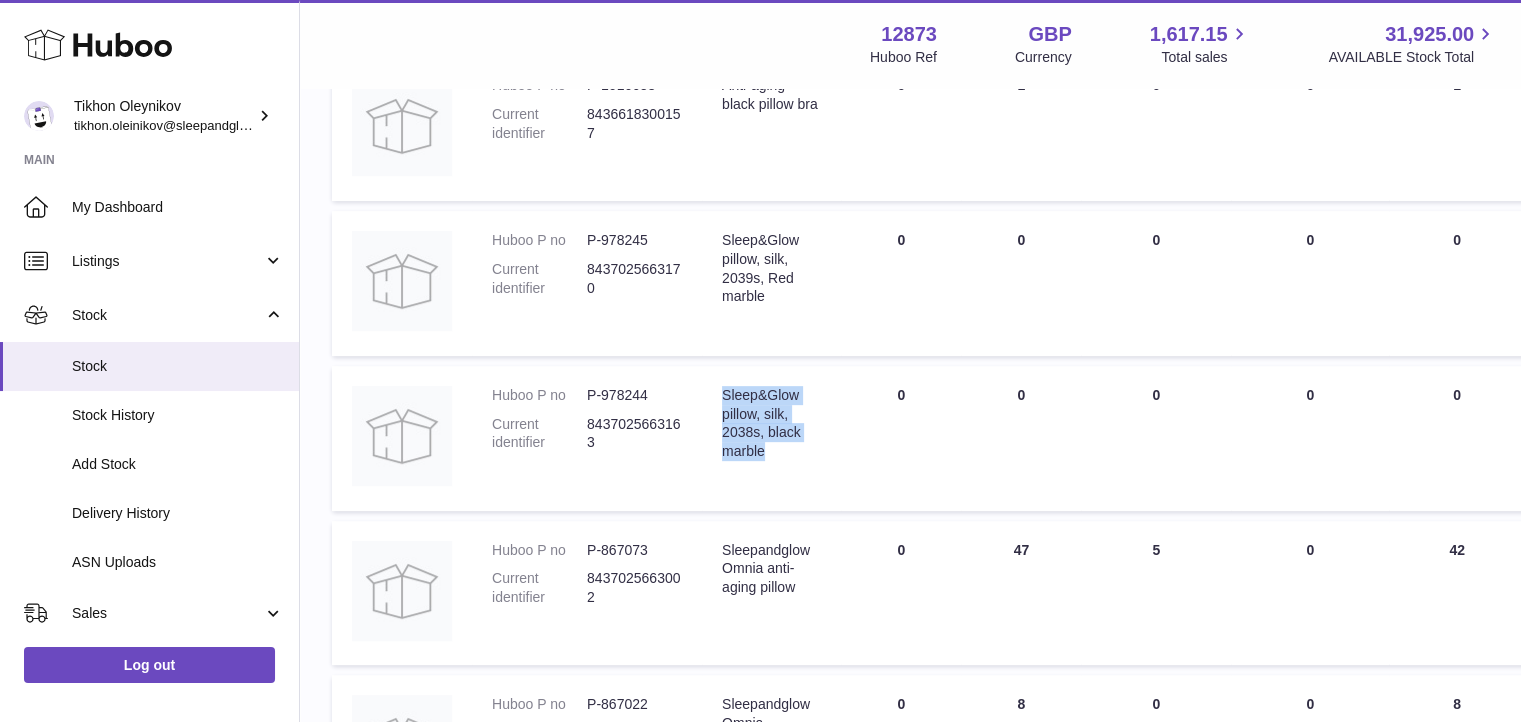drag, startPoint x: 714, startPoint y: 387, endPoint x: 804, endPoint y: 461, distance: 116.51609 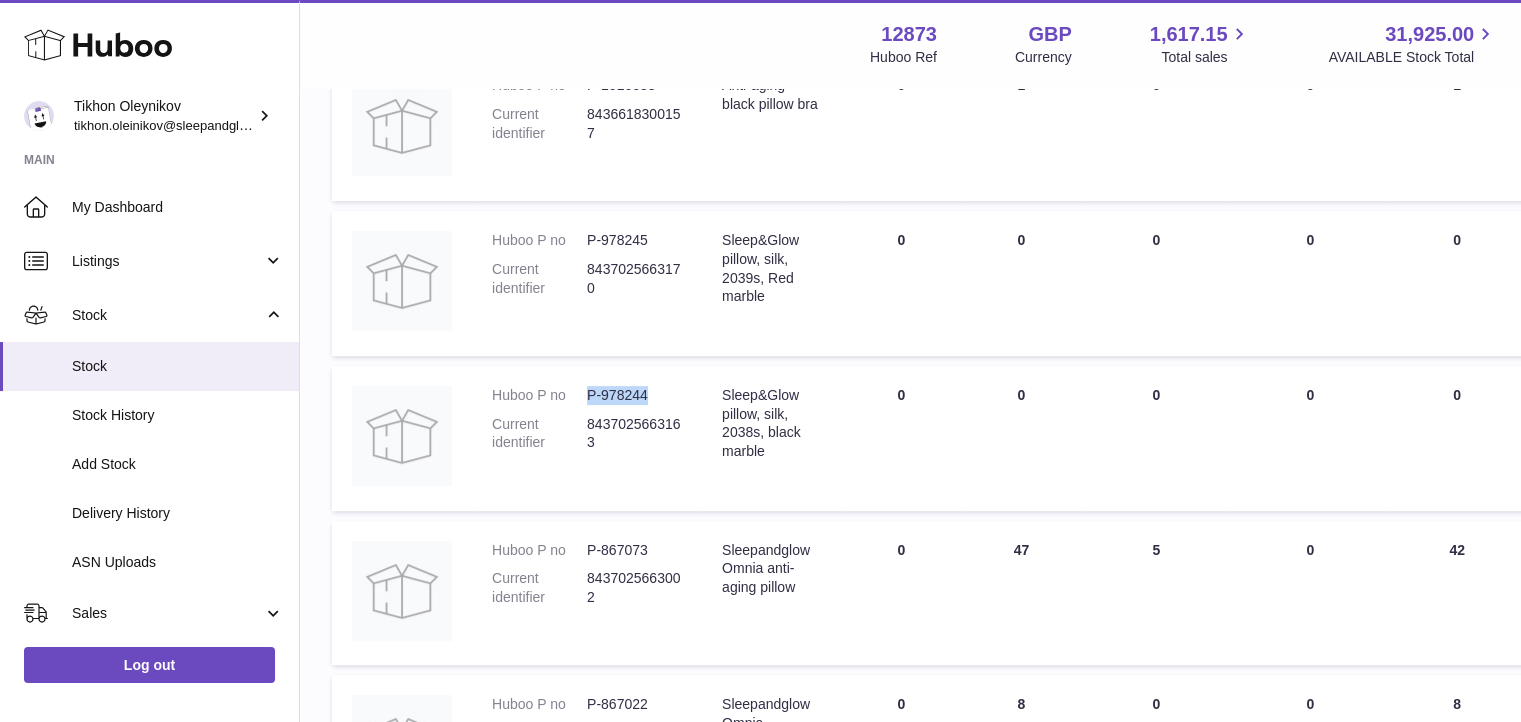 drag, startPoint x: 584, startPoint y: 389, endPoint x: 676, endPoint y: 394, distance: 92.13577 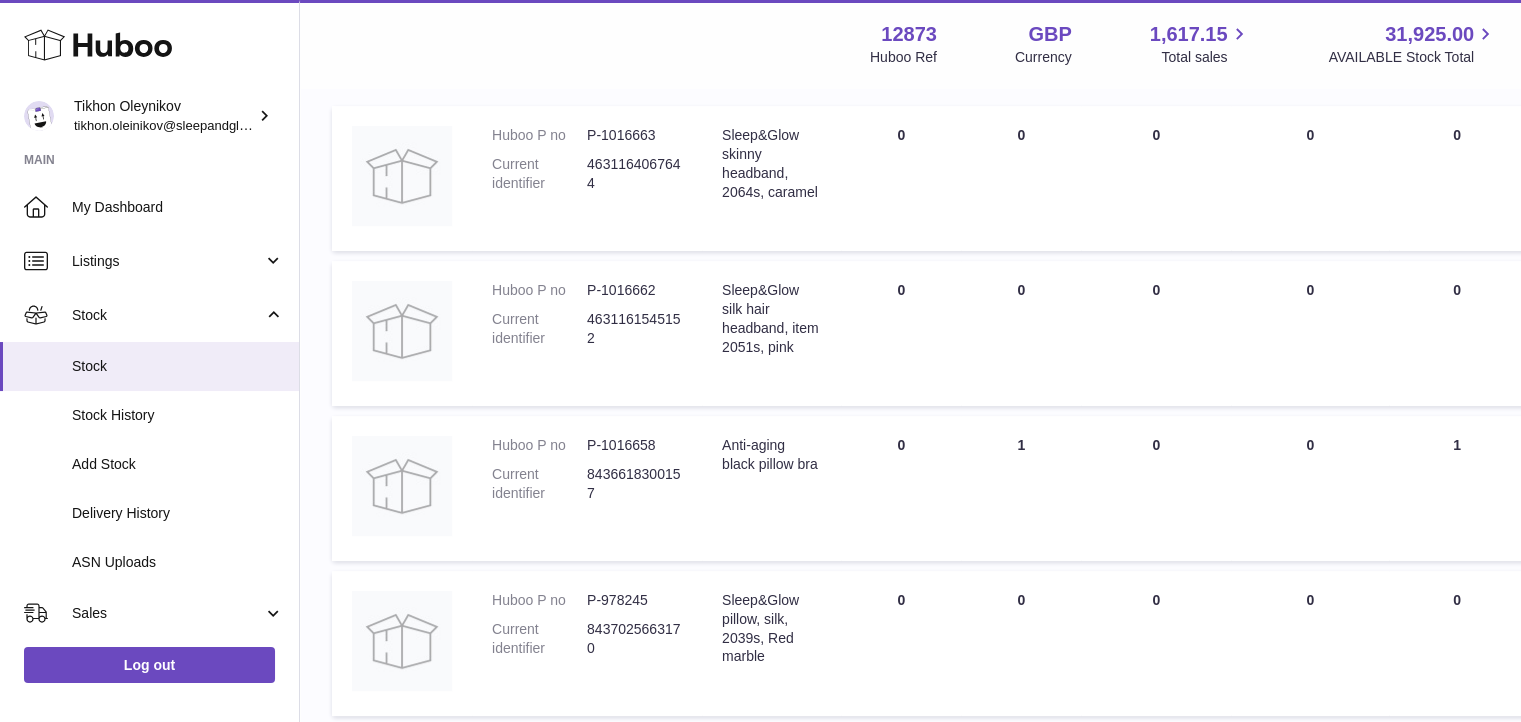 scroll, scrollTop: 253, scrollLeft: 0, axis: vertical 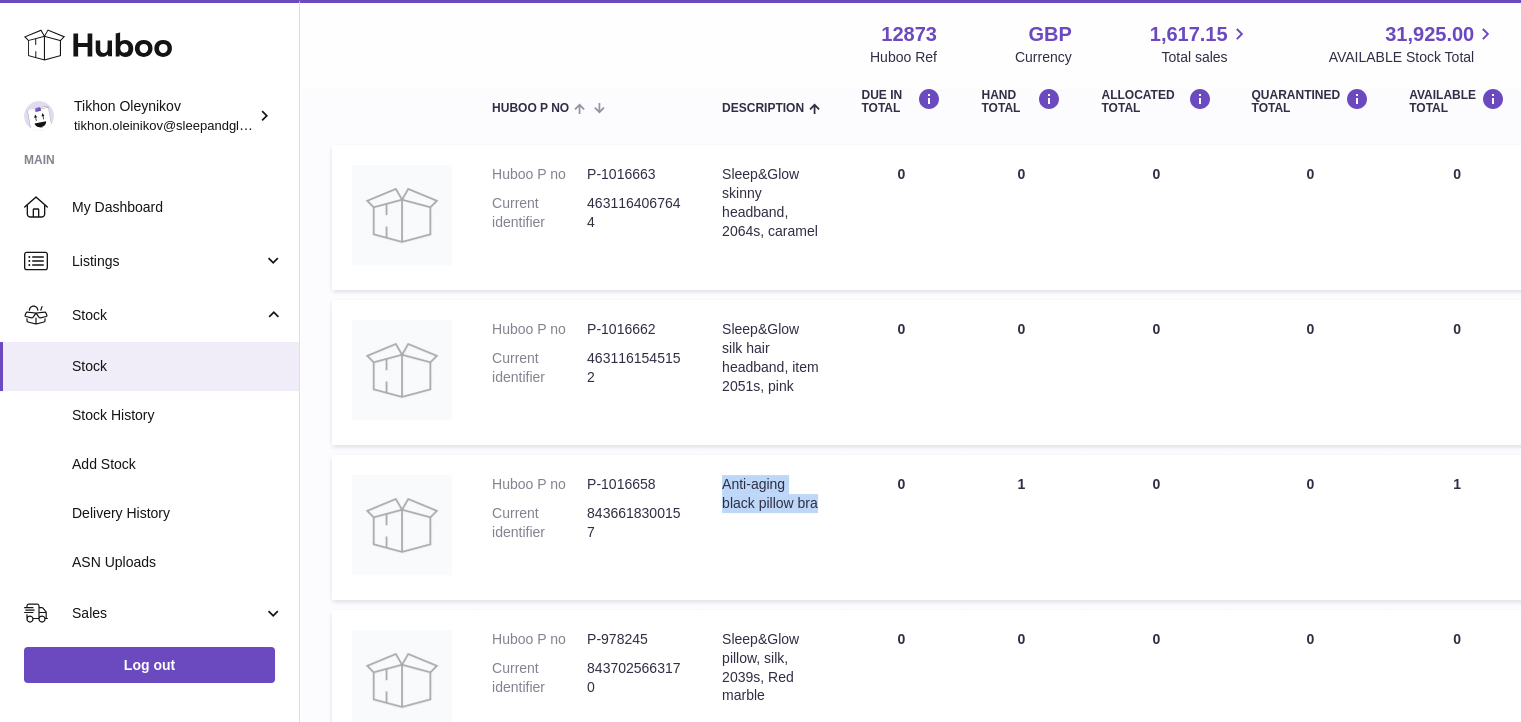 drag, startPoint x: 724, startPoint y: 478, endPoint x: 785, endPoint y: 511, distance: 69.354164 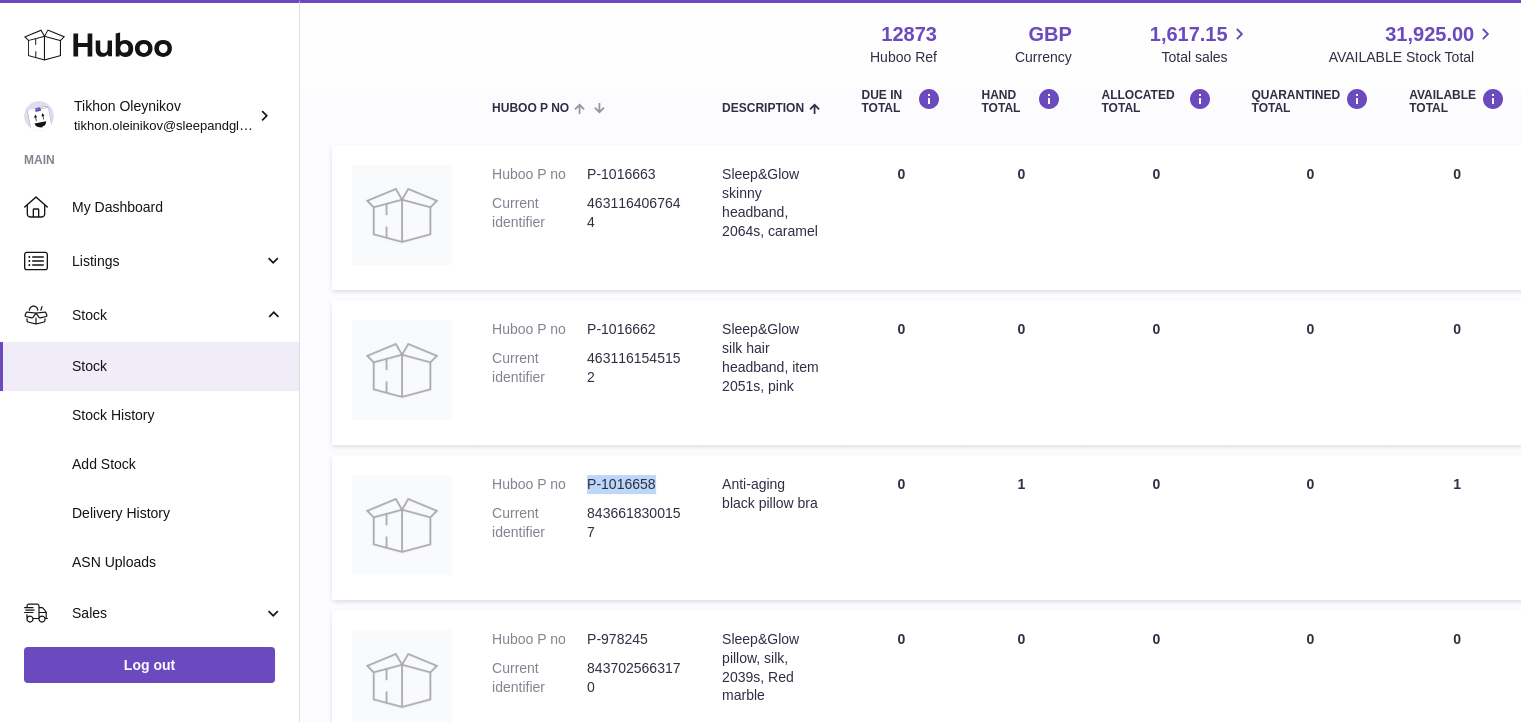 drag, startPoint x: 664, startPoint y: 485, endPoint x: 584, endPoint y: 482, distance: 80.05623 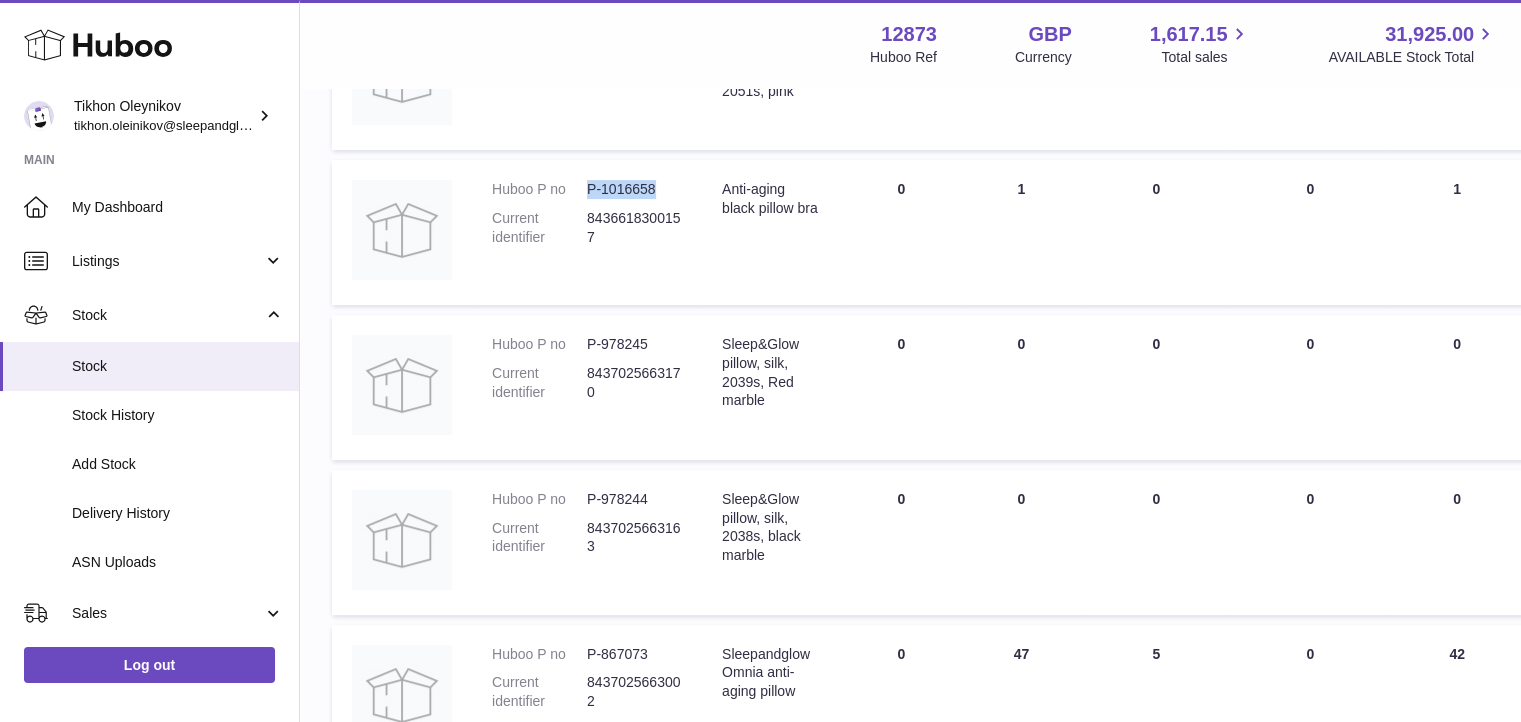 scroll, scrollTop: 0, scrollLeft: 0, axis: both 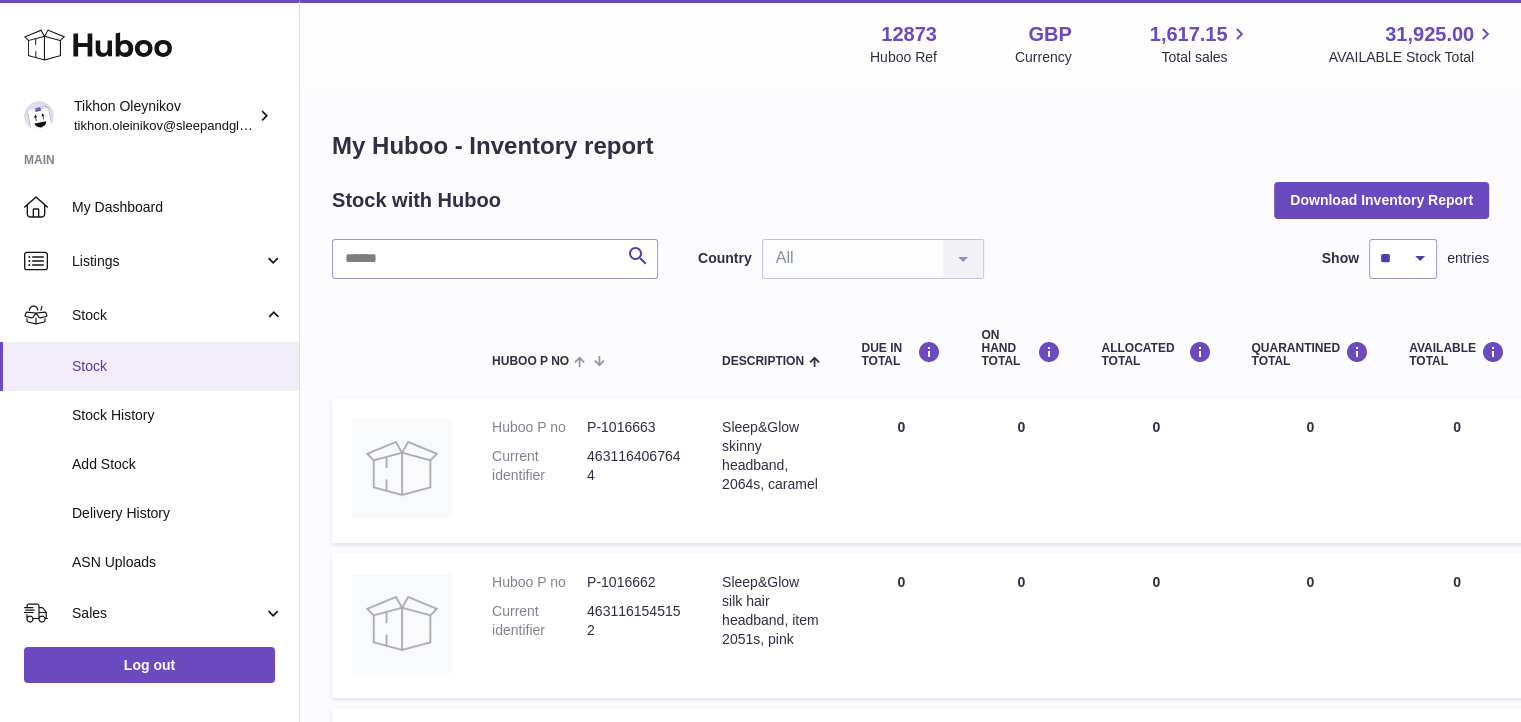 click on "Stock" at bounding box center (149, 366) 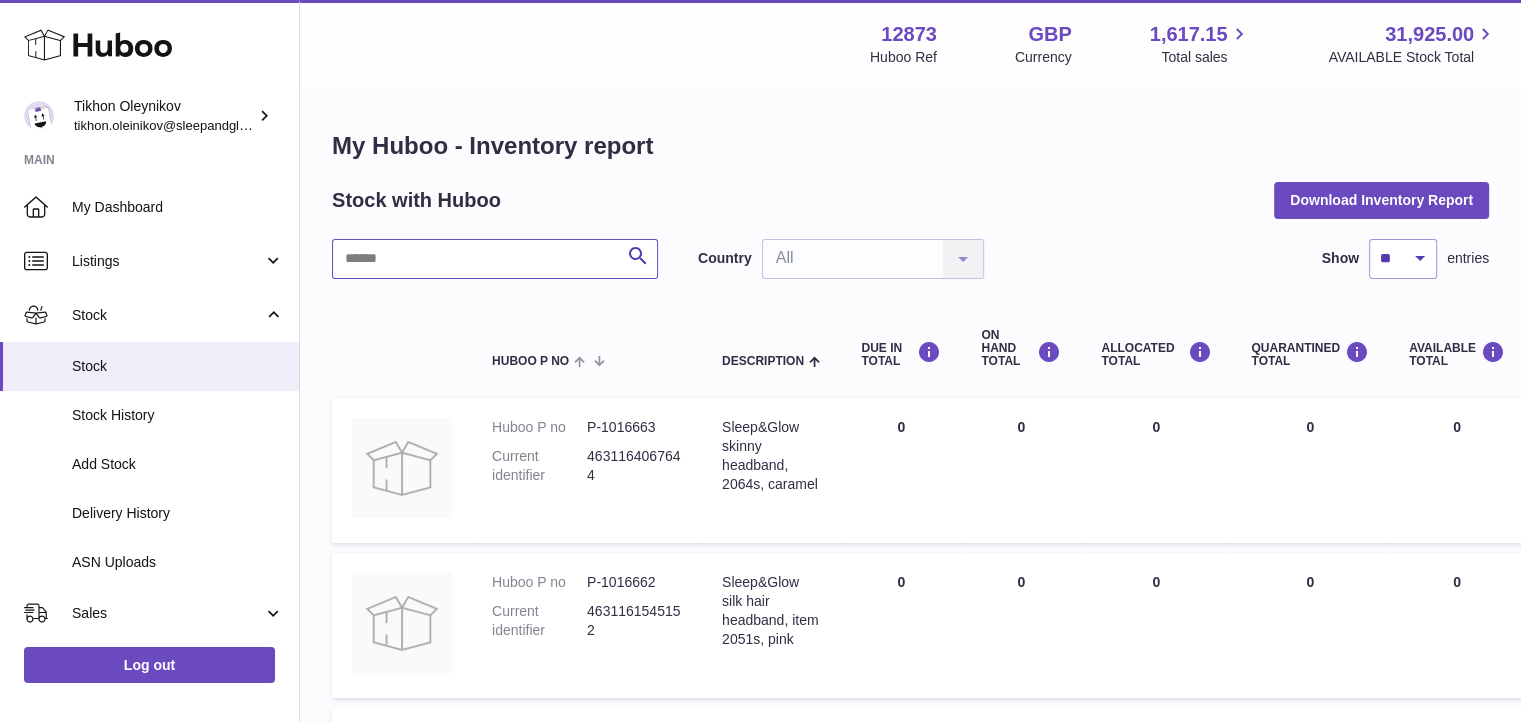 click at bounding box center [495, 259] 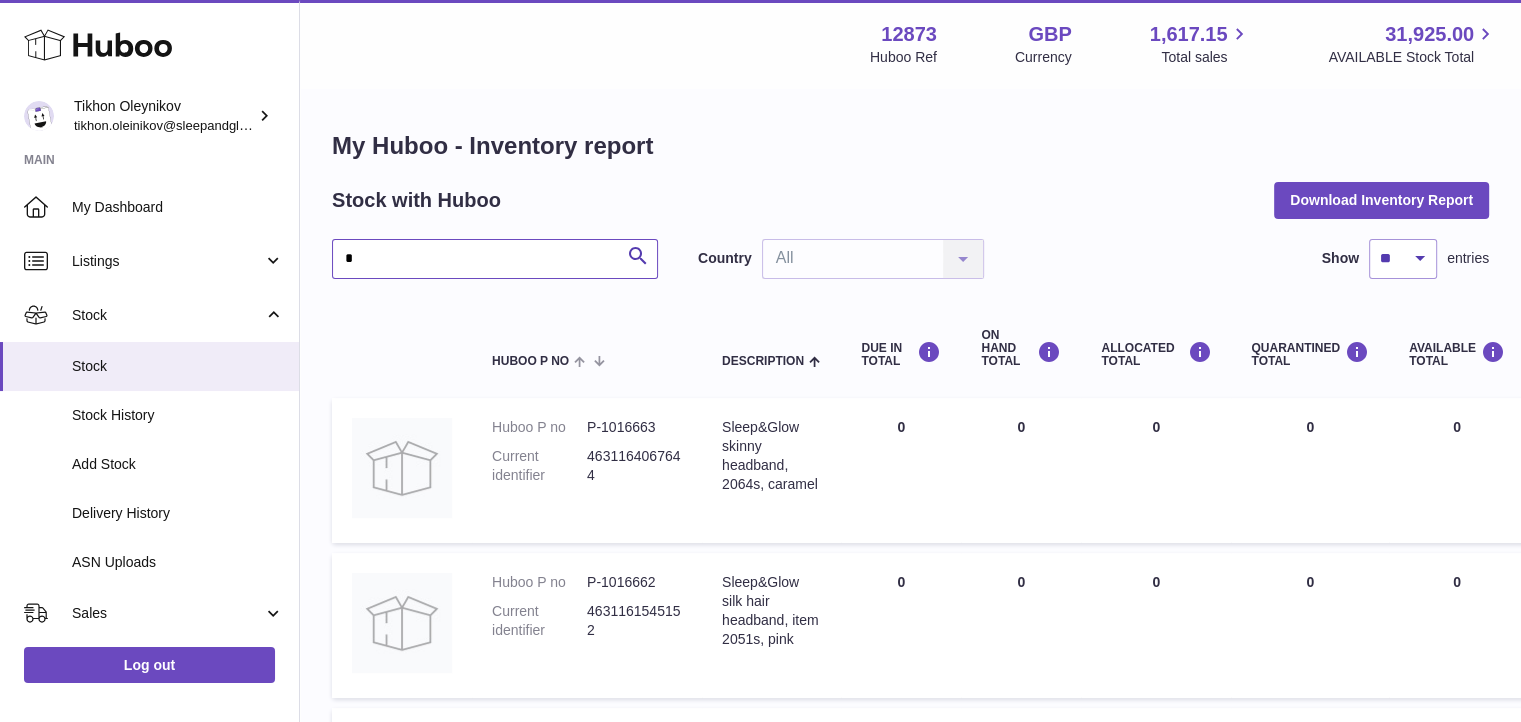 type on "*" 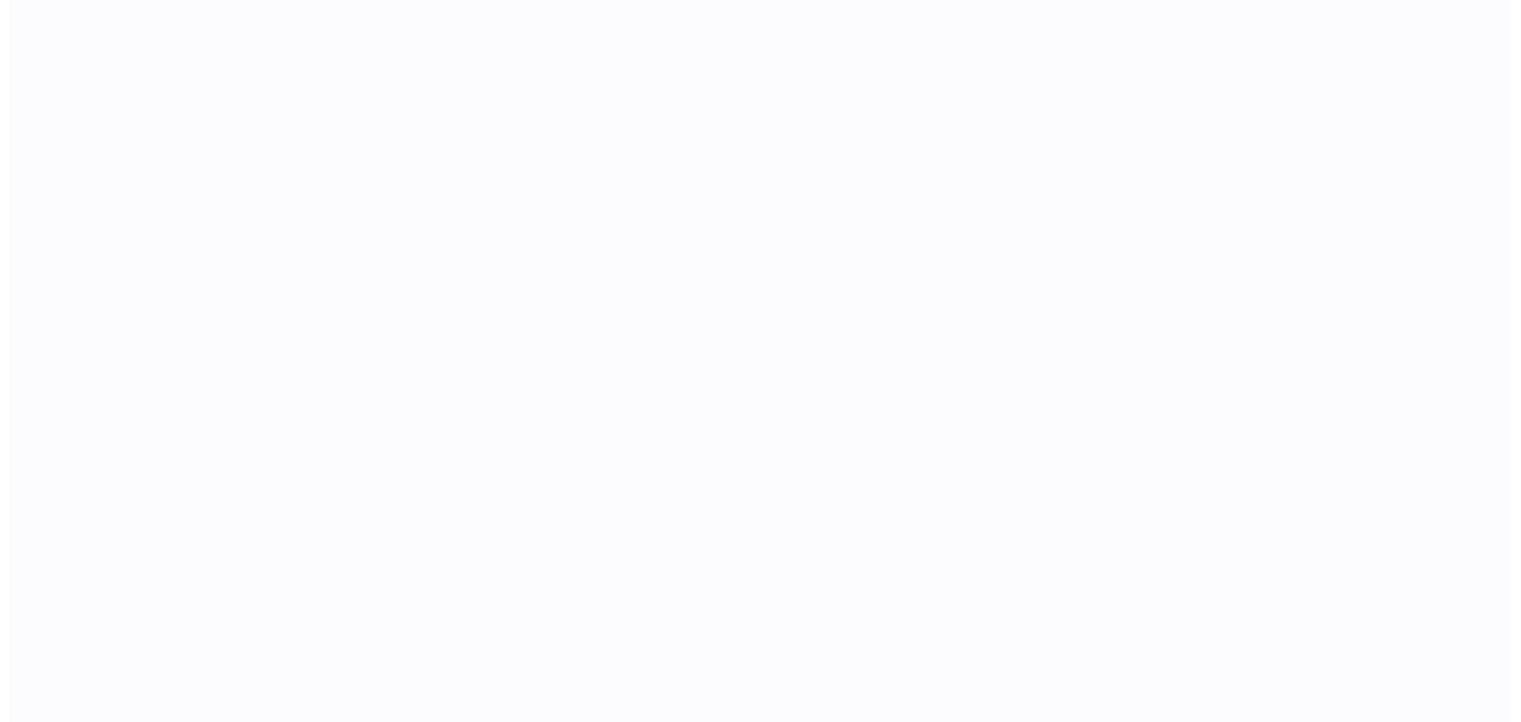 scroll, scrollTop: 0, scrollLeft: 0, axis: both 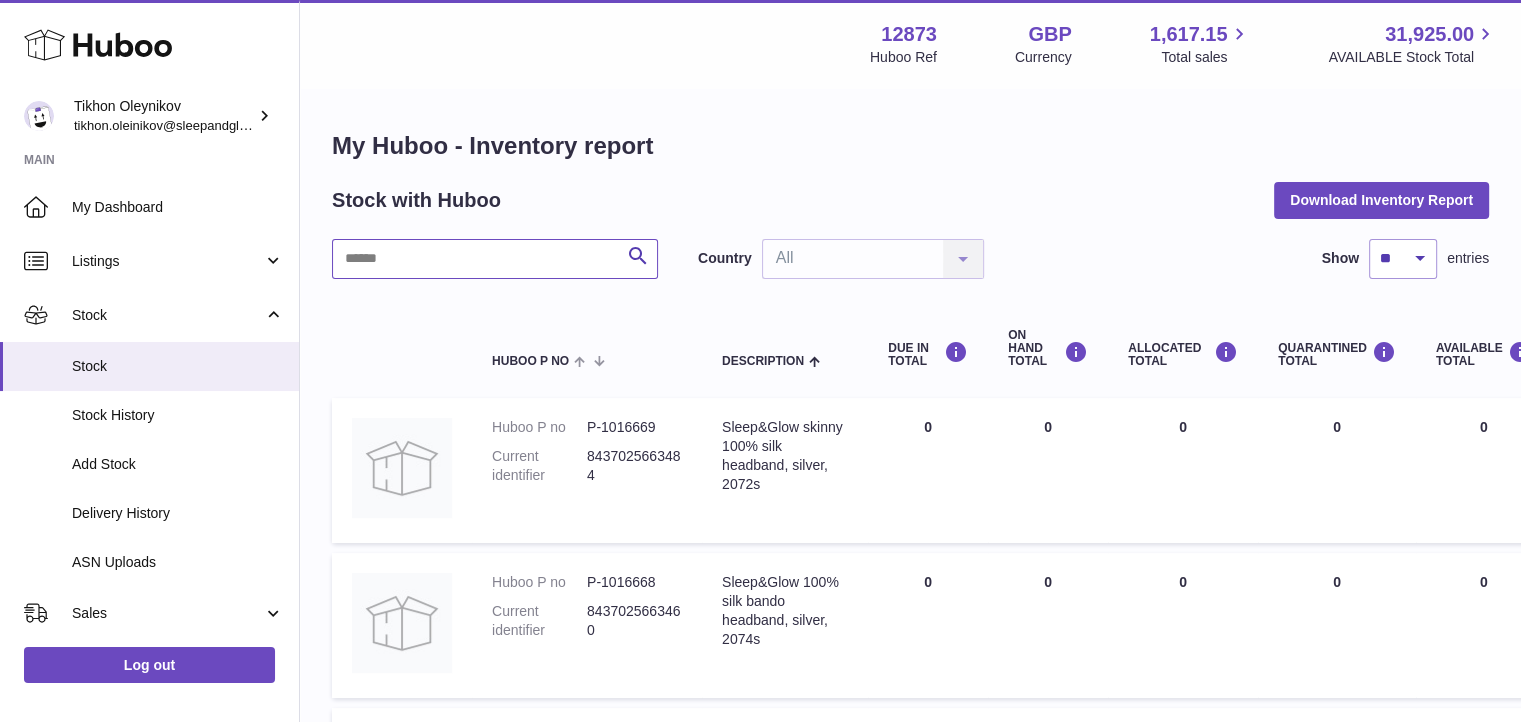 click at bounding box center [495, 259] 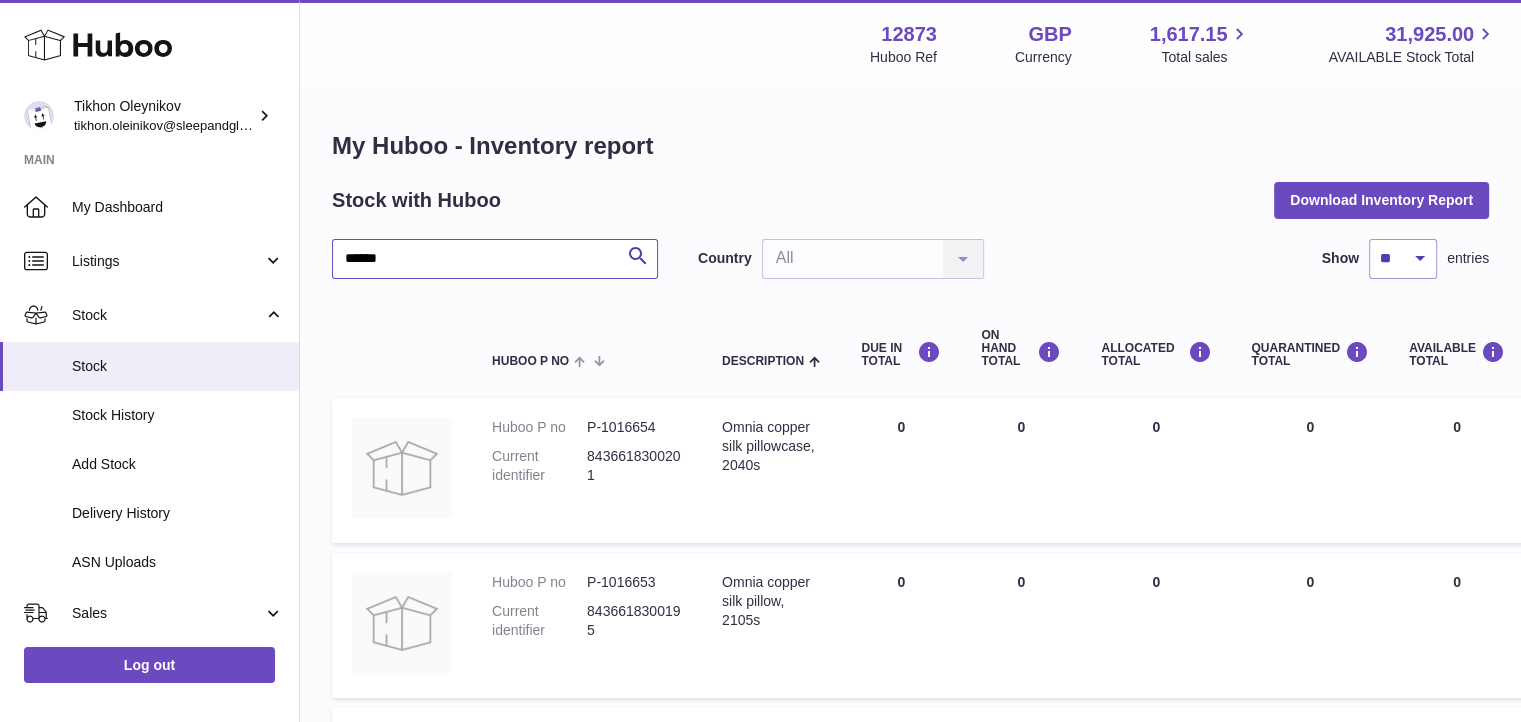 scroll, scrollTop: 40, scrollLeft: 0, axis: vertical 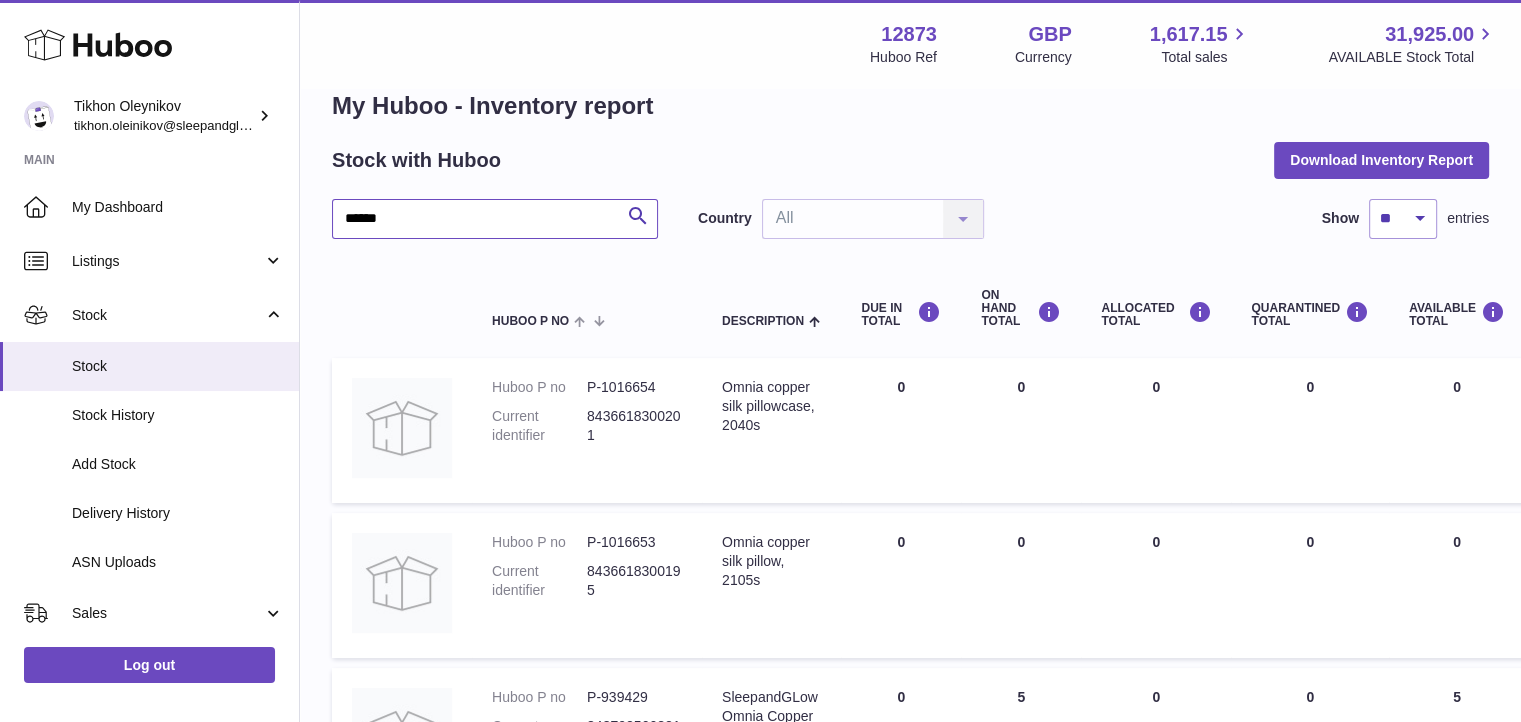 type on "******" 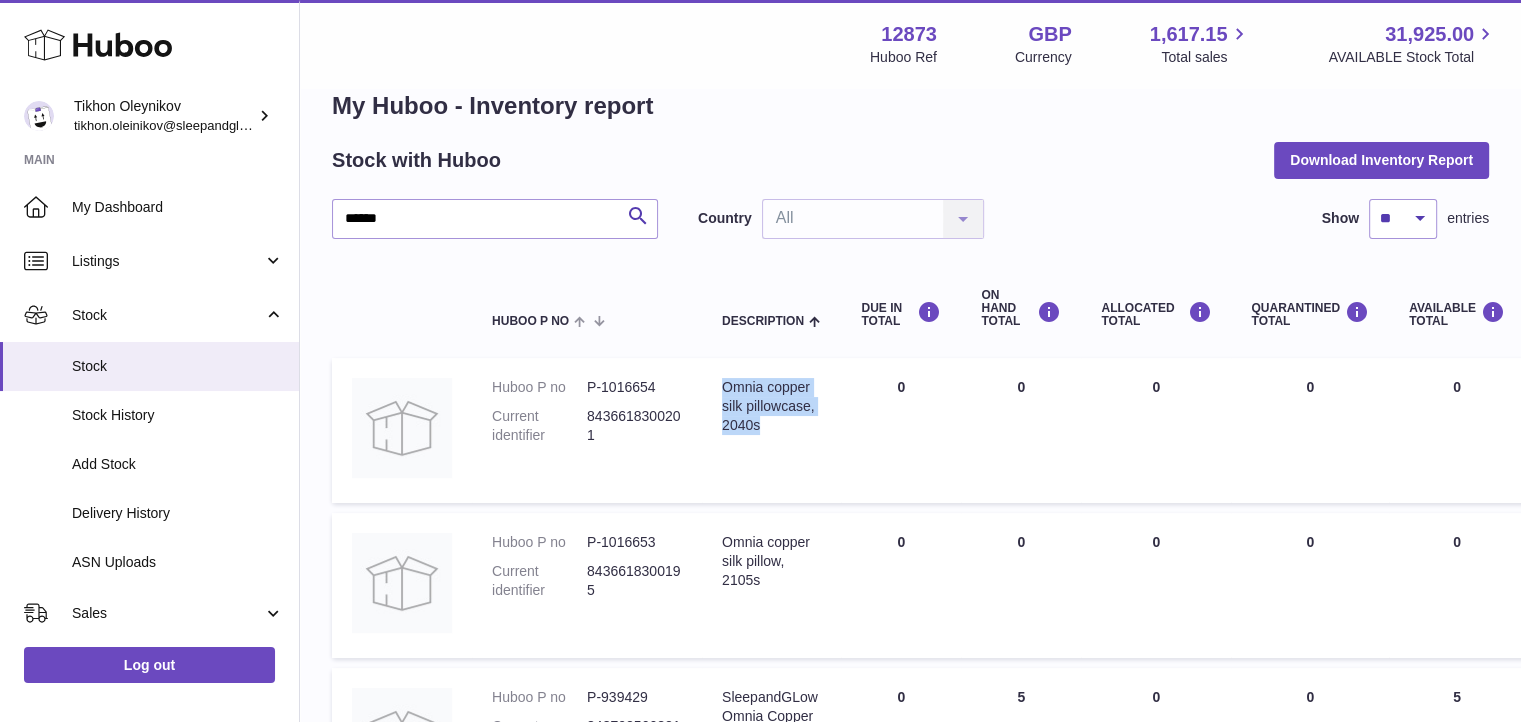 drag, startPoint x: 721, startPoint y: 385, endPoint x: 759, endPoint y: 425, distance: 55.17246 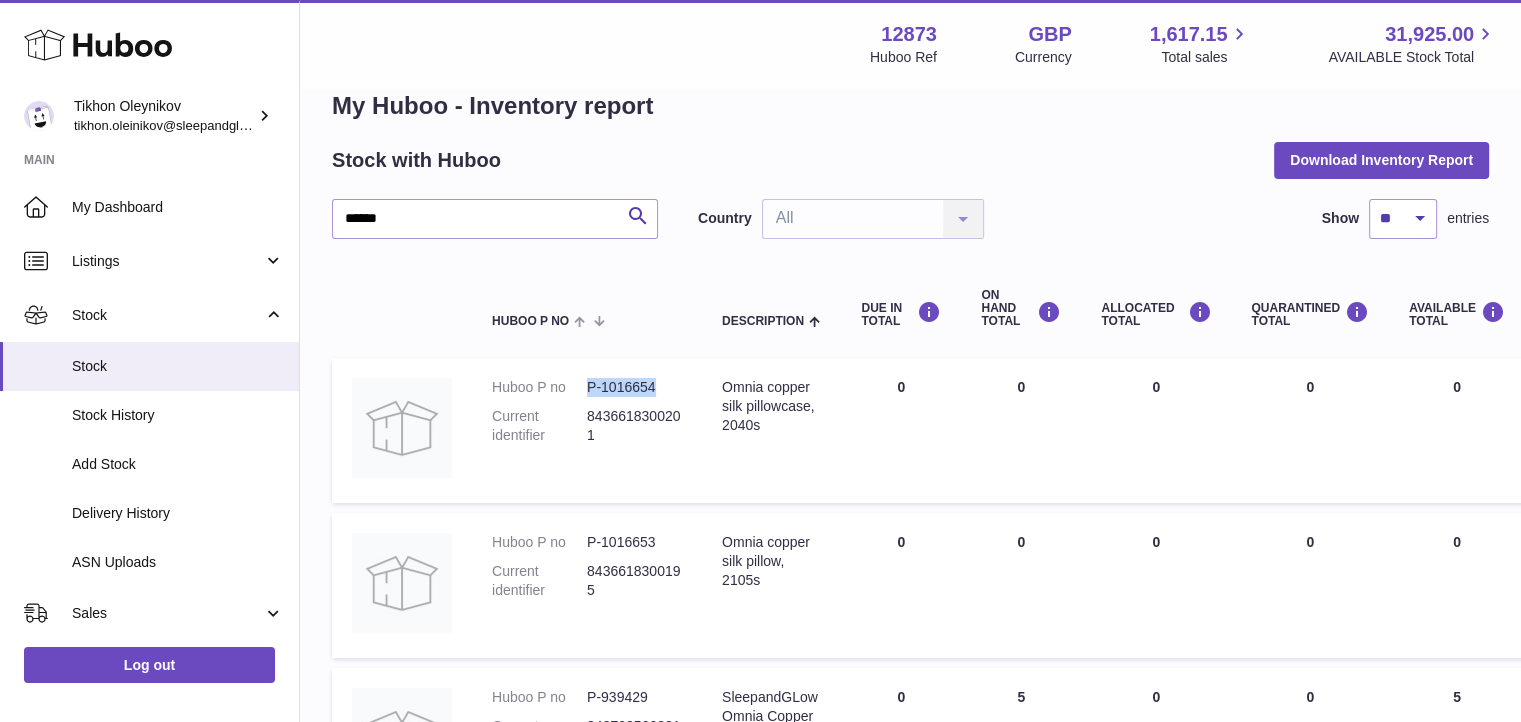 drag, startPoint x: 584, startPoint y: 384, endPoint x: 672, endPoint y: 392, distance: 88.362885 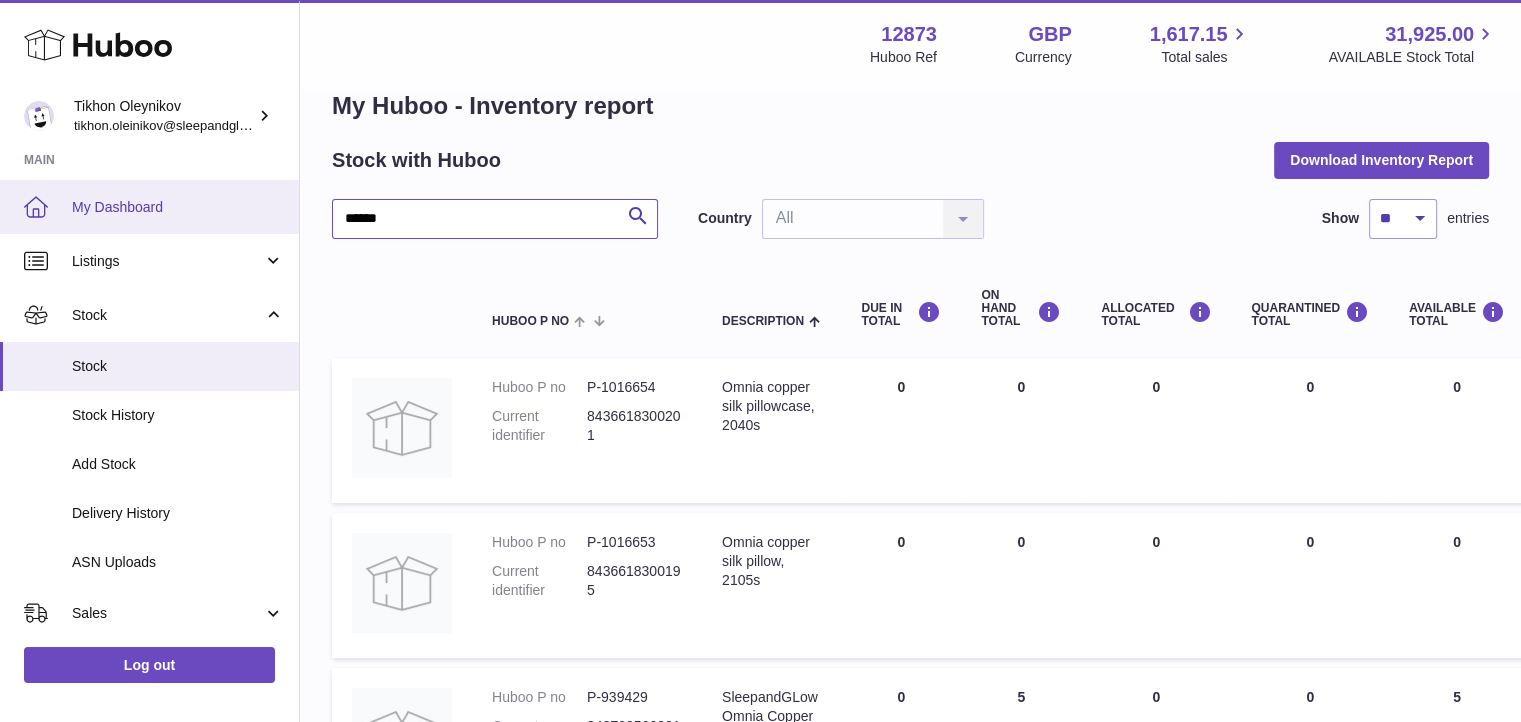 drag, startPoint x: 416, startPoint y: 221, endPoint x: 253, endPoint y: 209, distance: 163.44112 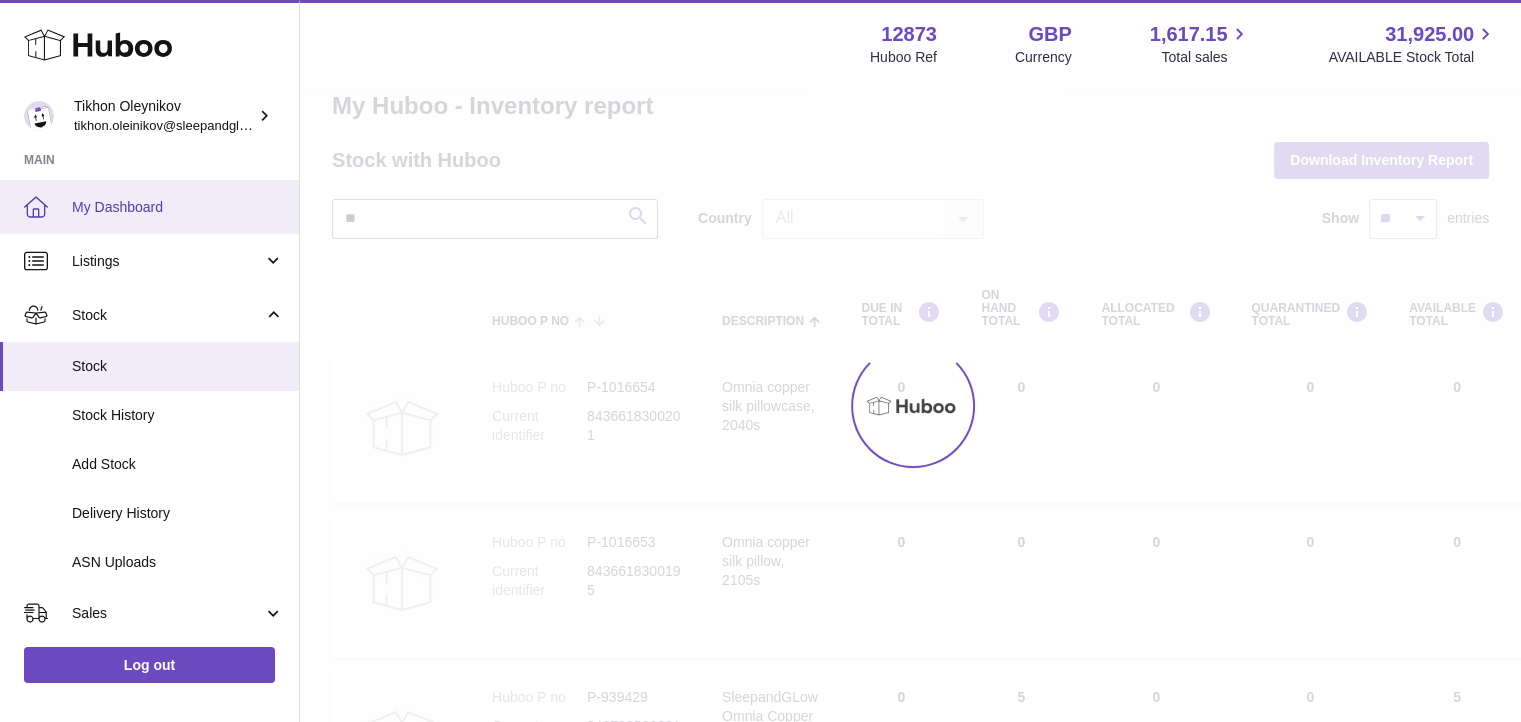 type on "*" 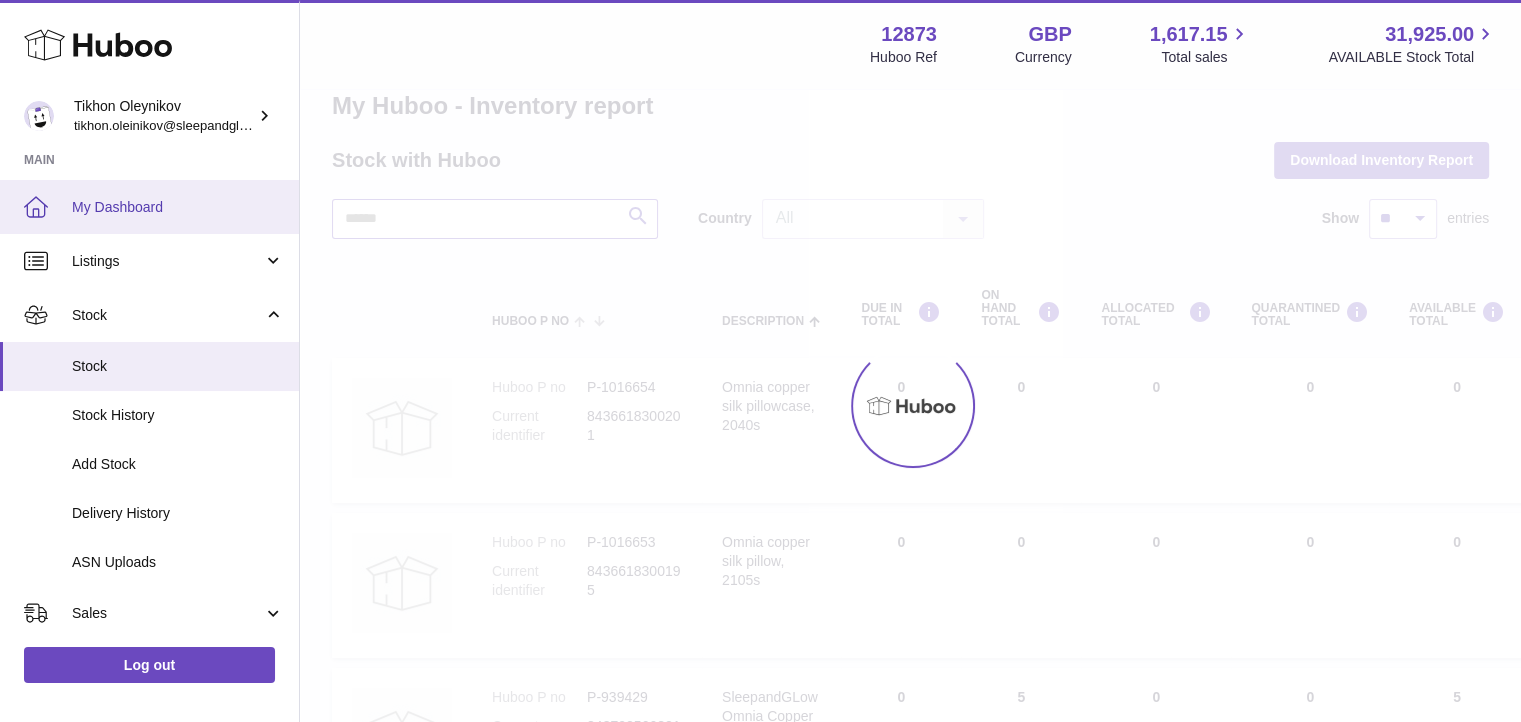 scroll, scrollTop: 15, scrollLeft: 0, axis: vertical 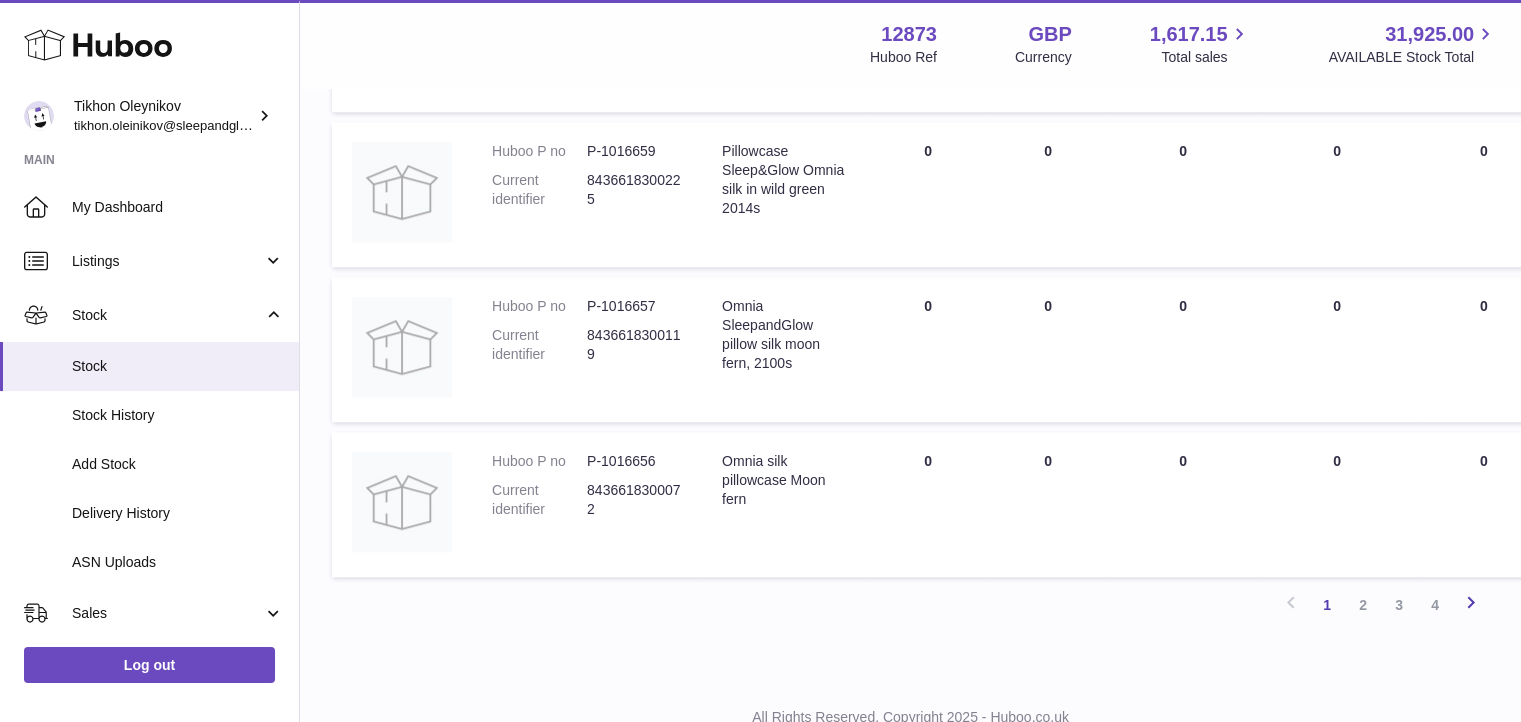 click at bounding box center (1471, 602) 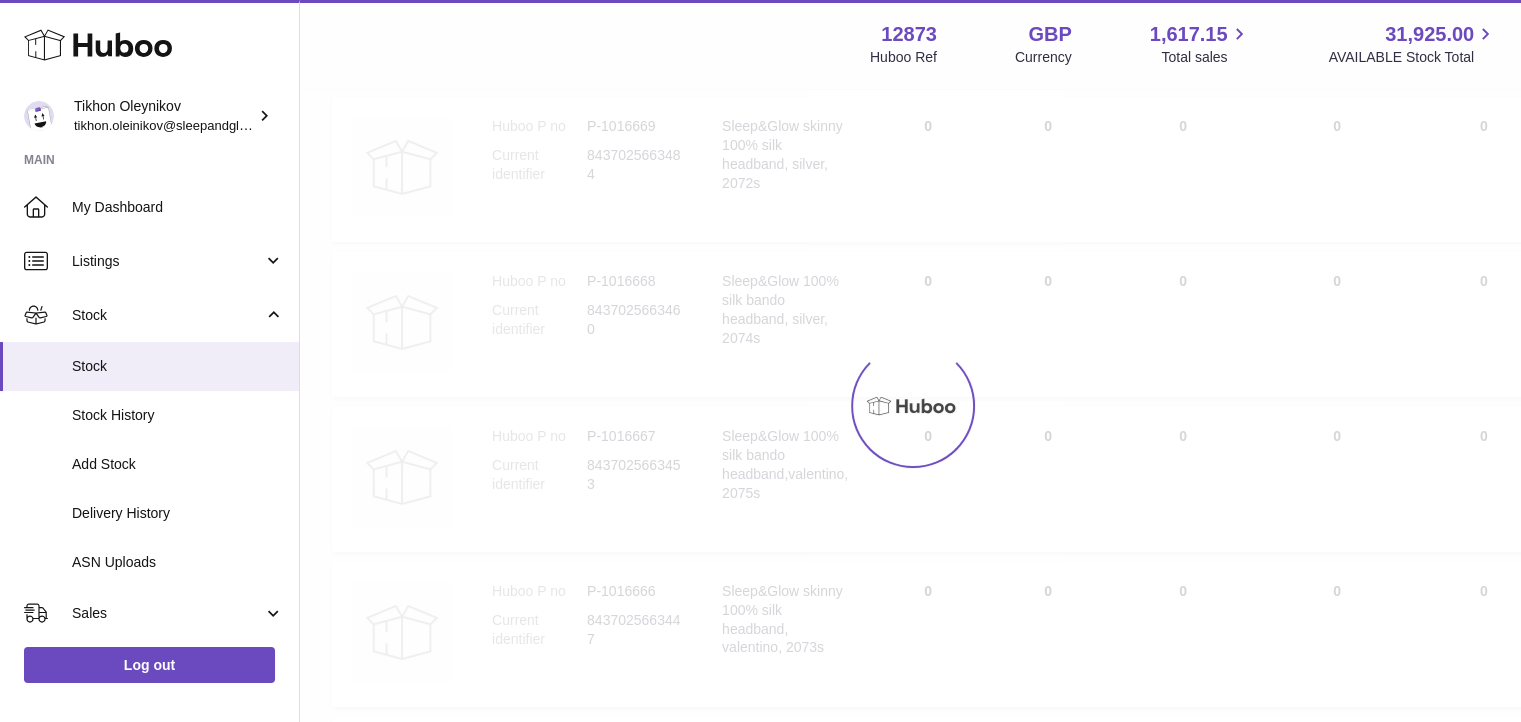 scroll, scrollTop: 90, scrollLeft: 0, axis: vertical 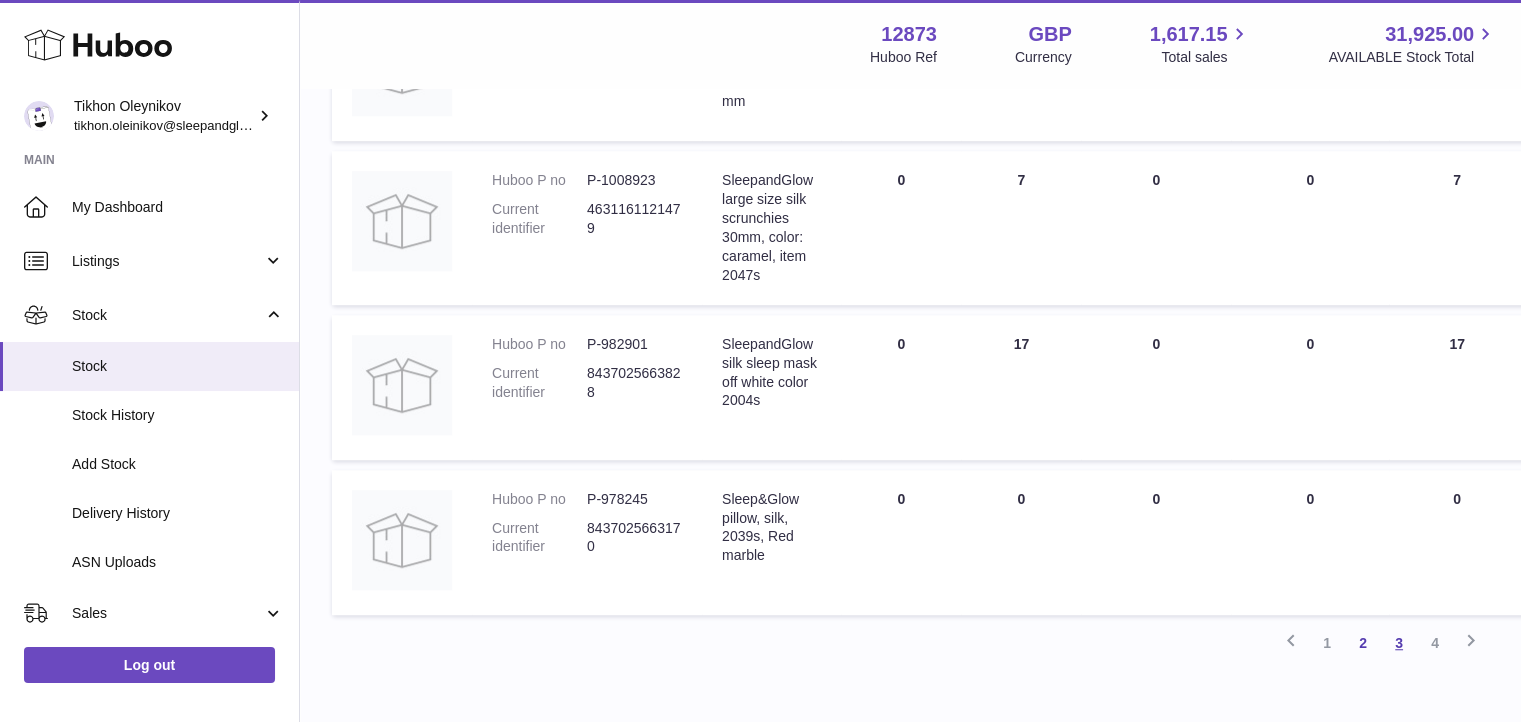 click on "3" at bounding box center (1399, 643) 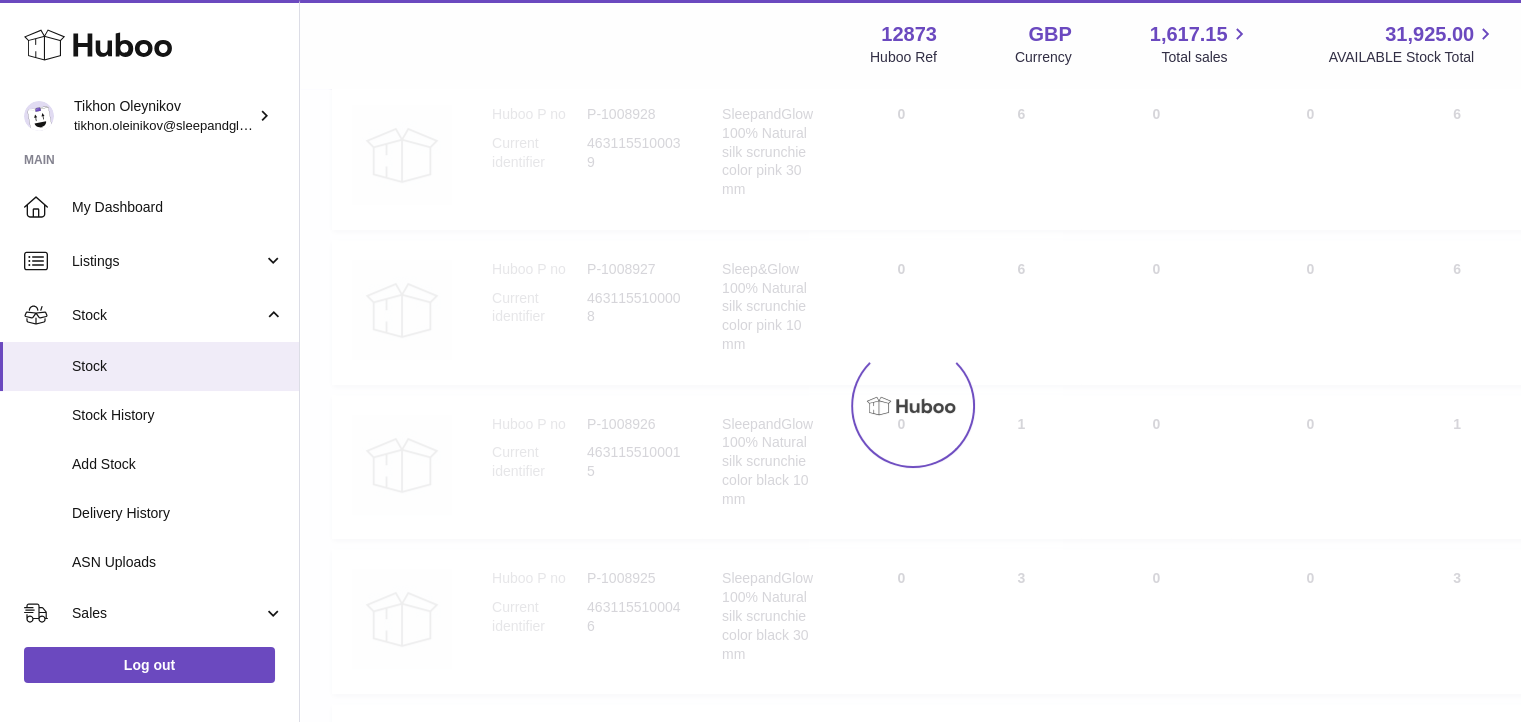 scroll, scrollTop: 90, scrollLeft: 0, axis: vertical 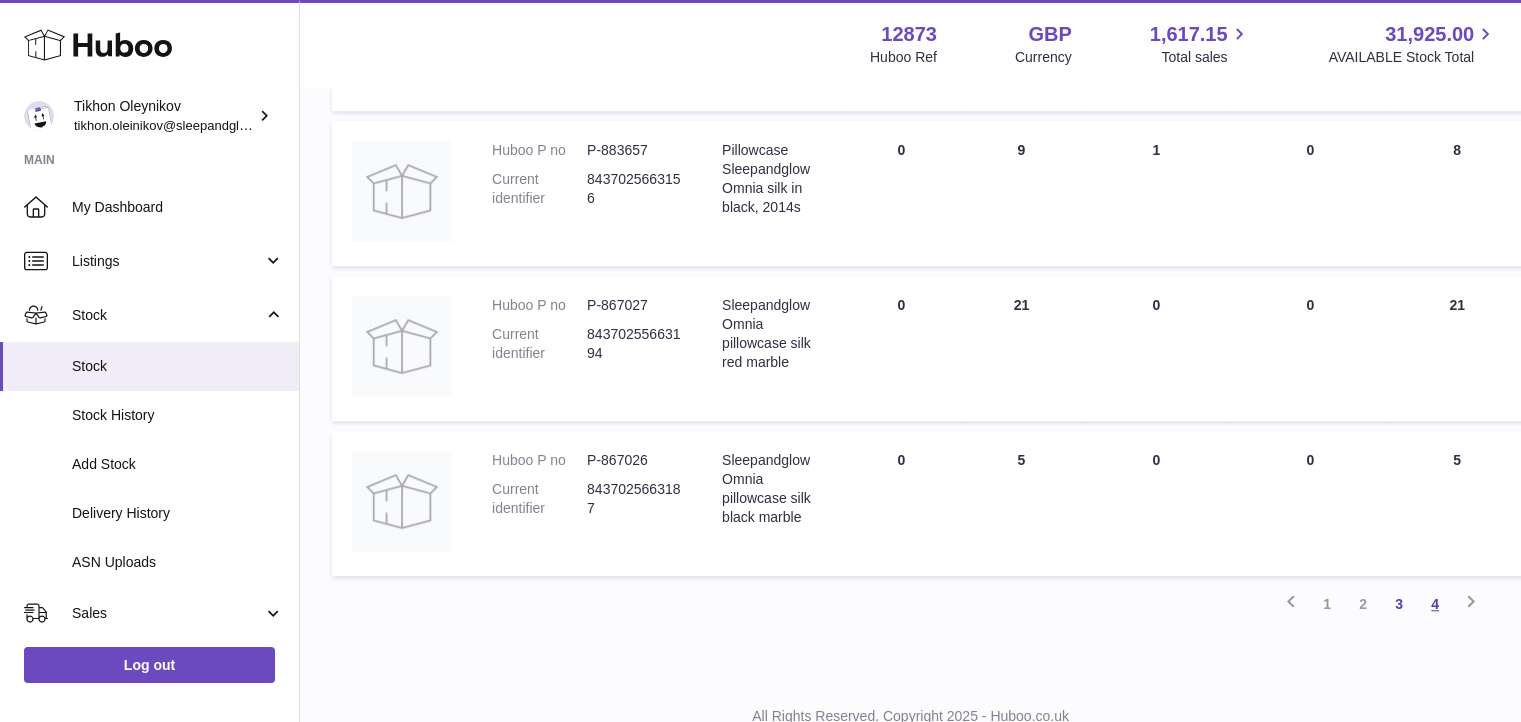 click on "4" at bounding box center [1435, 604] 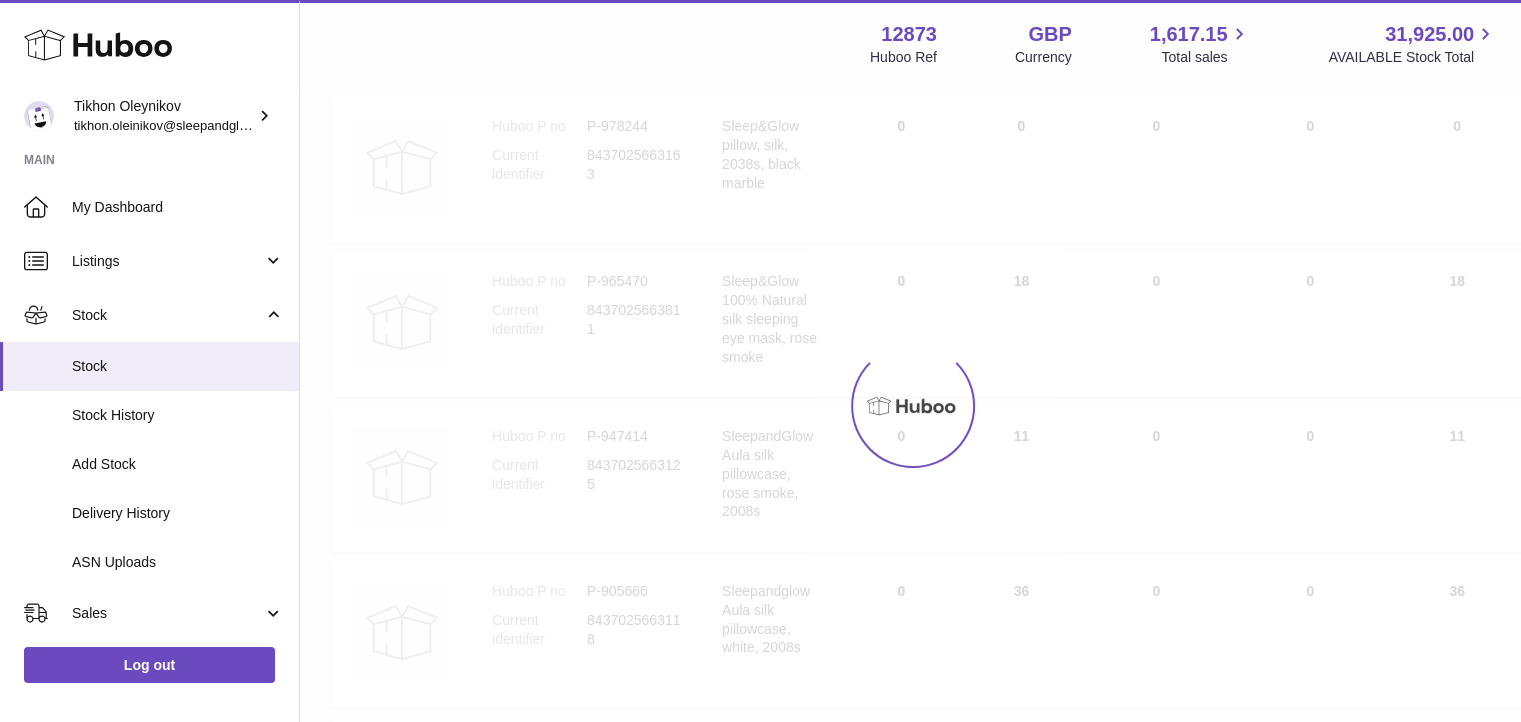 scroll, scrollTop: 90, scrollLeft: 0, axis: vertical 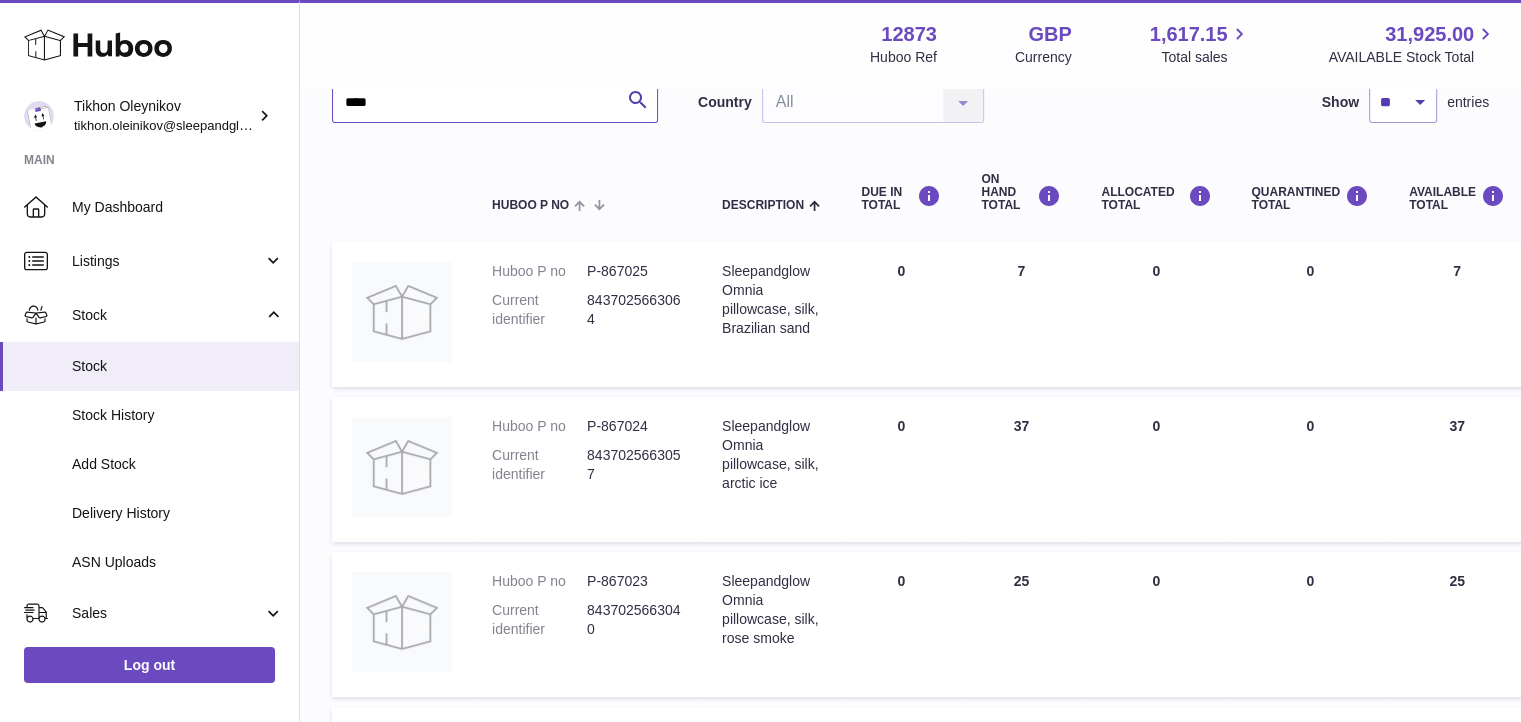 drag, startPoint x: 321, startPoint y: 104, endPoint x: 301, endPoint y: 103, distance: 20.024984 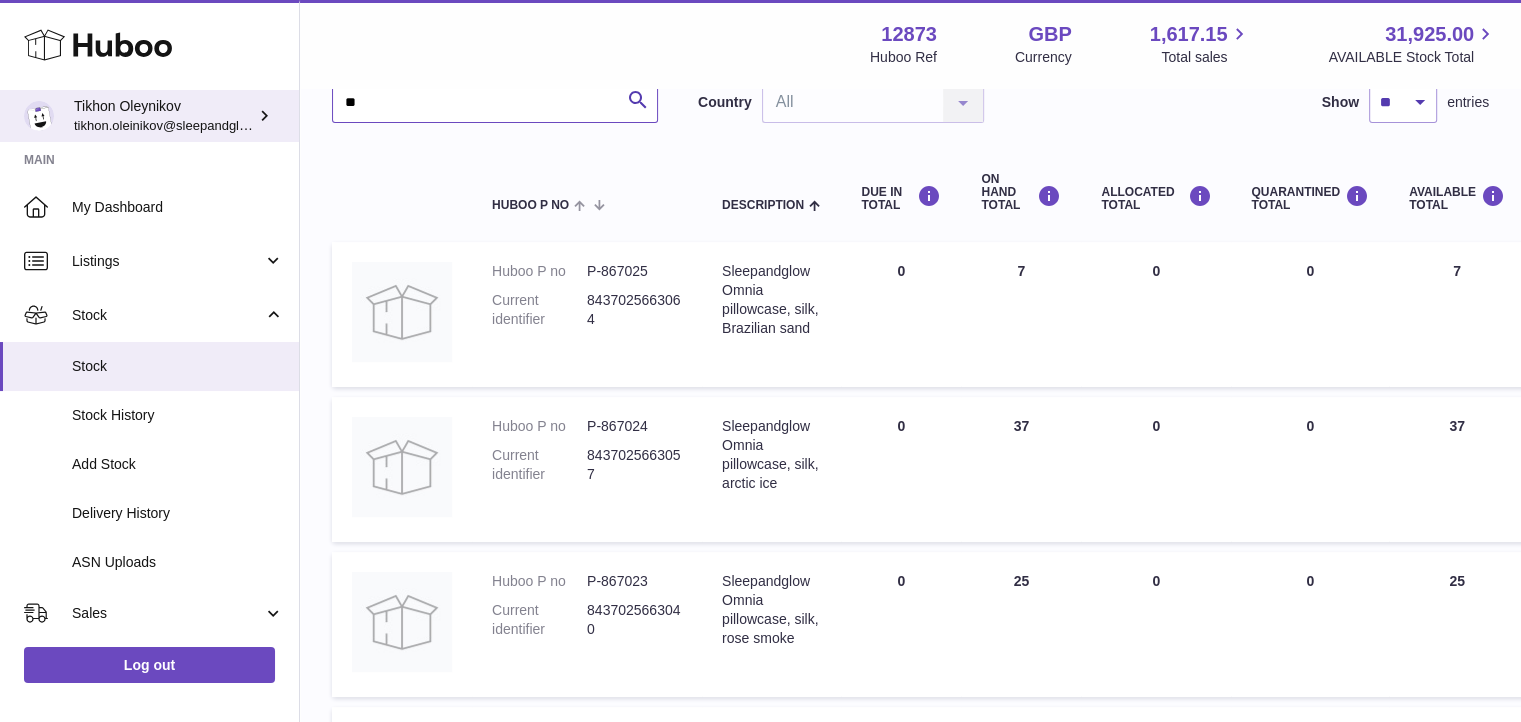 type on "*" 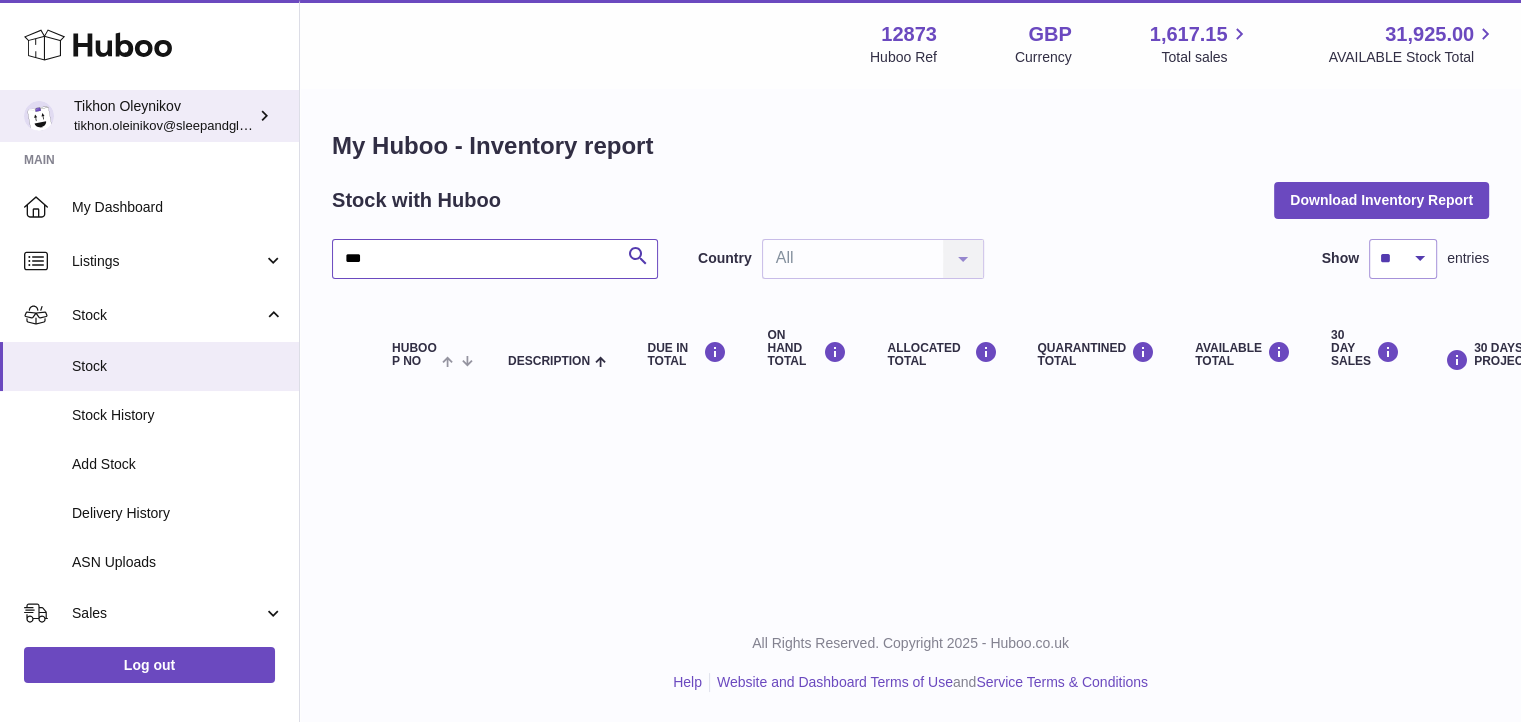 scroll, scrollTop: 15, scrollLeft: 0, axis: vertical 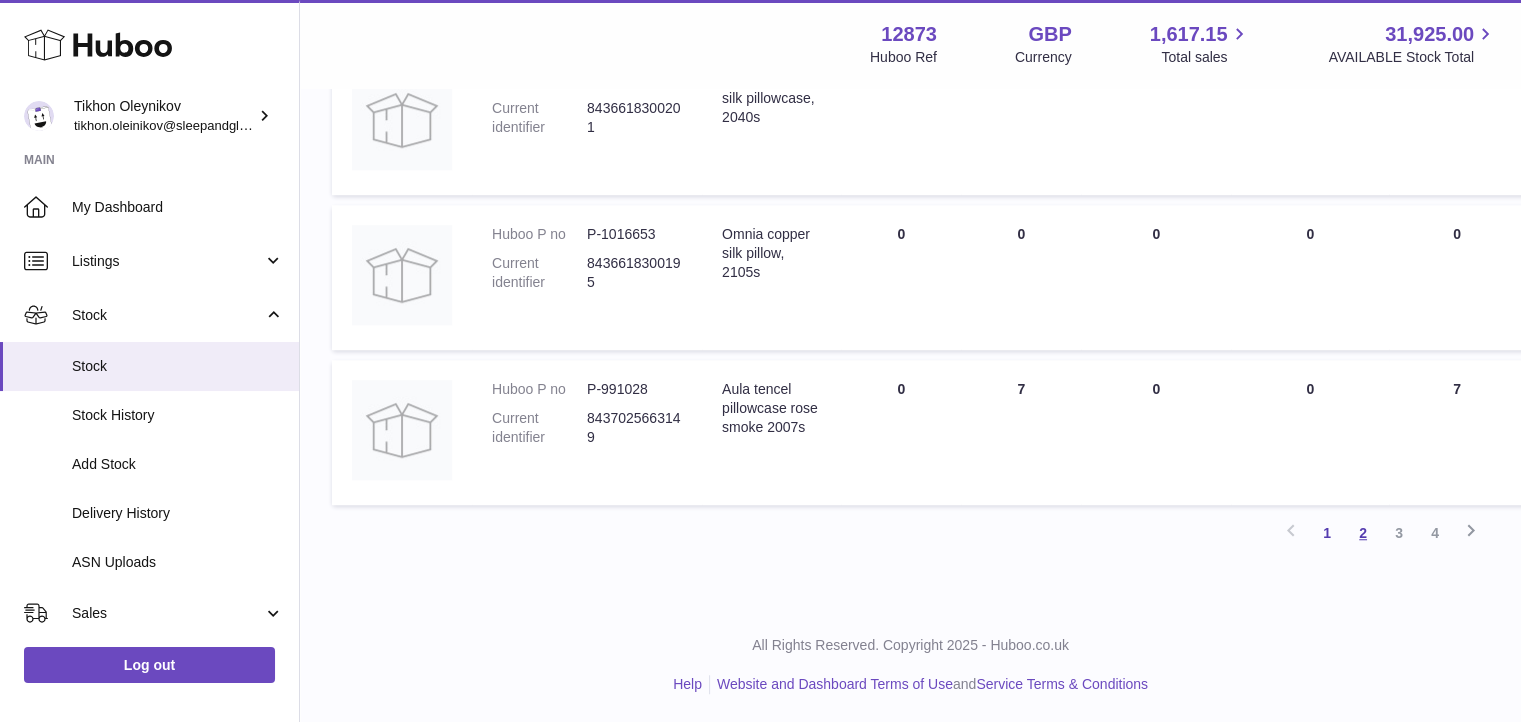 click on "2" at bounding box center [1363, 533] 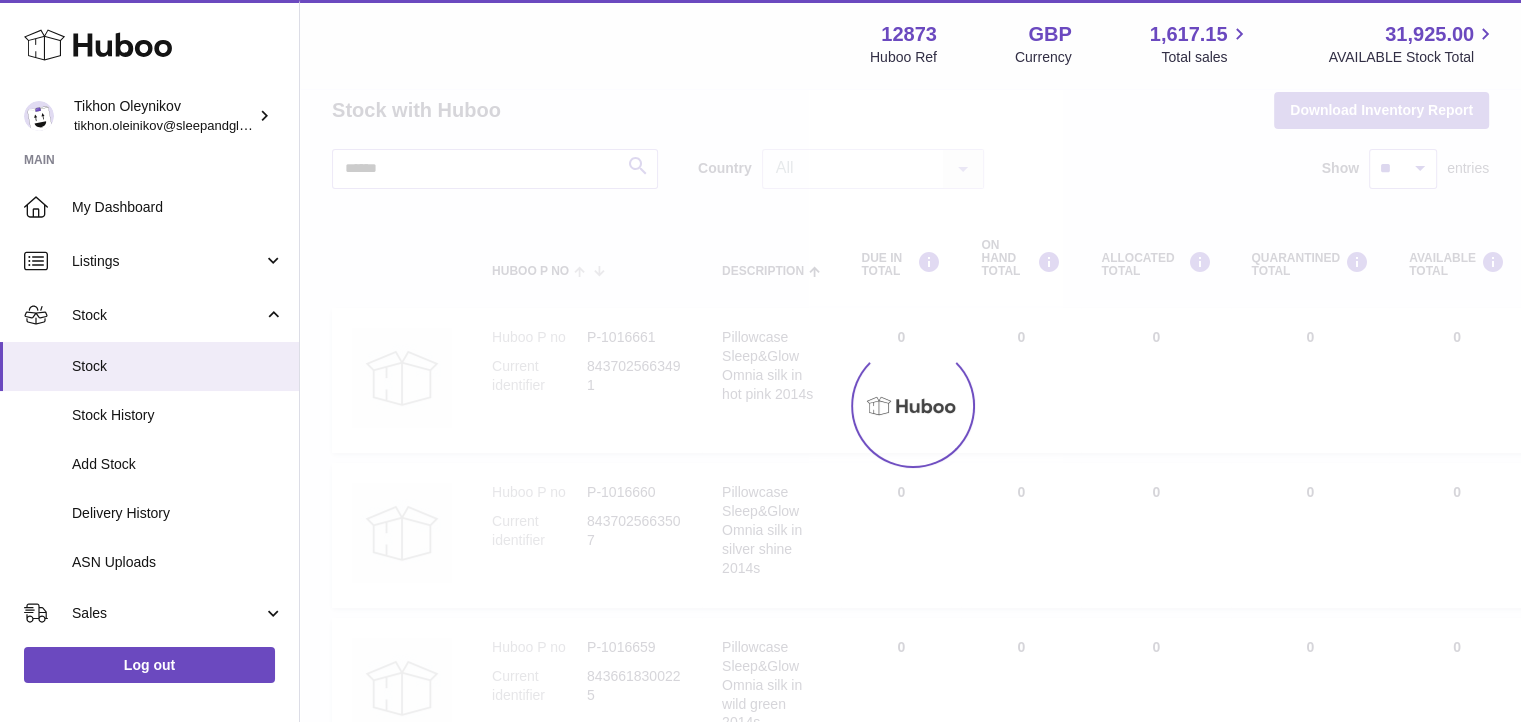 scroll, scrollTop: 15, scrollLeft: 0, axis: vertical 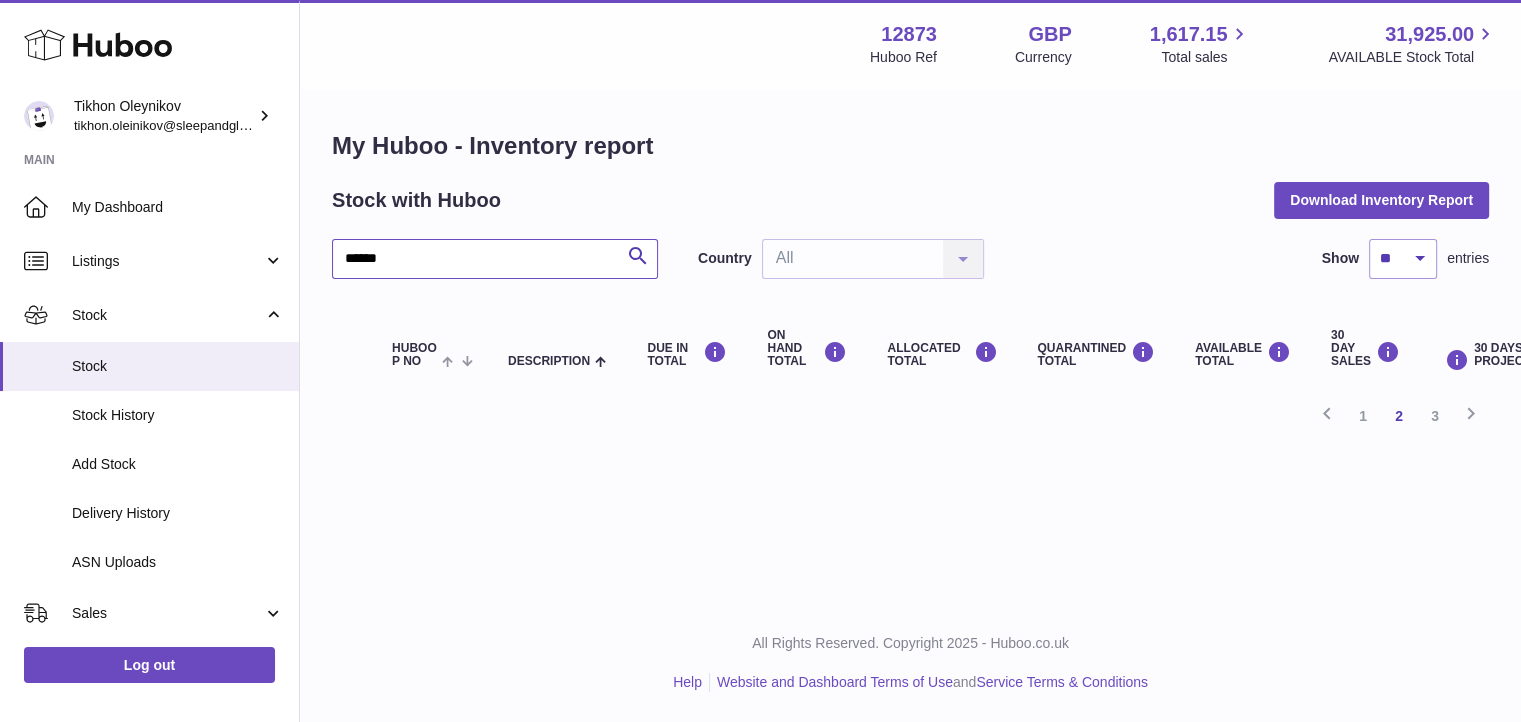 drag, startPoint x: 450, startPoint y: 253, endPoint x: 311, endPoint y: 241, distance: 139.51703 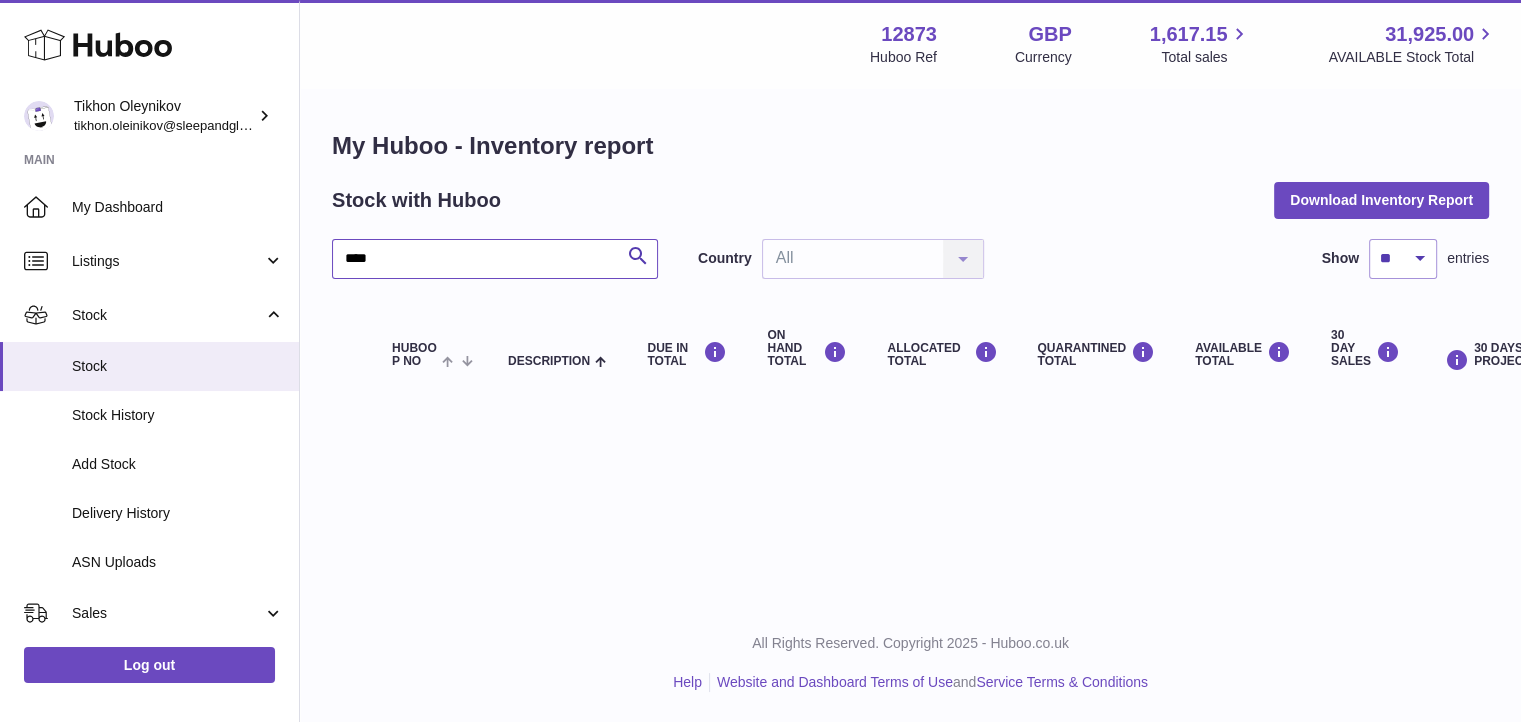 drag, startPoint x: 372, startPoint y: 236, endPoint x: 309, endPoint y: 237, distance: 63.007935 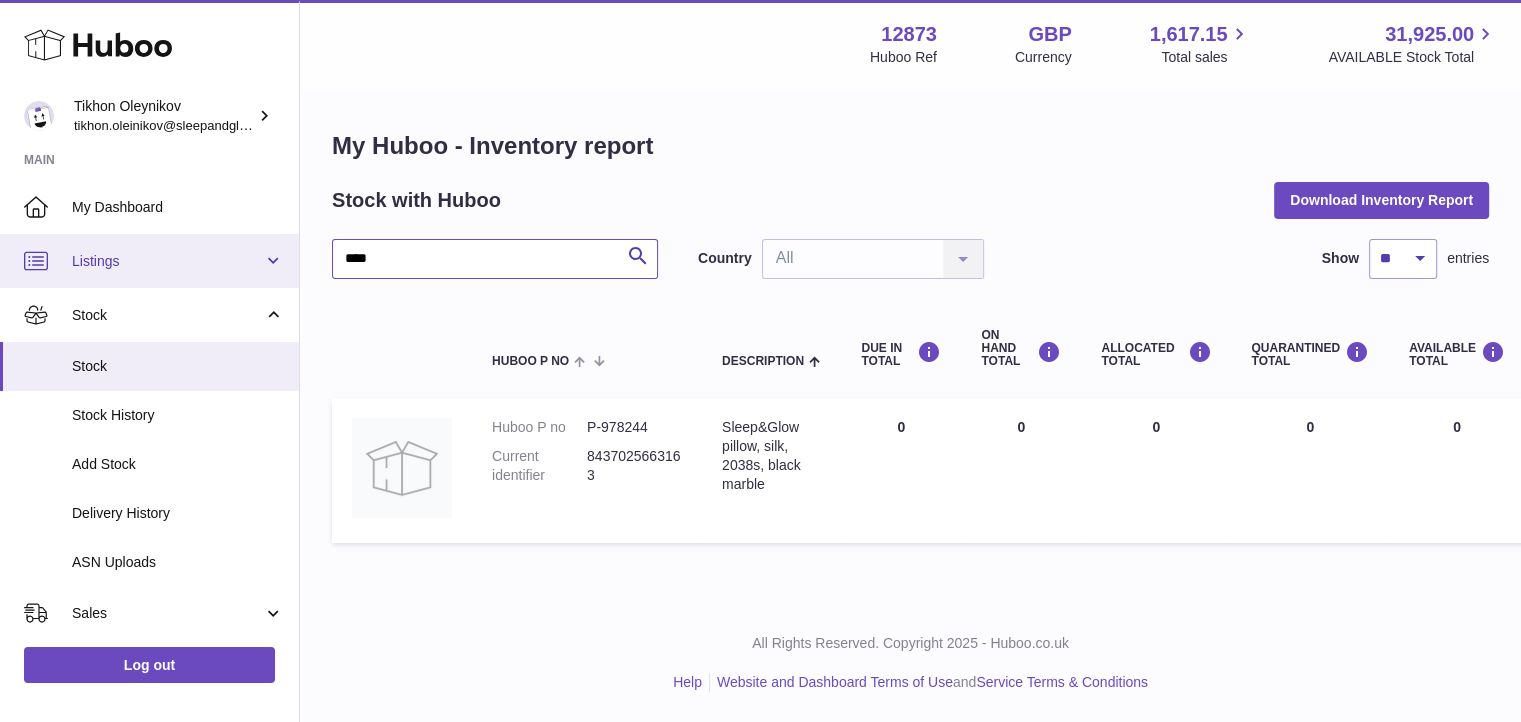 drag, startPoint x: 456, startPoint y: 244, endPoint x: 196, endPoint y: 243, distance: 260.00192 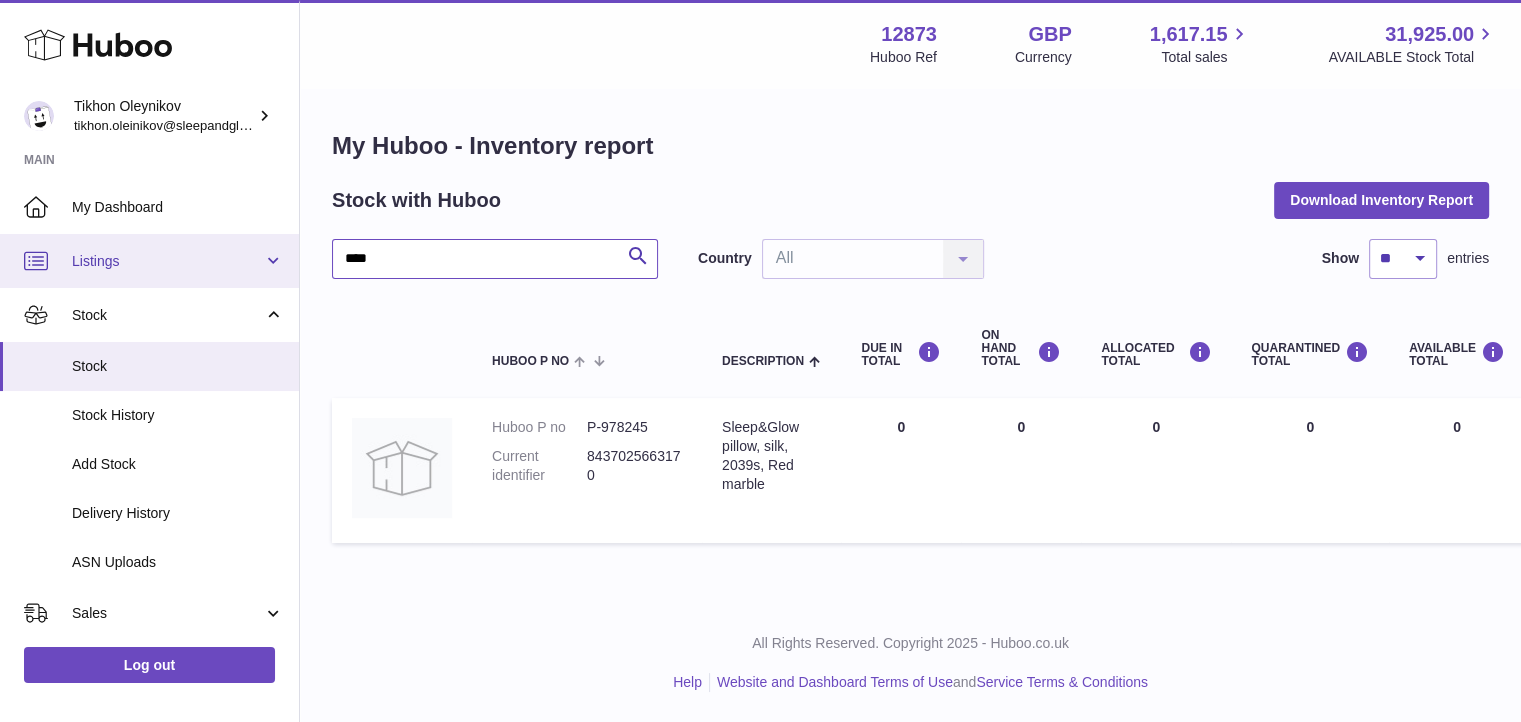 drag, startPoint x: 457, startPoint y: 240, endPoint x: 264, endPoint y: 261, distance: 194.13913 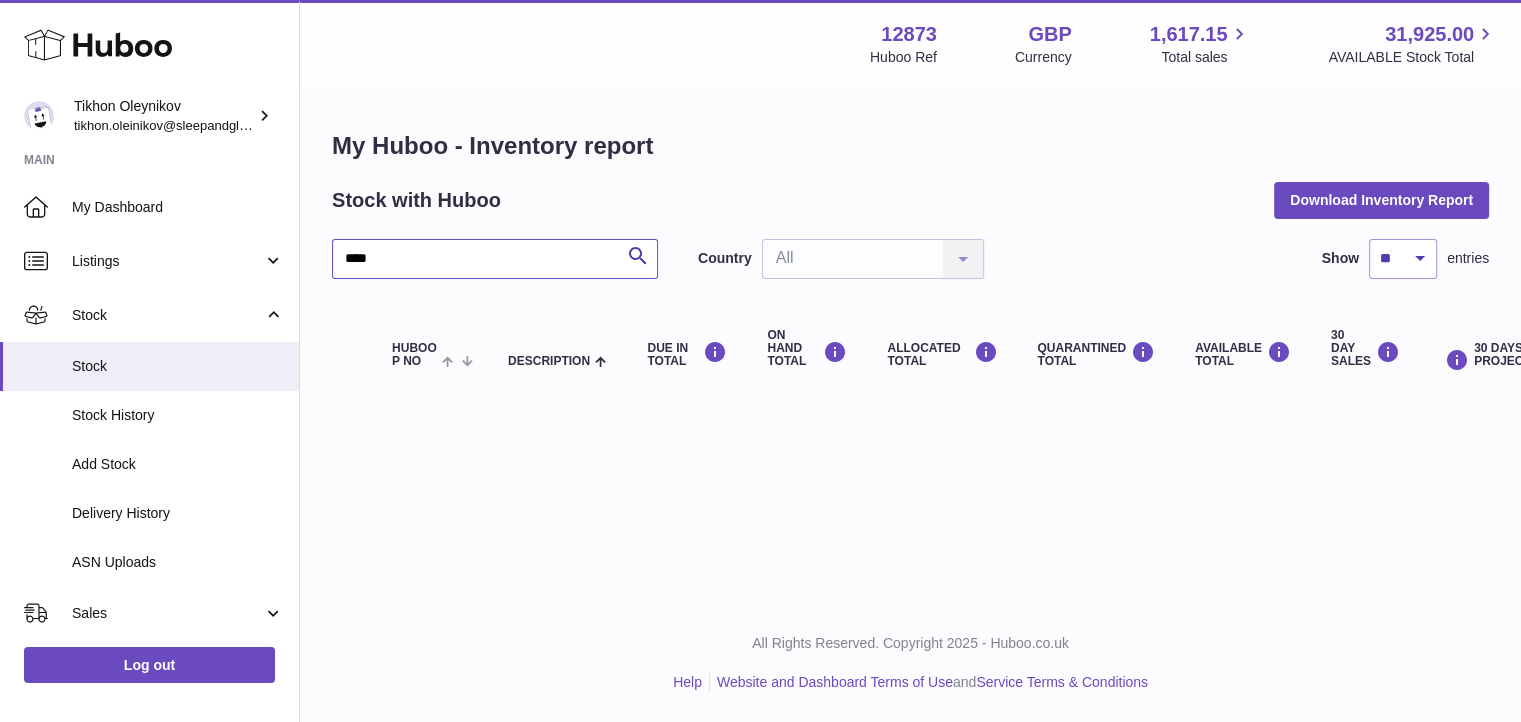 click on "****" at bounding box center (495, 259) 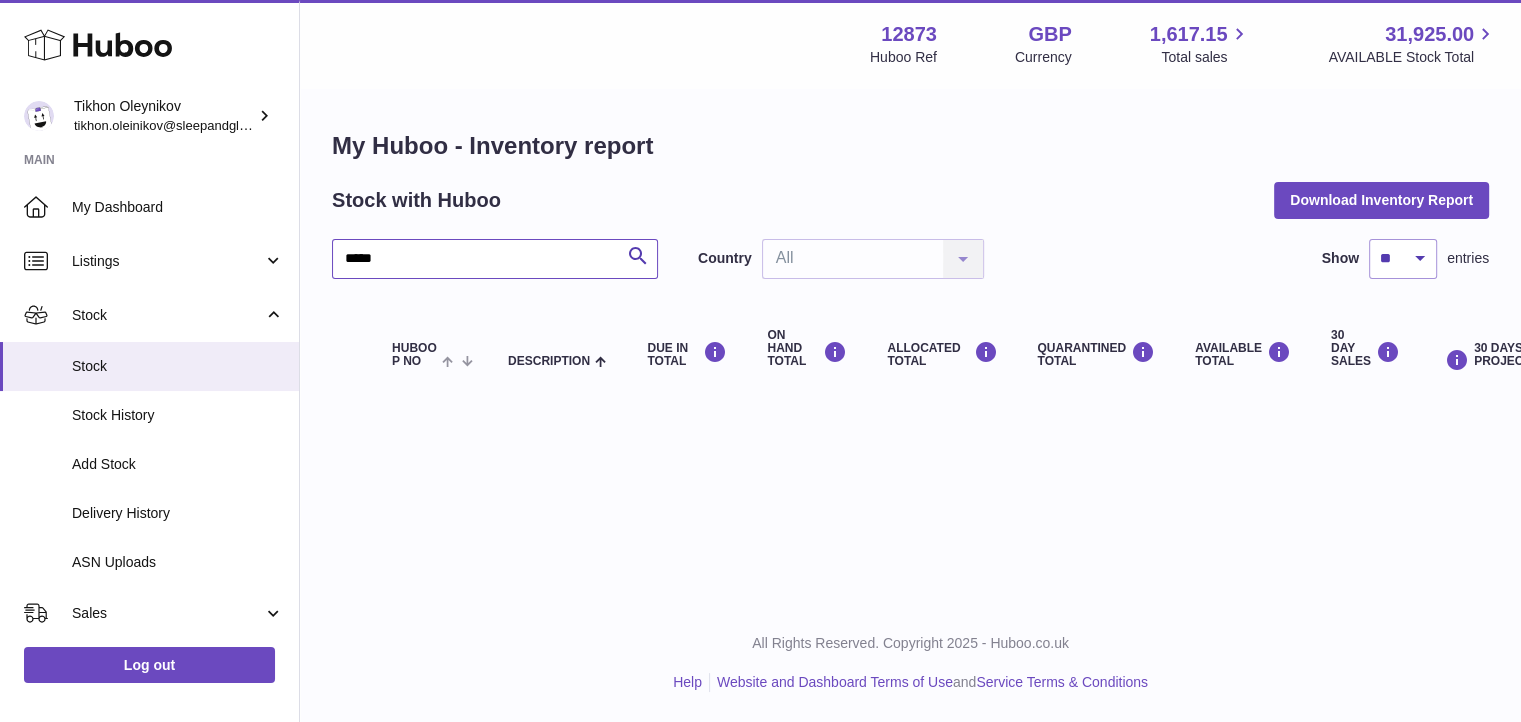 type on "*****" 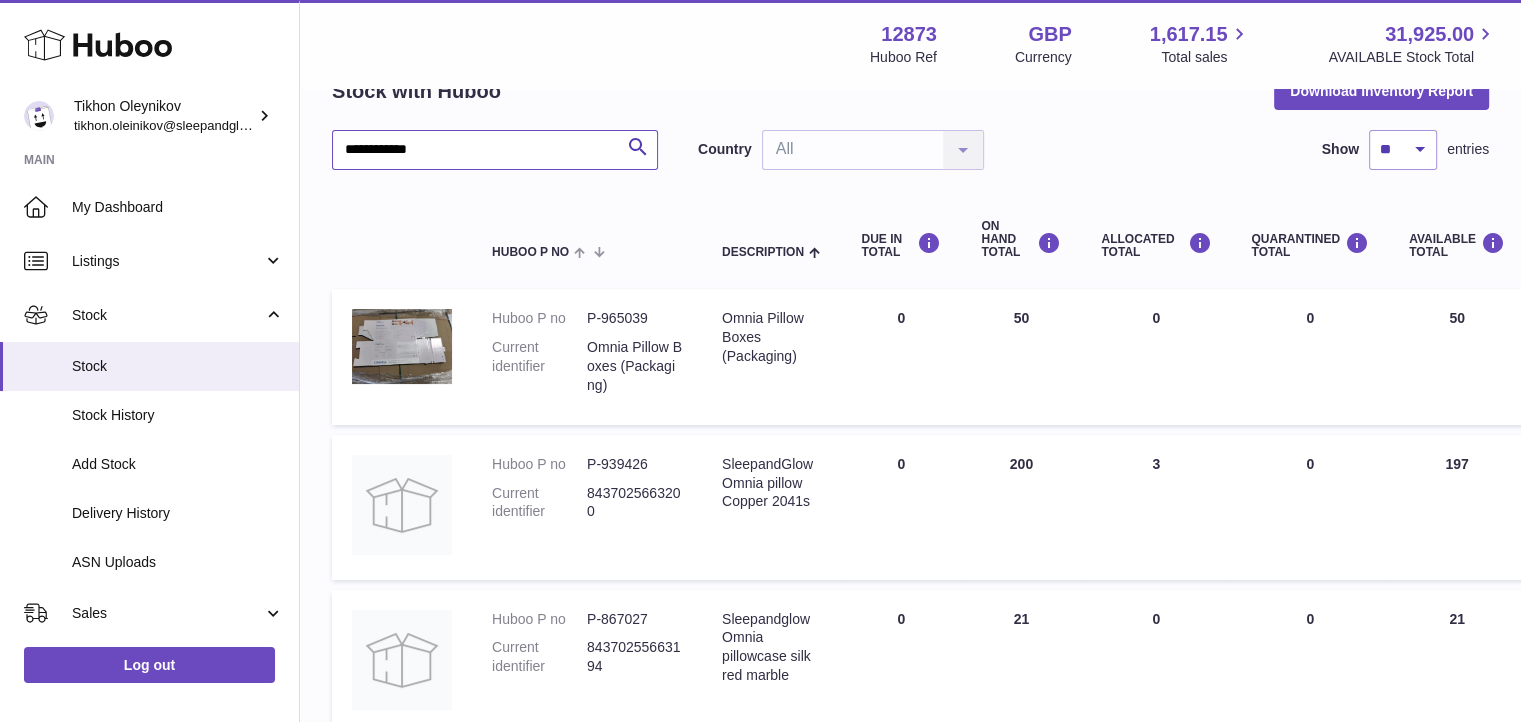 scroll, scrollTop: 0, scrollLeft: 0, axis: both 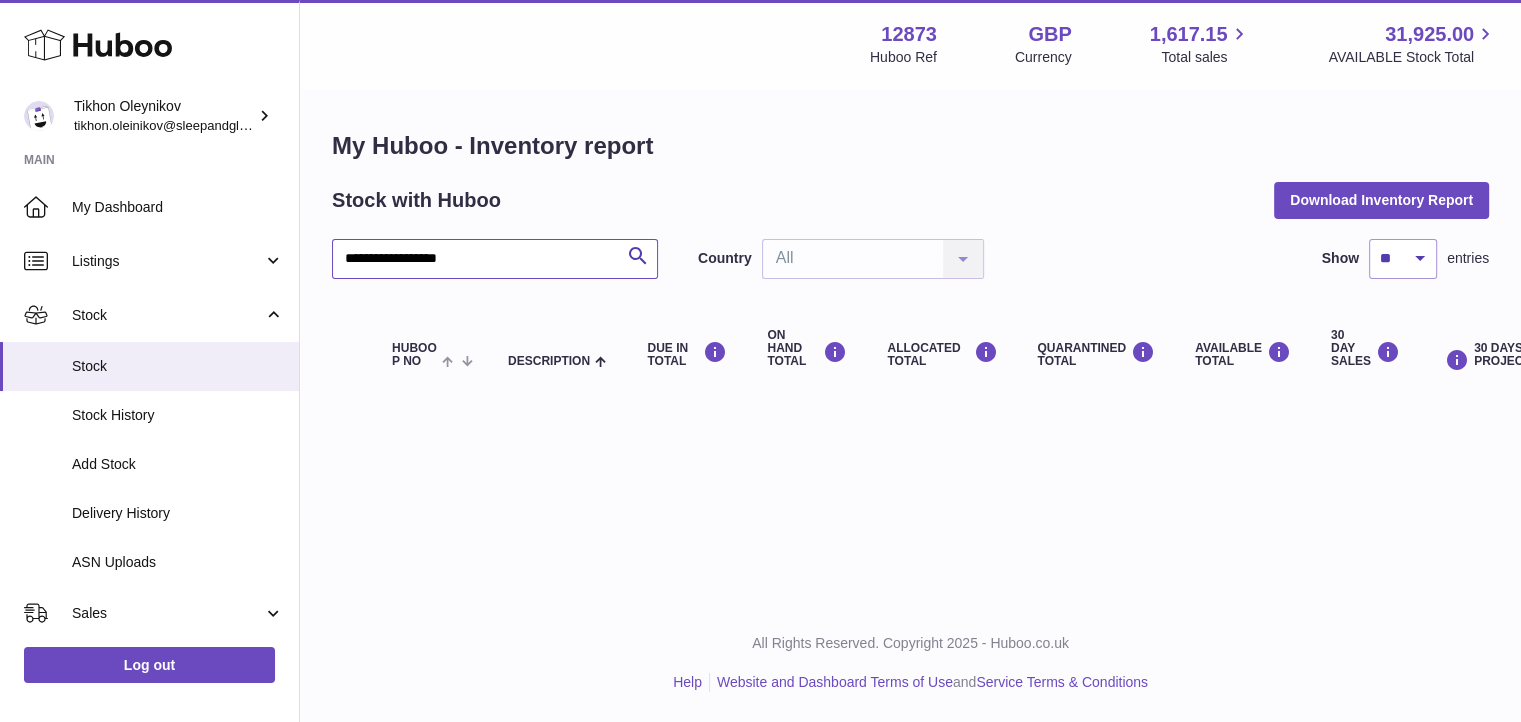 click on "**********" at bounding box center (495, 259) 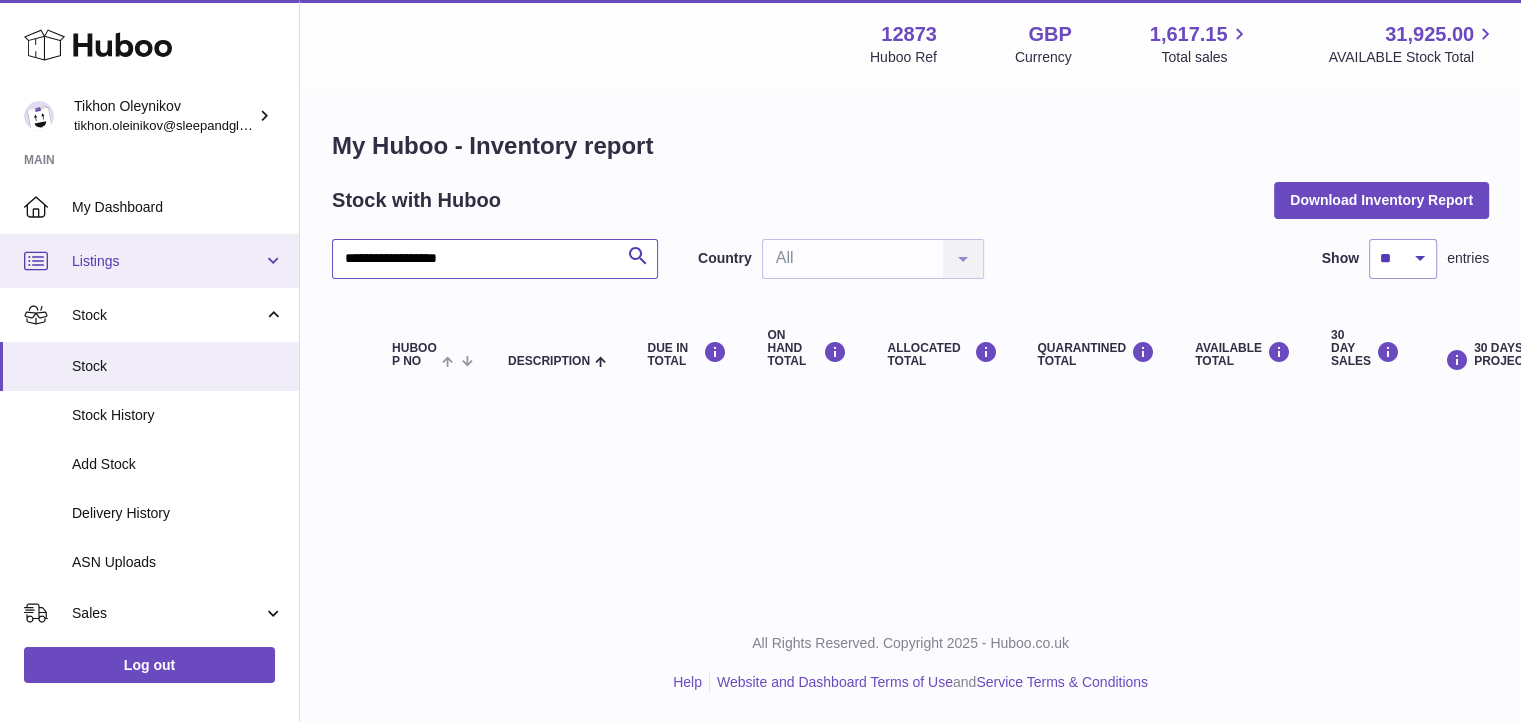 drag, startPoint x: 431, startPoint y: 258, endPoint x: 215, endPoint y: 258, distance: 216 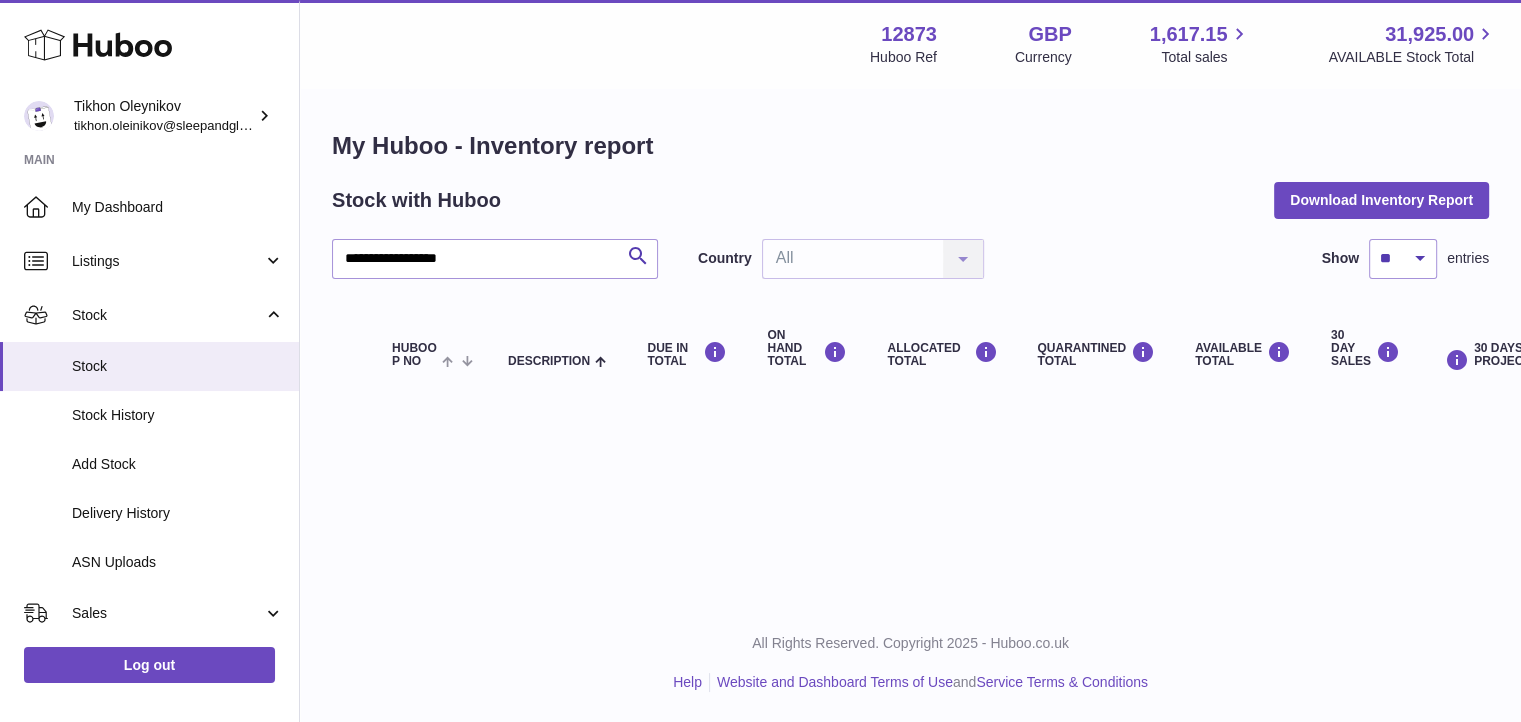 click on "**********" at bounding box center [910, 264] 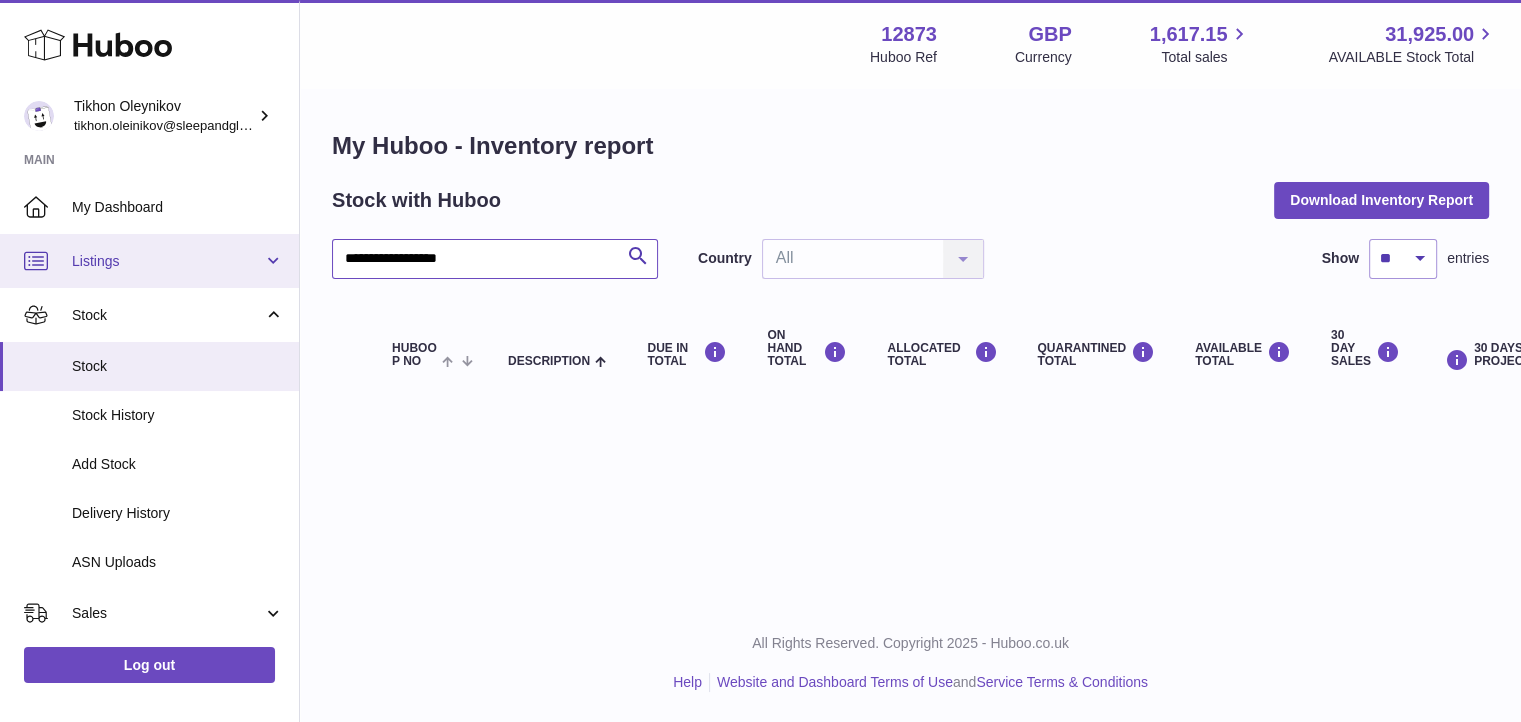 drag, startPoint x: 480, startPoint y: 260, endPoint x: 220, endPoint y: 251, distance: 260.15573 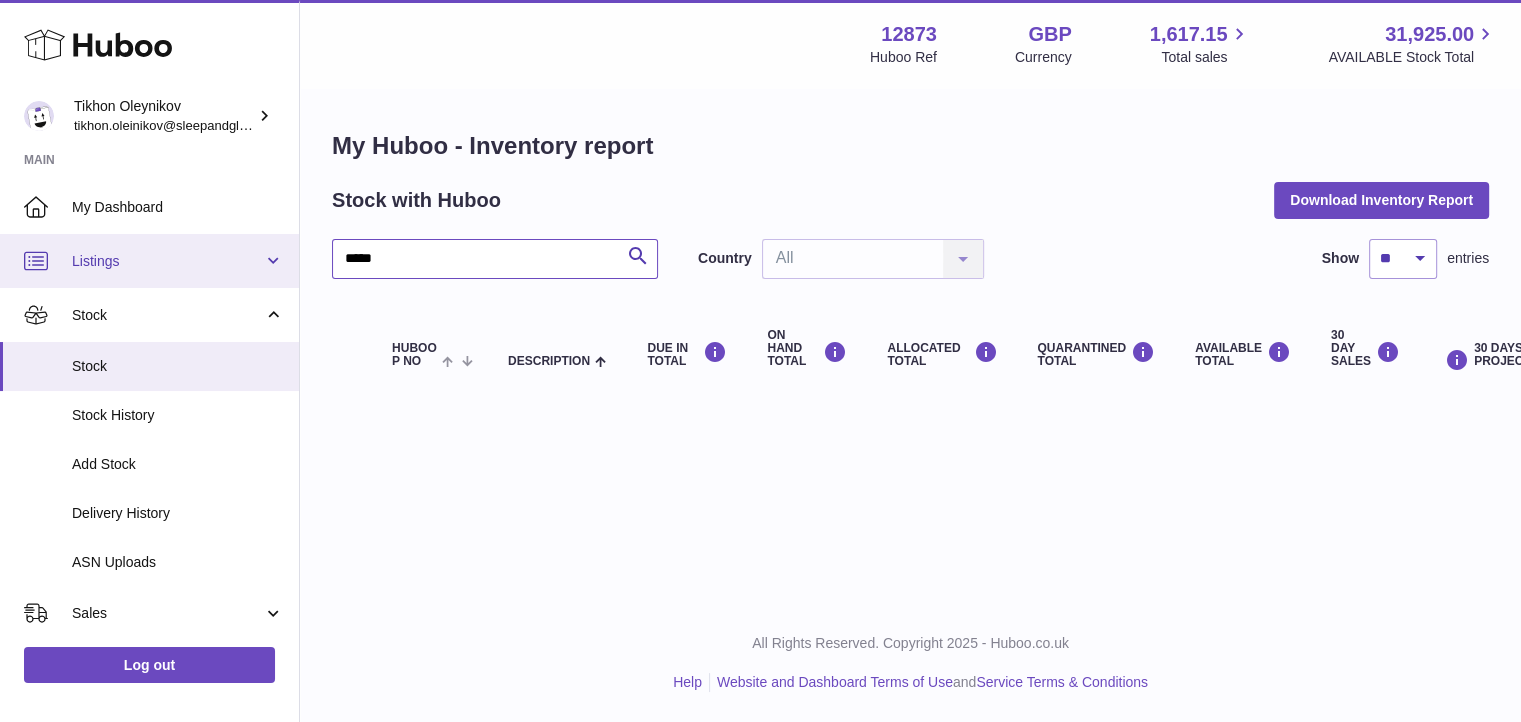 type on "*****" 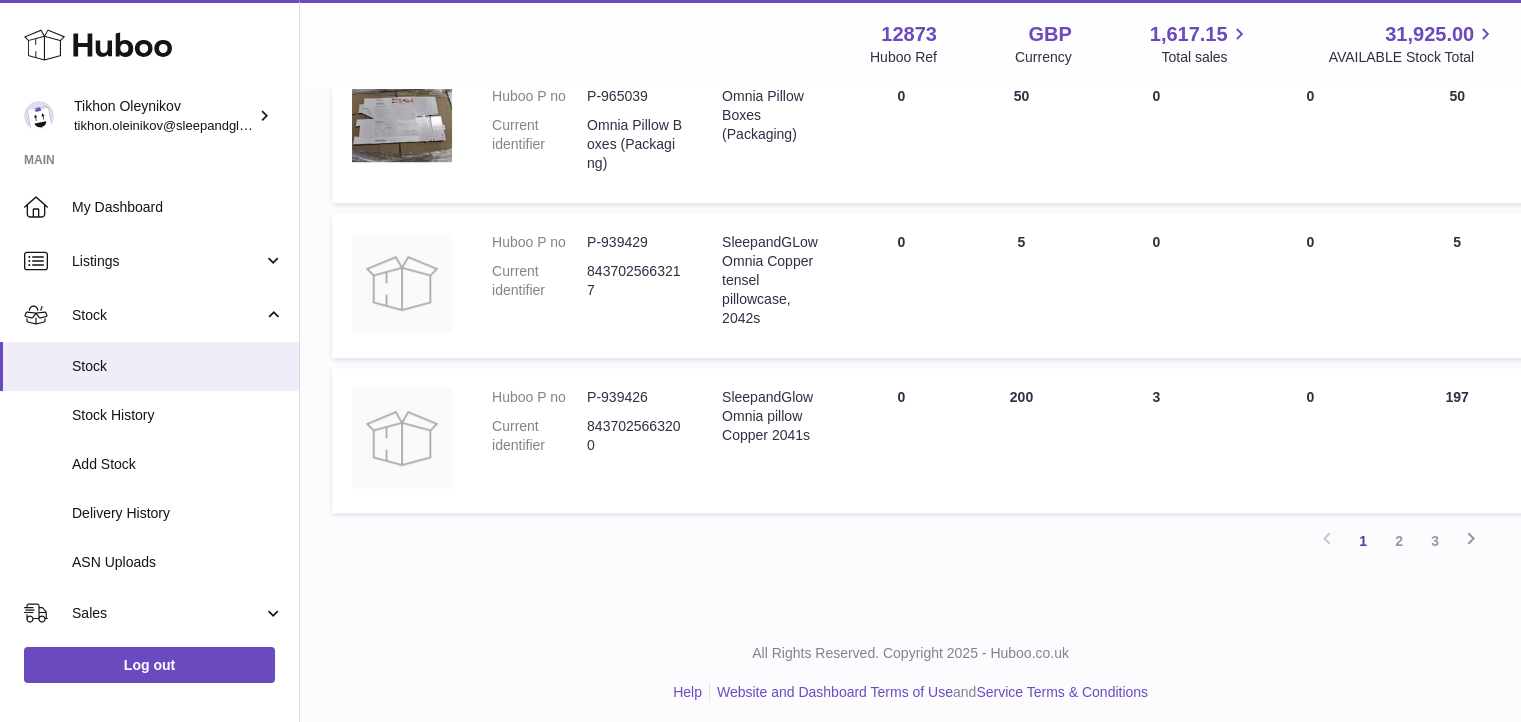scroll, scrollTop: 1423, scrollLeft: 0, axis: vertical 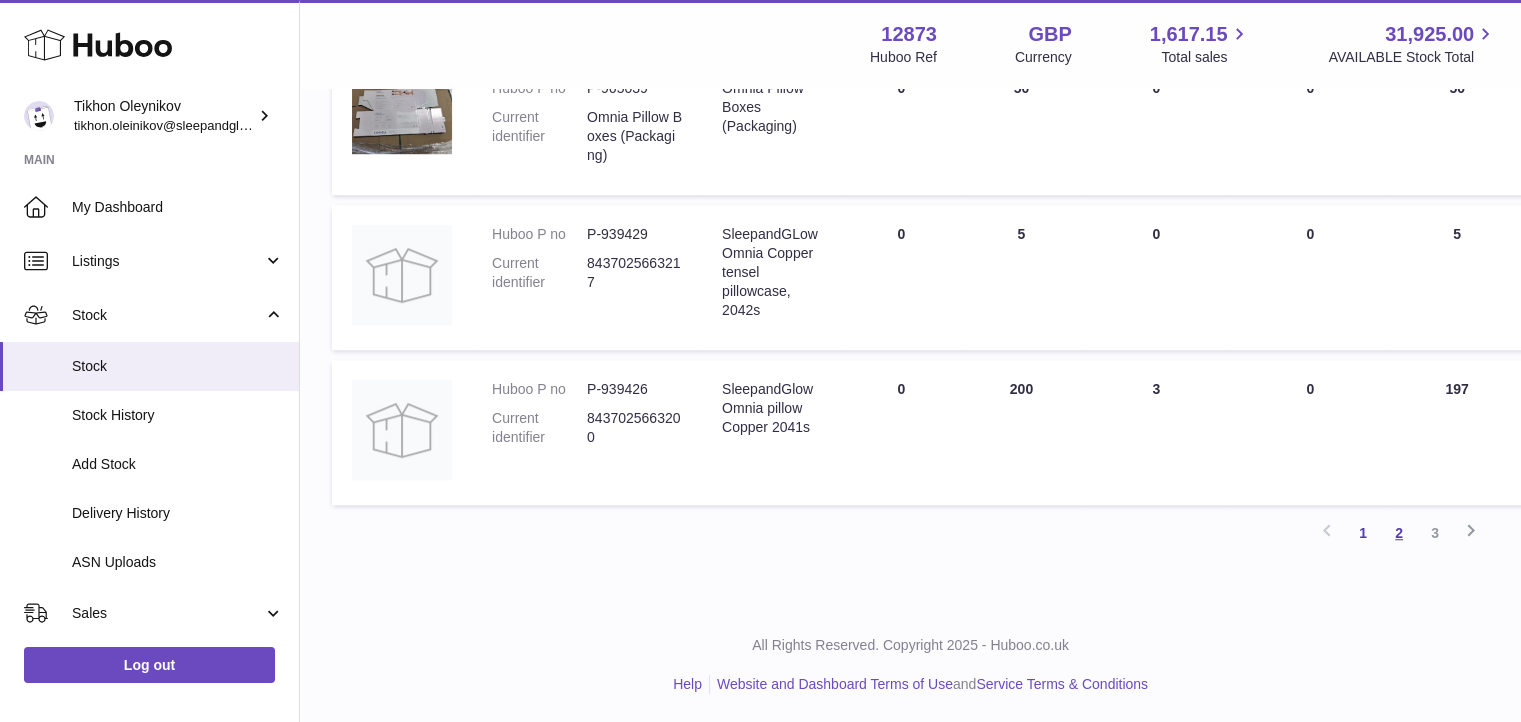 click on "2" at bounding box center [1399, 533] 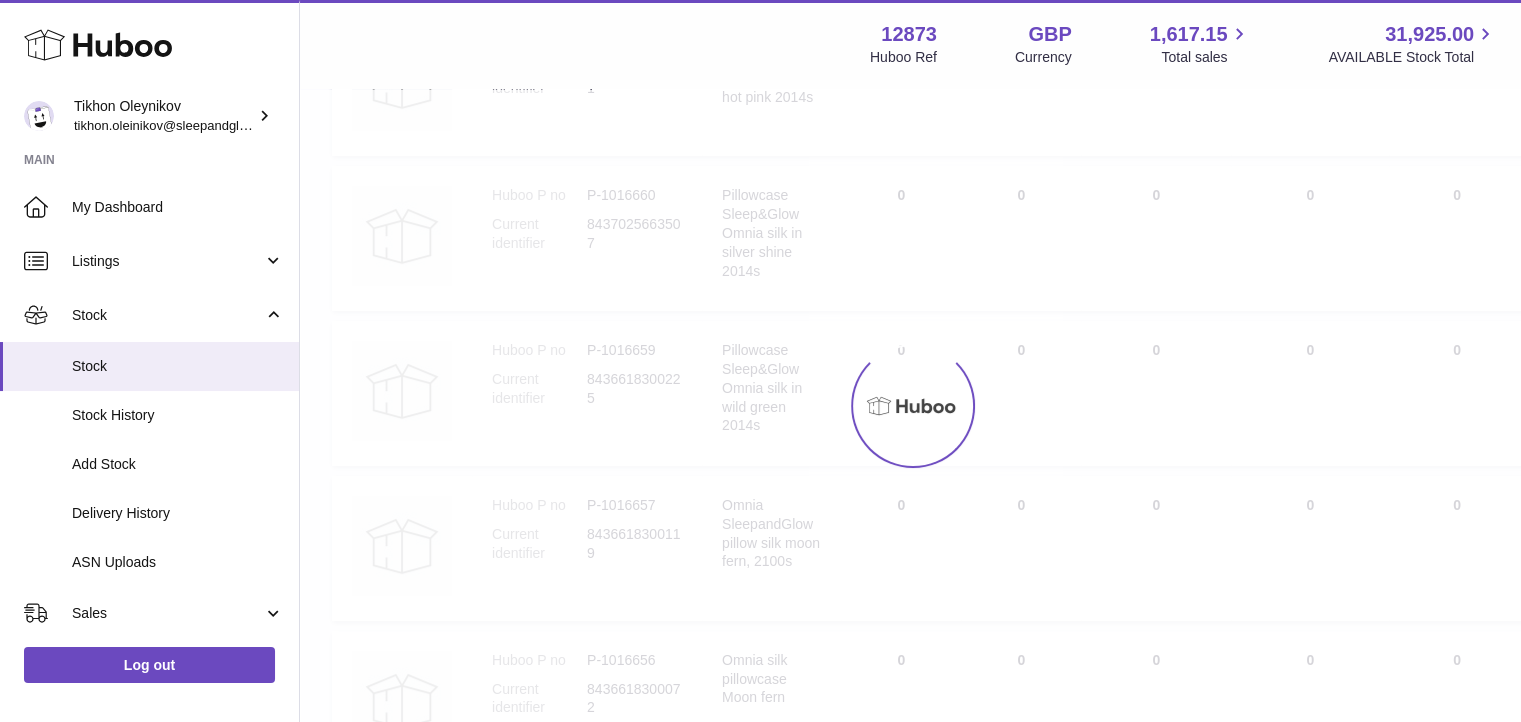 scroll, scrollTop: 90, scrollLeft: 0, axis: vertical 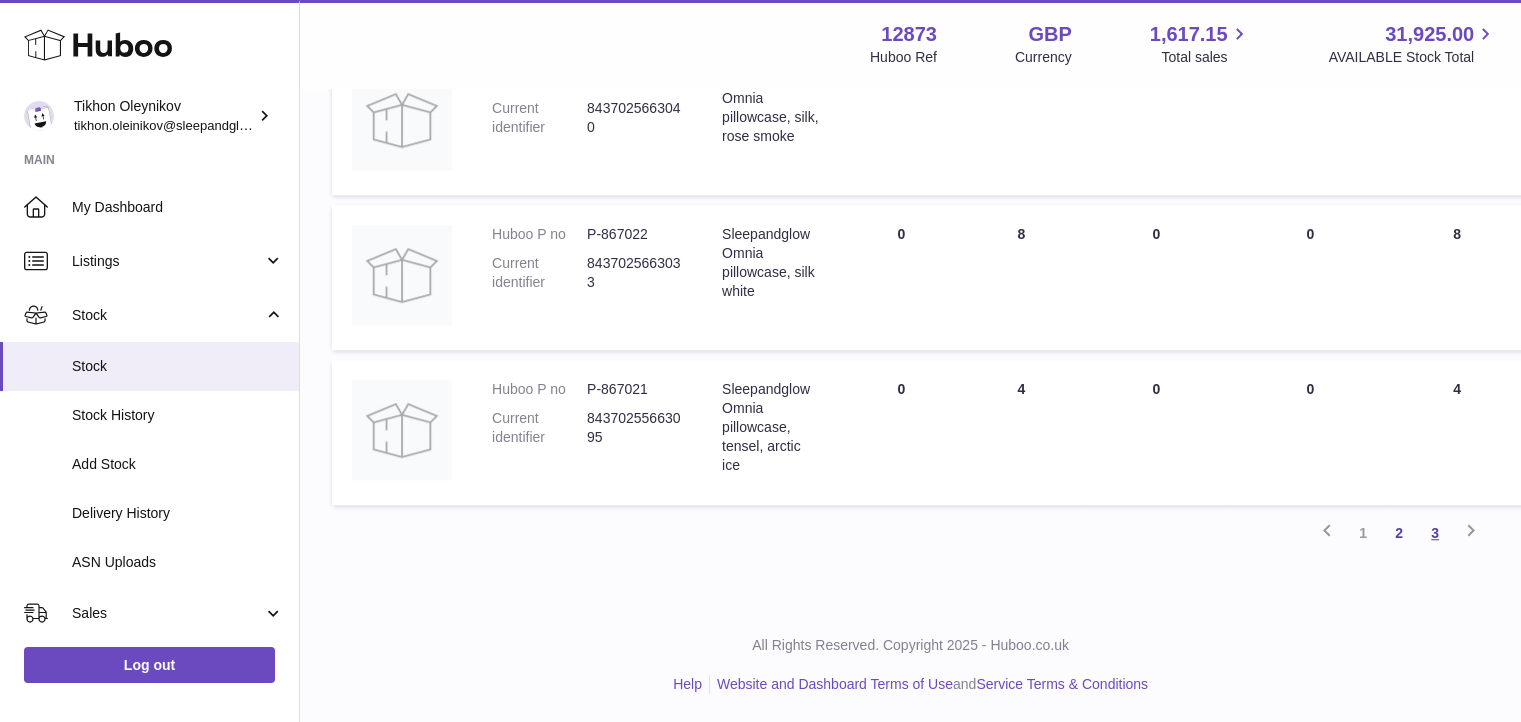 click on "3" at bounding box center (1435, 533) 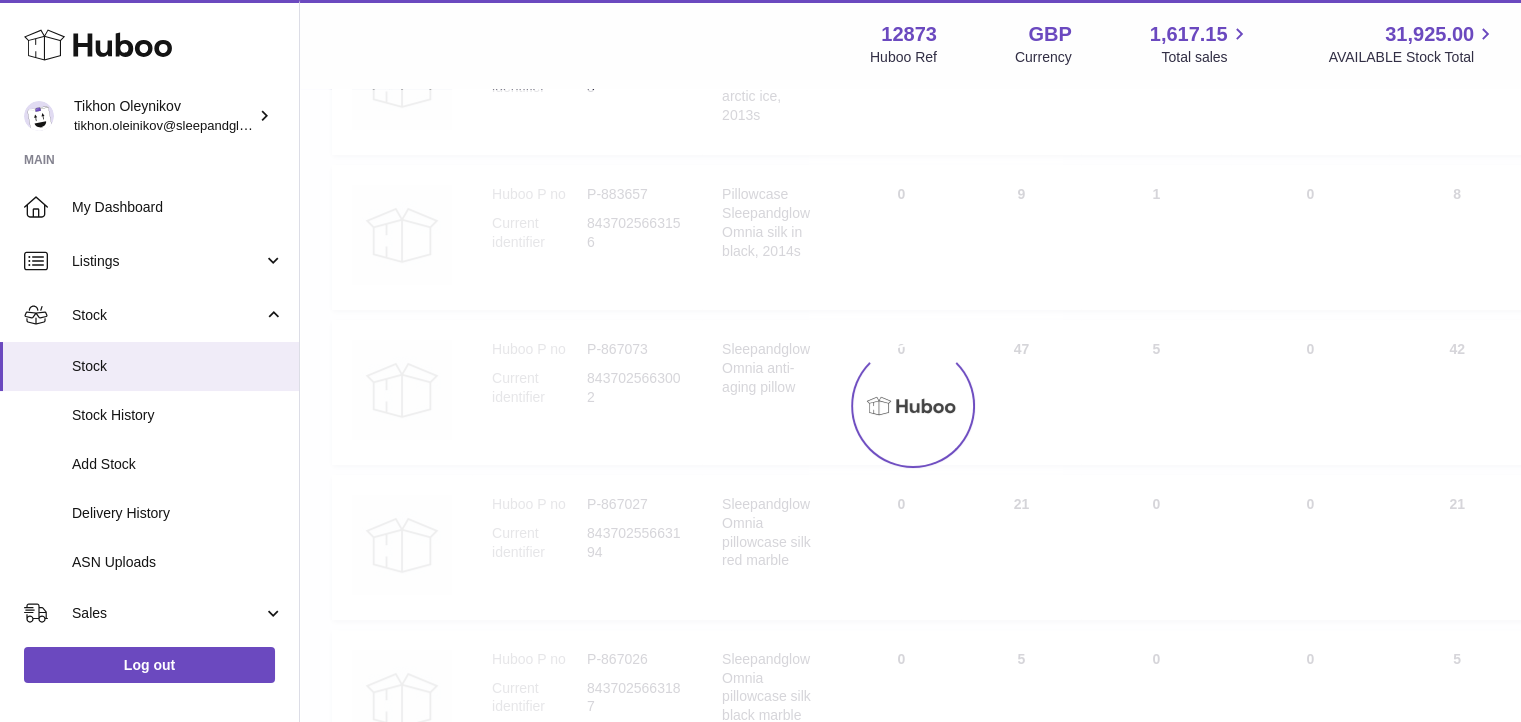 scroll, scrollTop: 90, scrollLeft: 0, axis: vertical 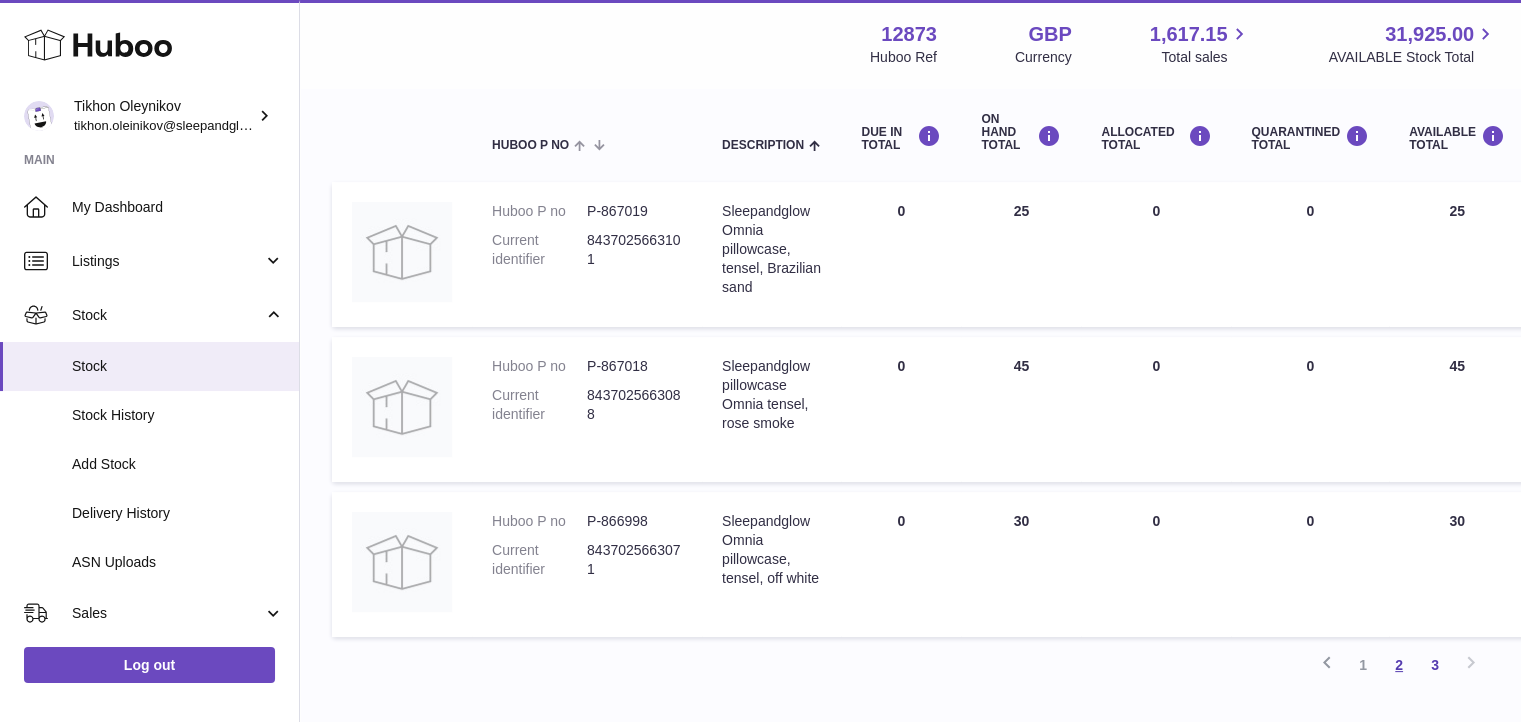 click on "2" at bounding box center (1399, 665) 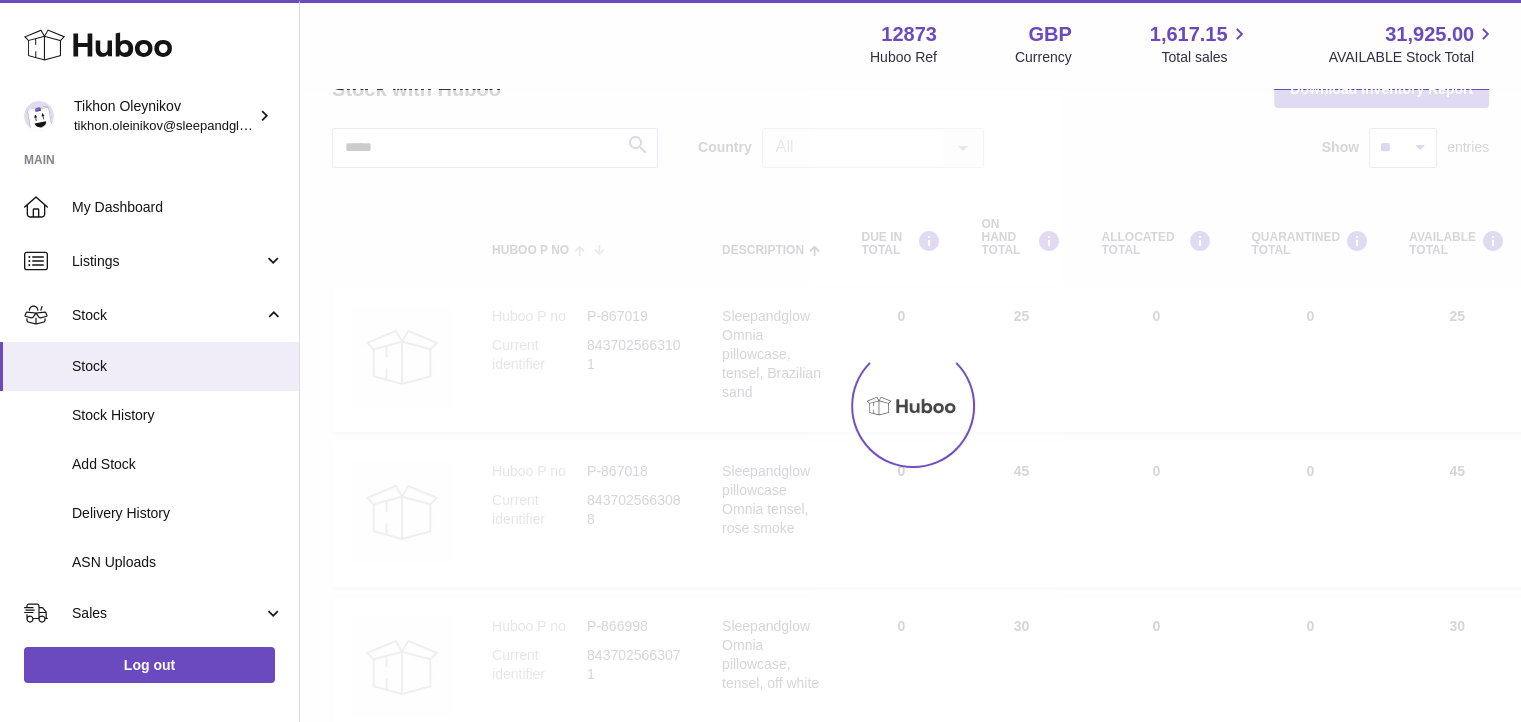 scroll, scrollTop: 90, scrollLeft: 0, axis: vertical 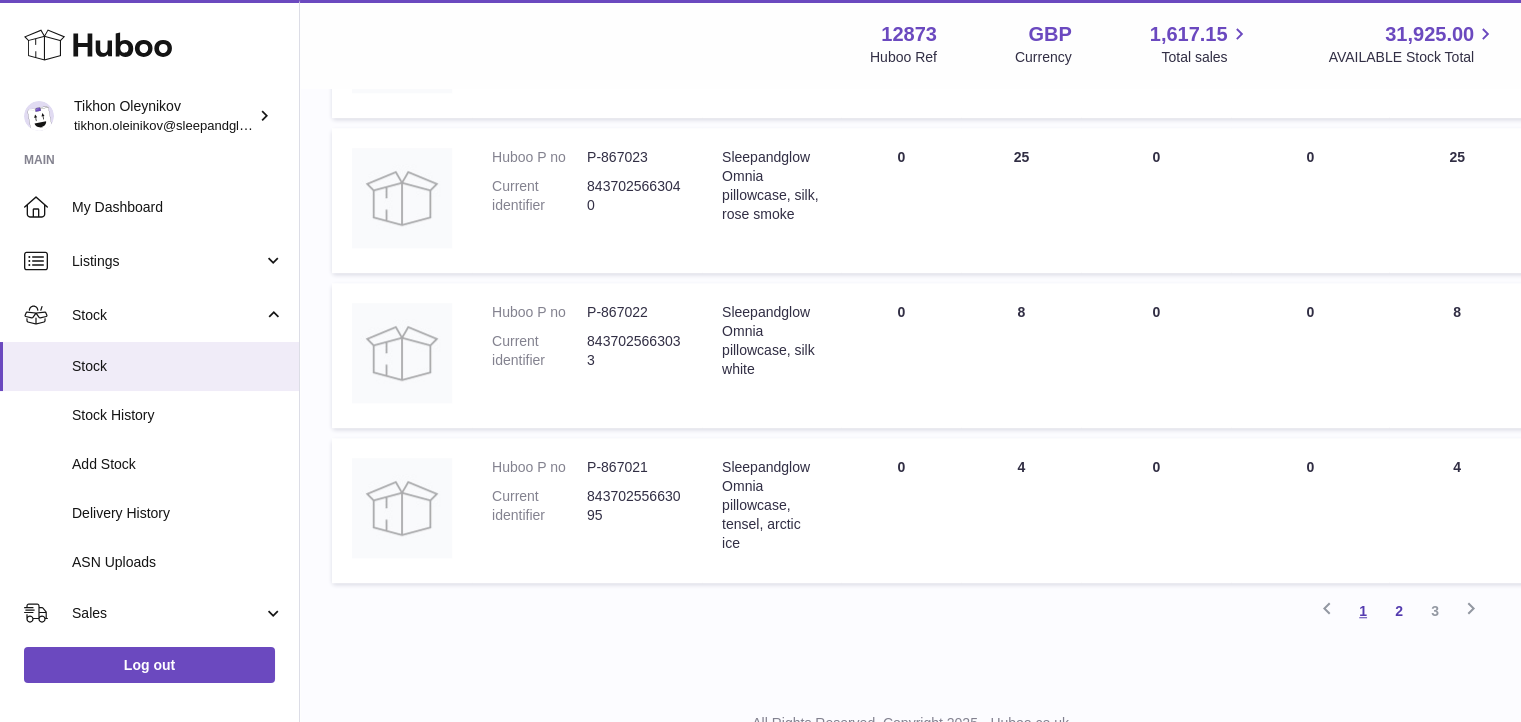 click on "1" at bounding box center [1363, 611] 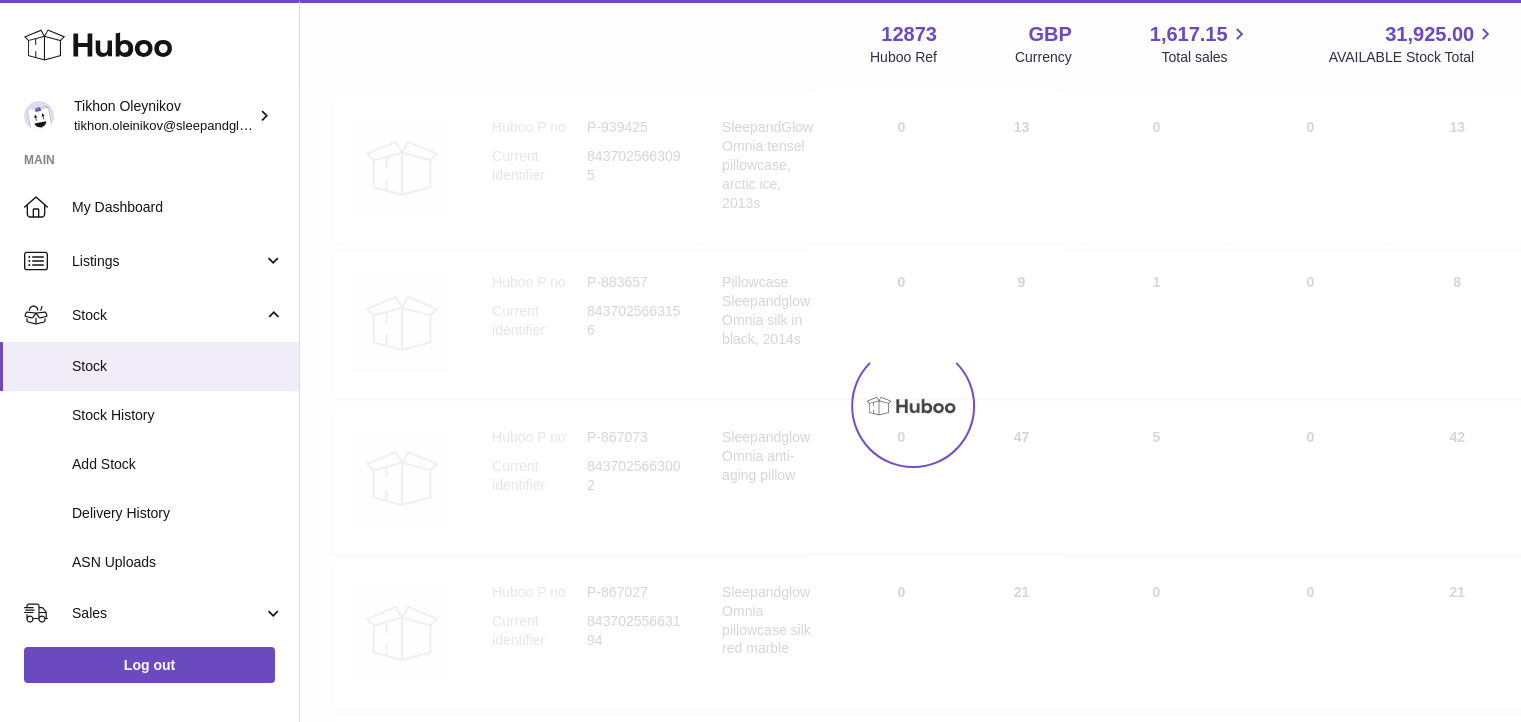 scroll, scrollTop: 90, scrollLeft: 0, axis: vertical 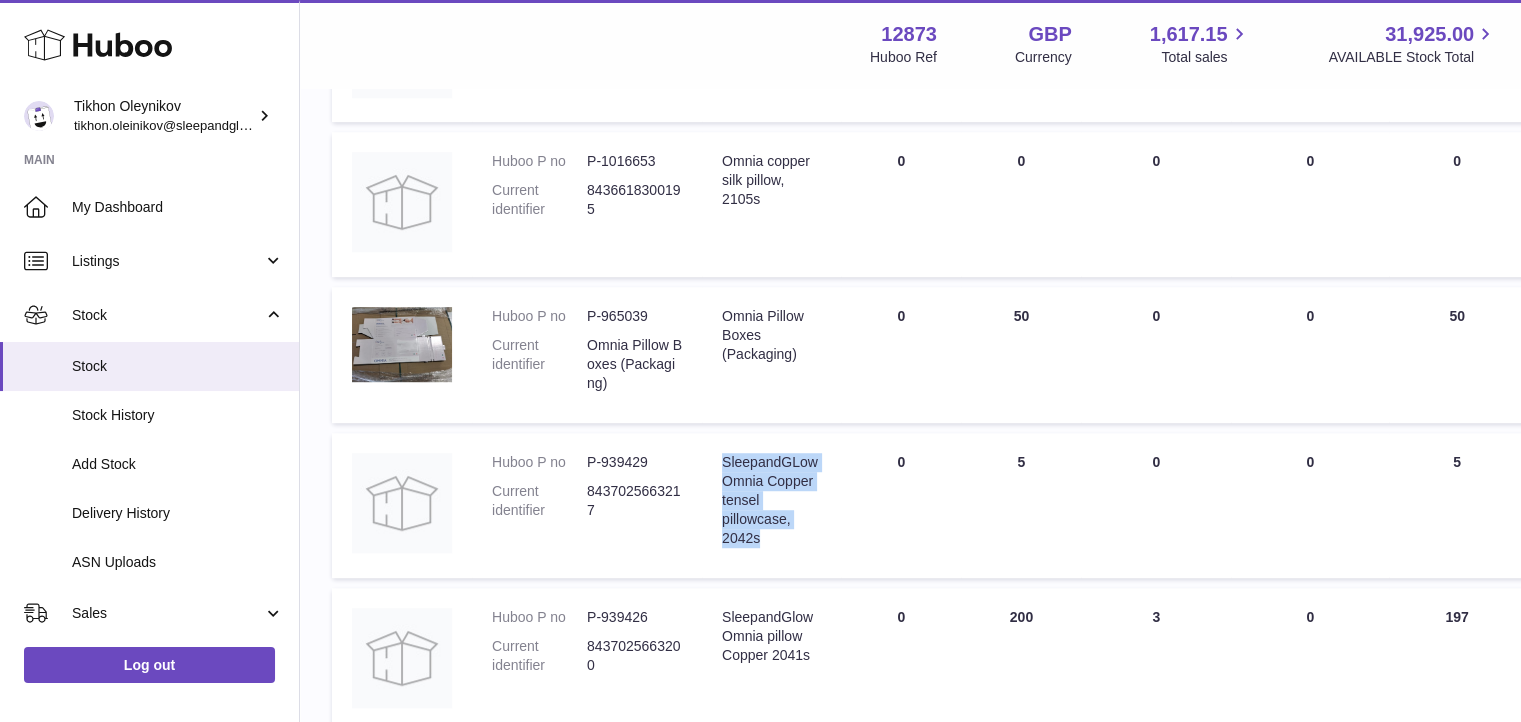 drag, startPoint x: 723, startPoint y: 454, endPoint x: 764, endPoint y: 550, distance: 104.388695 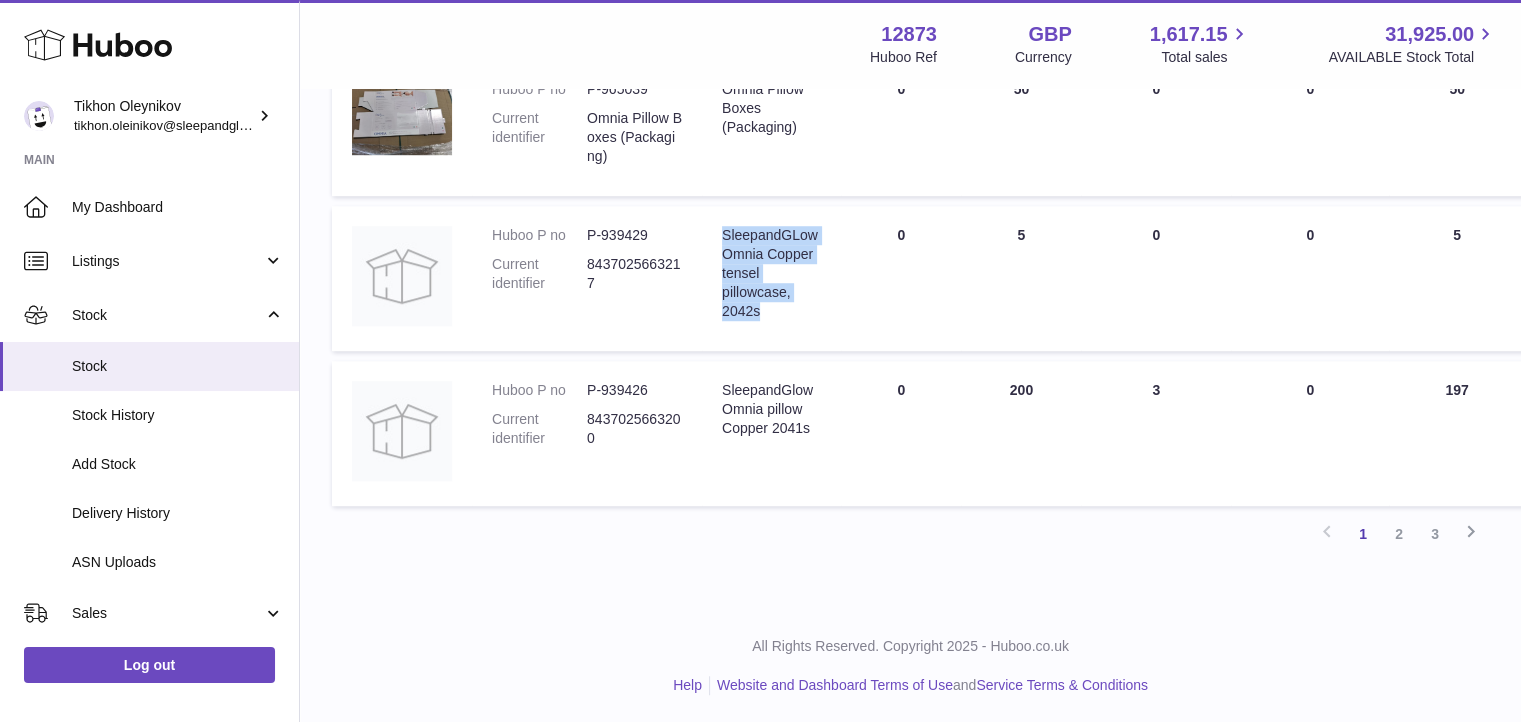 scroll, scrollTop: 1423, scrollLeft: 0, axis: vertical 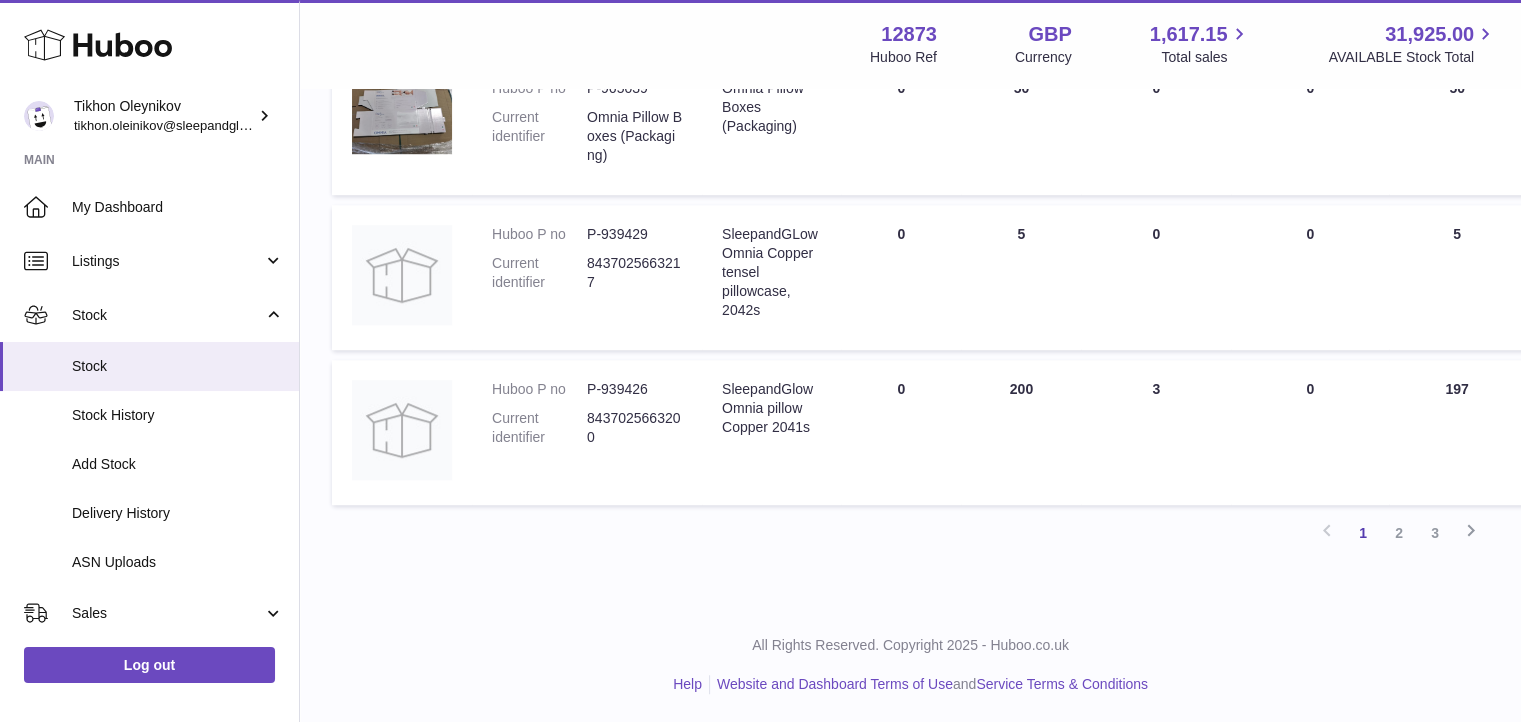 click on "2" at bounding box center (1399, 533) 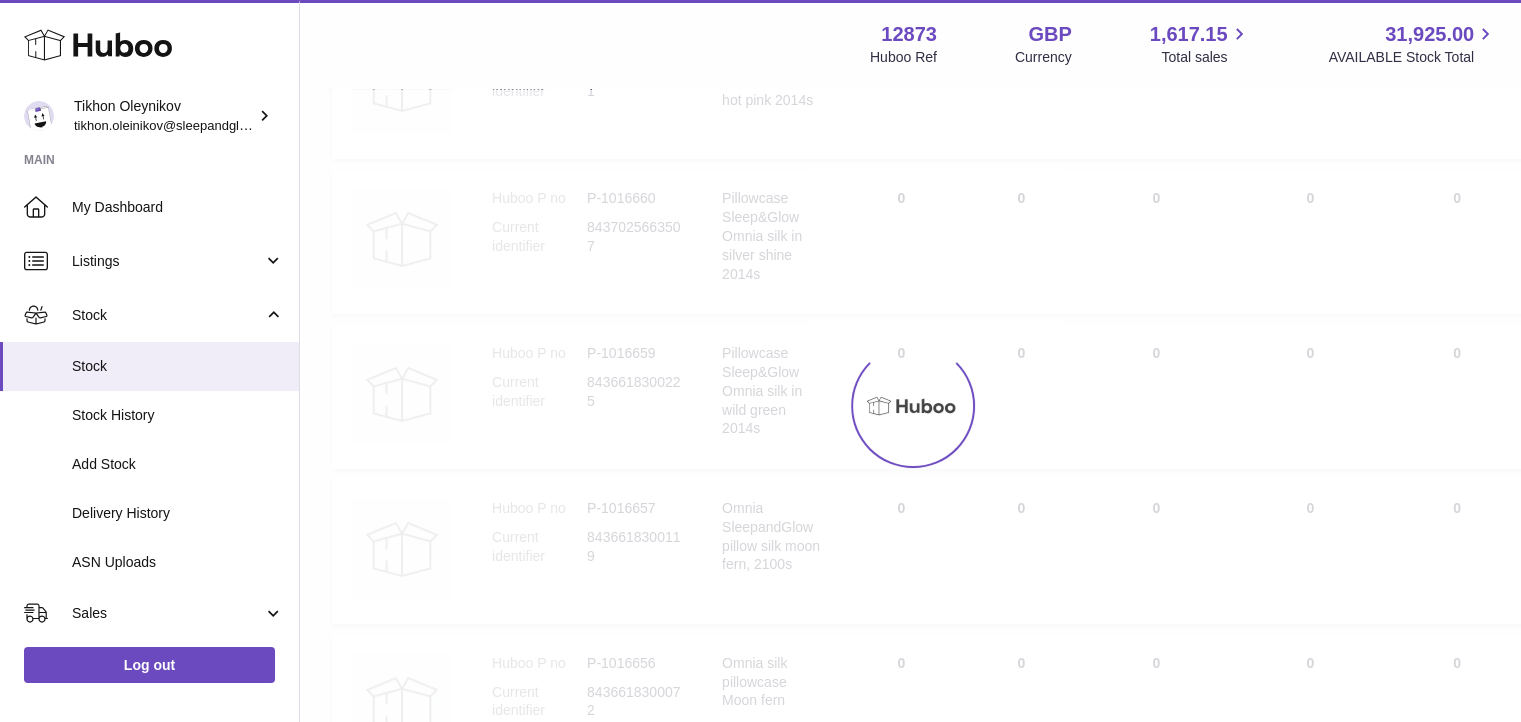 scroll, scrollTop: 90, scrollLeft: 0, axis: vertical 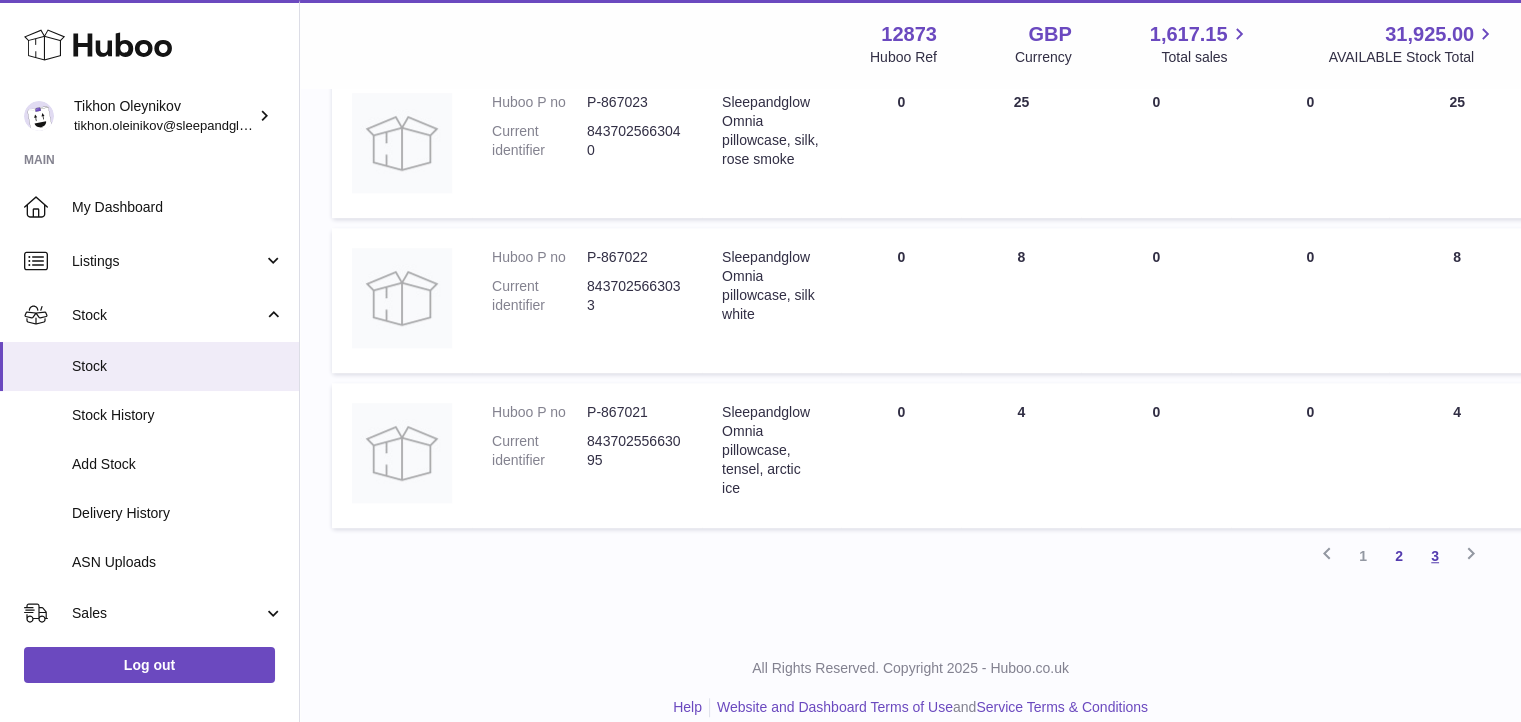 click on "3" at bounding box center [1435, 556] 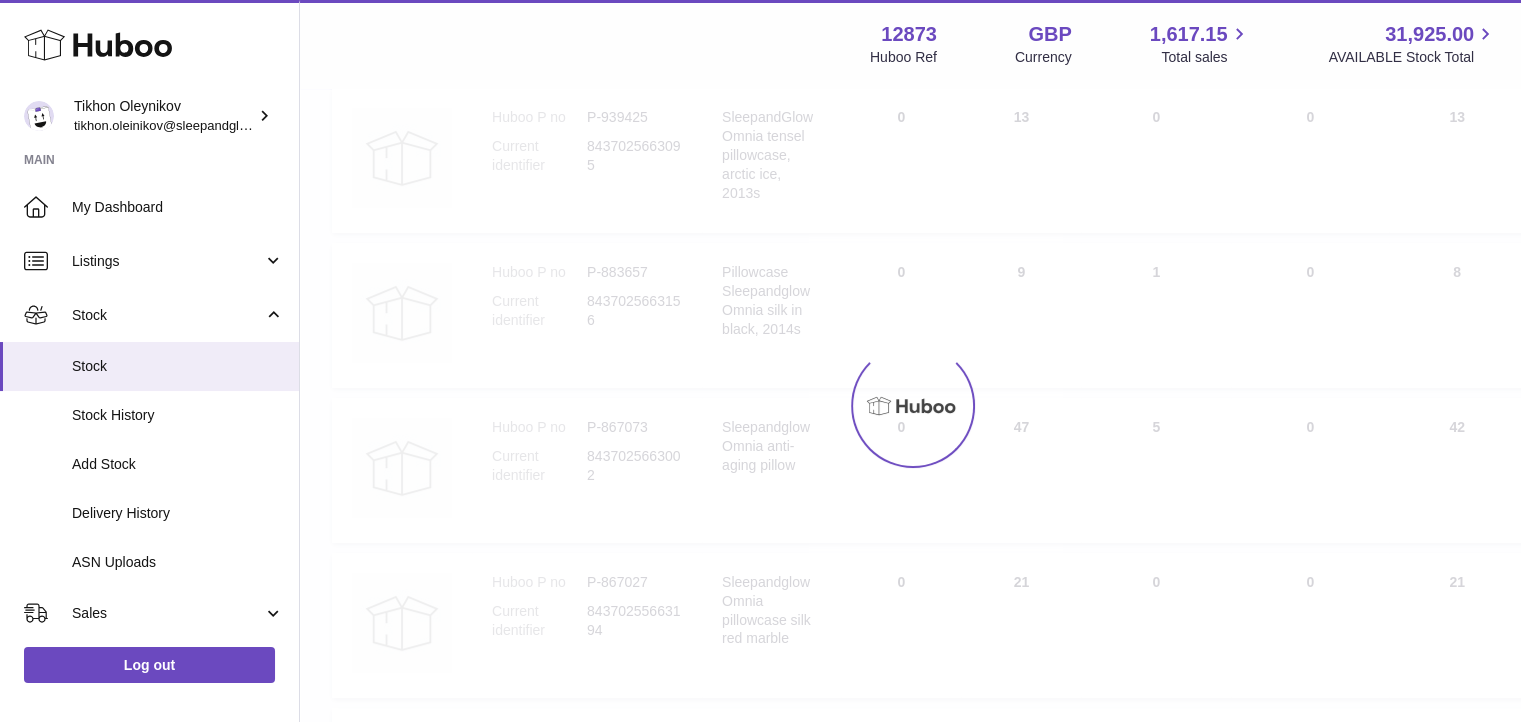 scroll, scrollTop: 90, scrollLeft: 0, axis: vertical 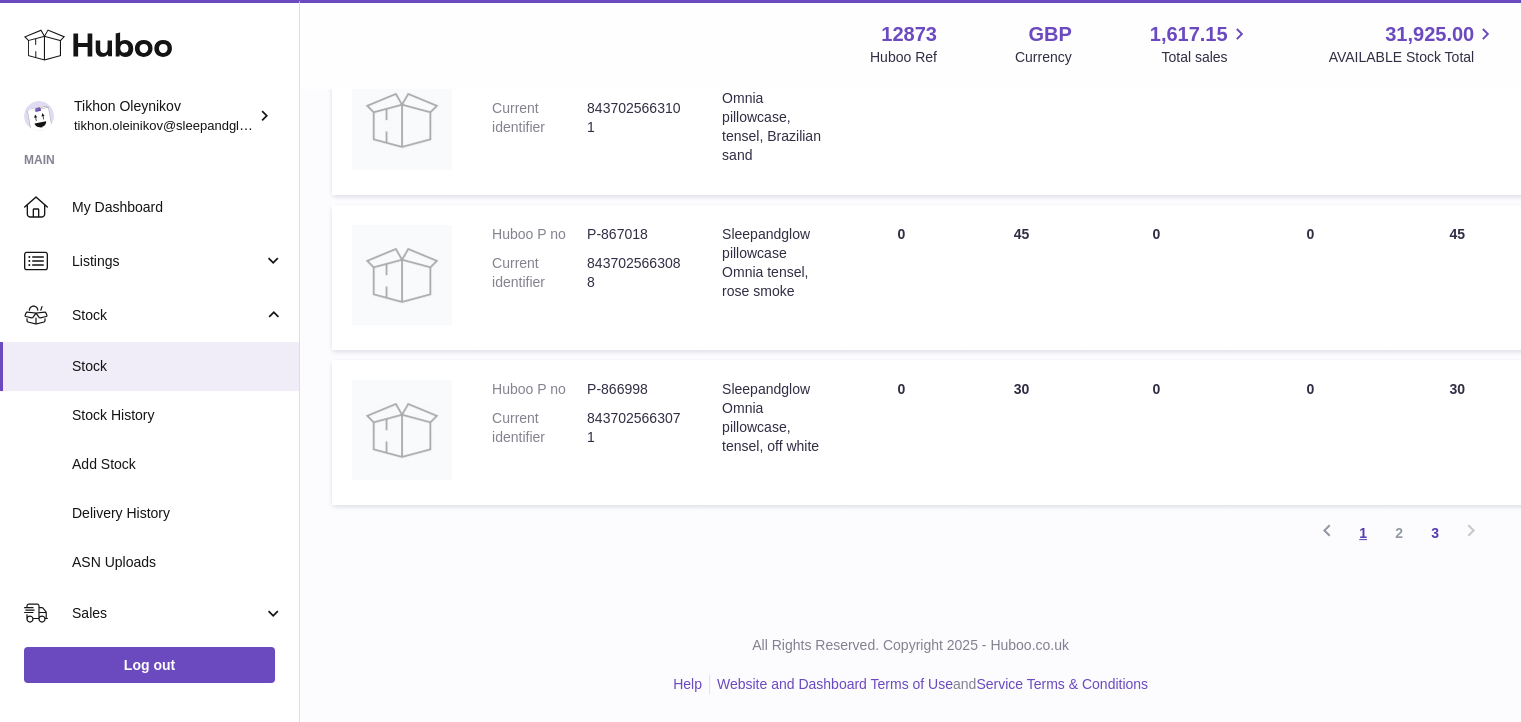 click on "1" at bounding box center (1363, 533) 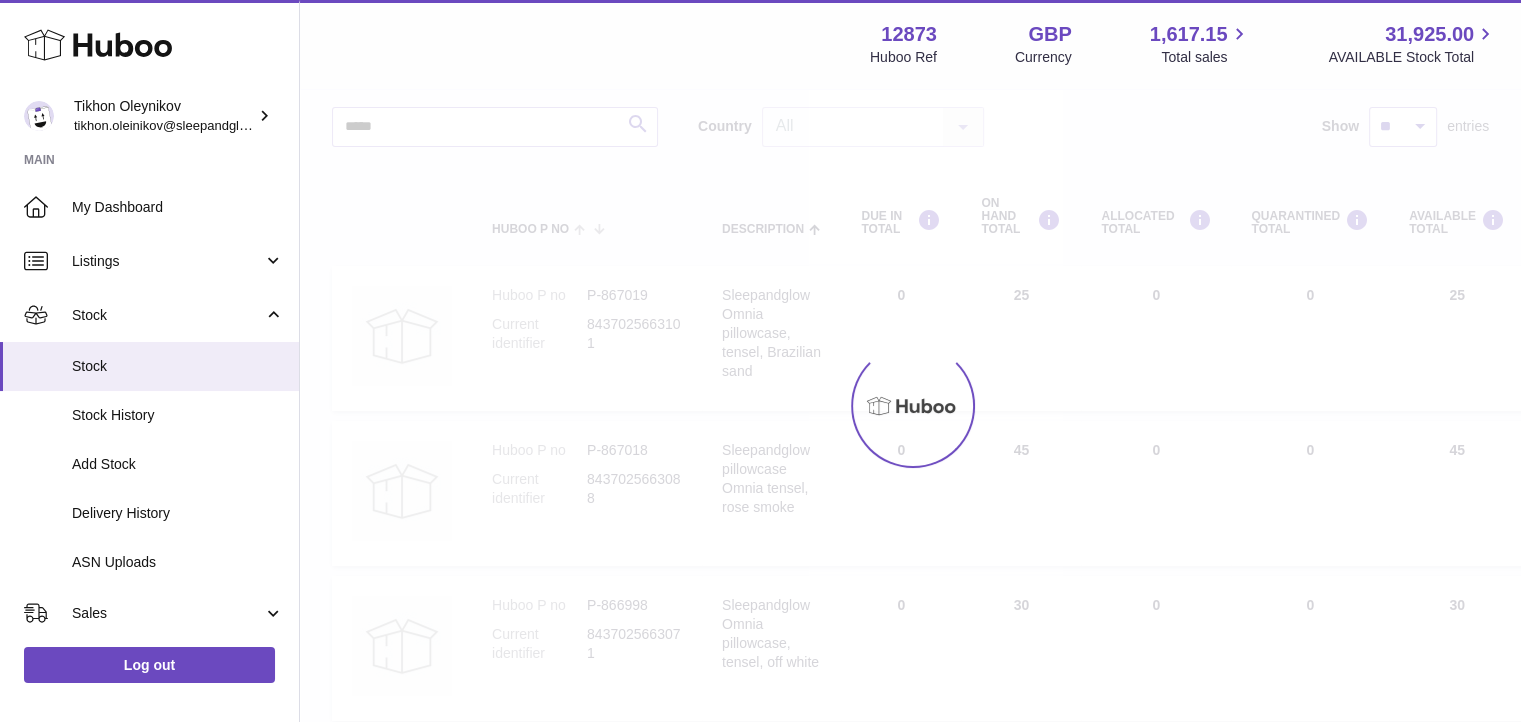 scroll, scrollTop: 90, scrollLeft: 0, axis: vertical 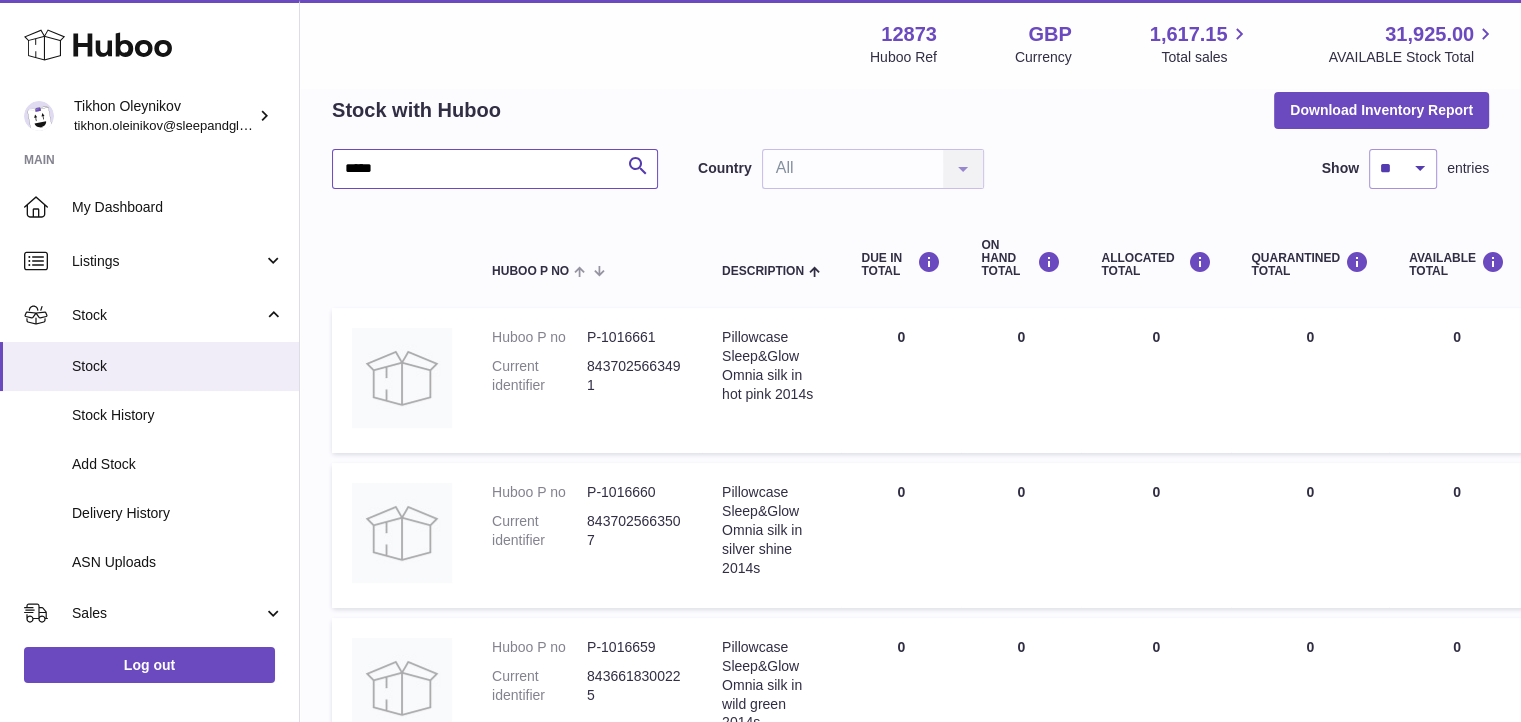 drag, startPoint x: 437, startPoint y: 165, endPoint x: 332, endPoint y: 161, distance: 105.076164 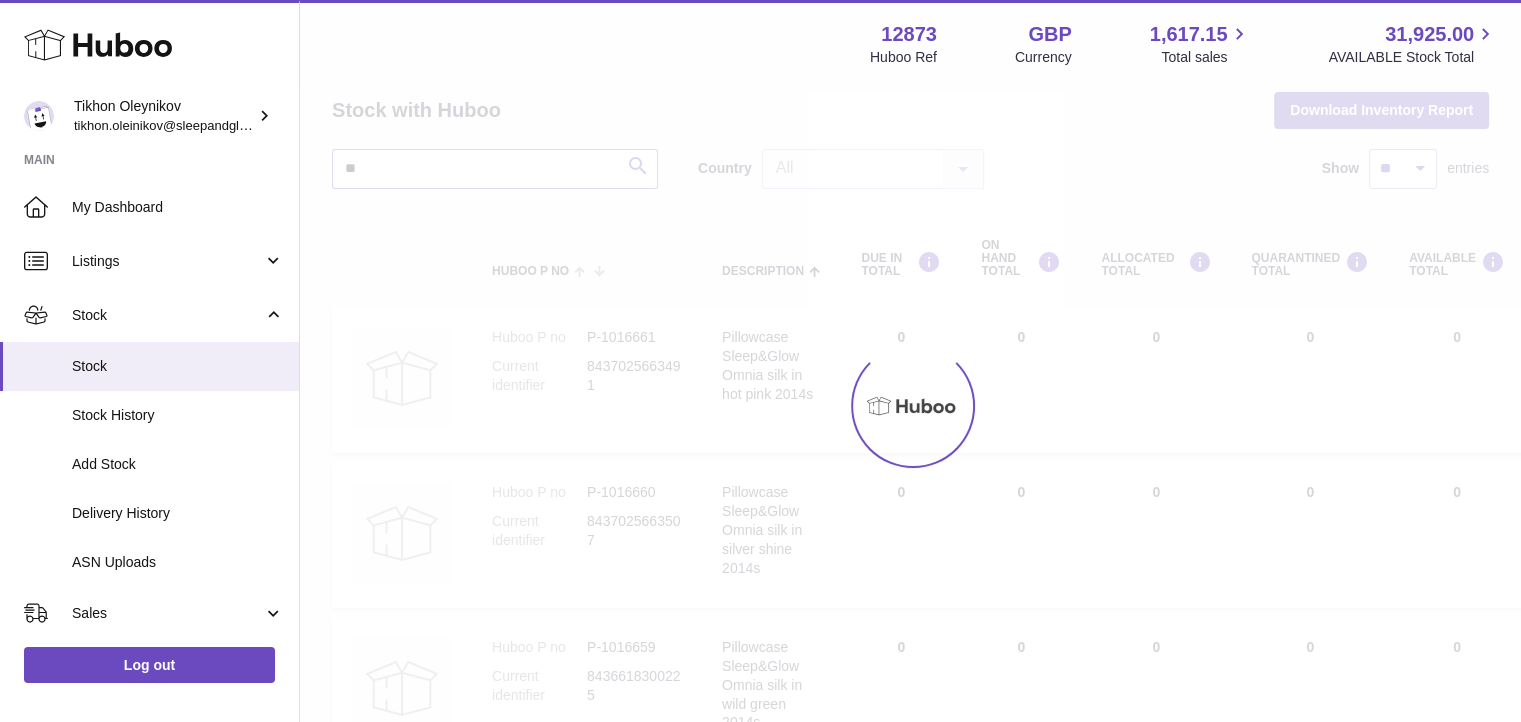 scroll, scrollTop: 15, scrollLeft: 0, axis: vertical 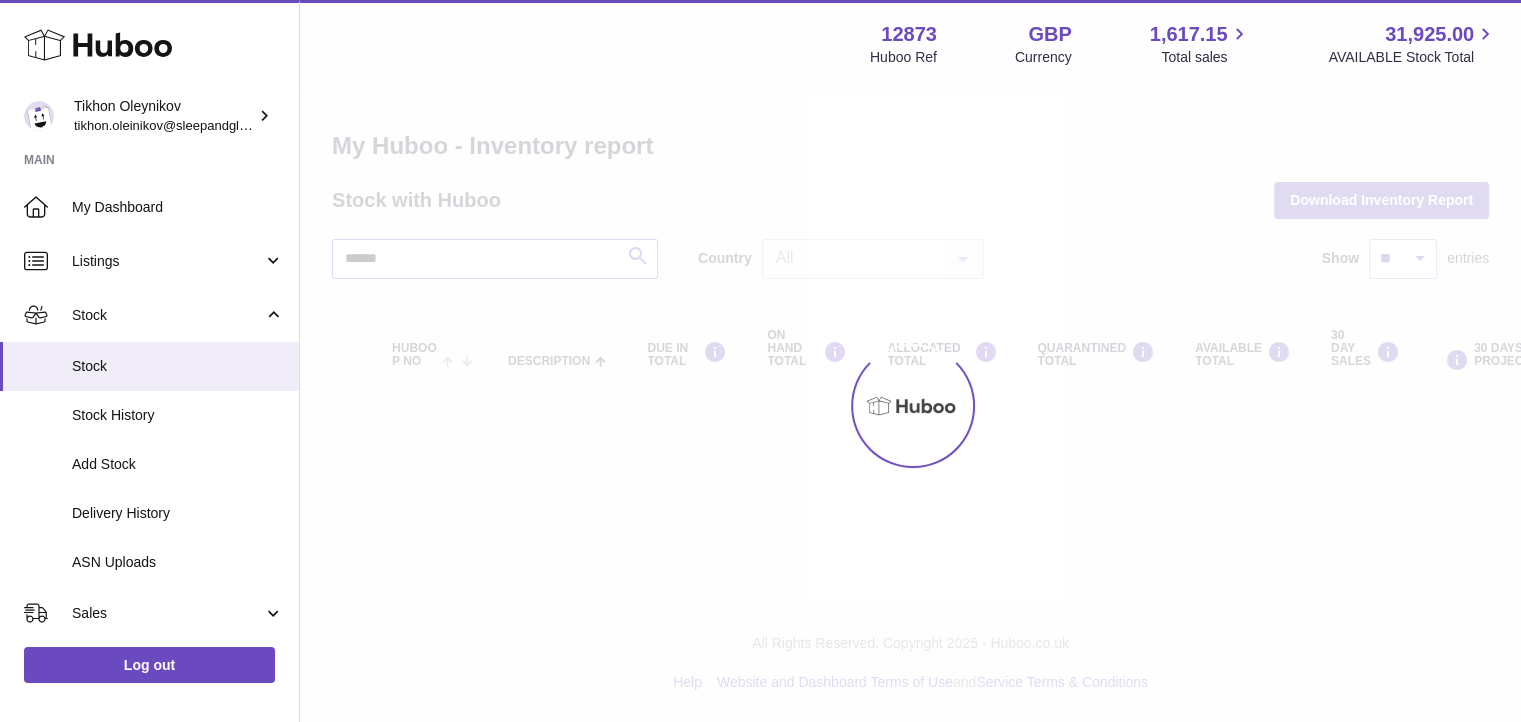 type on "******" 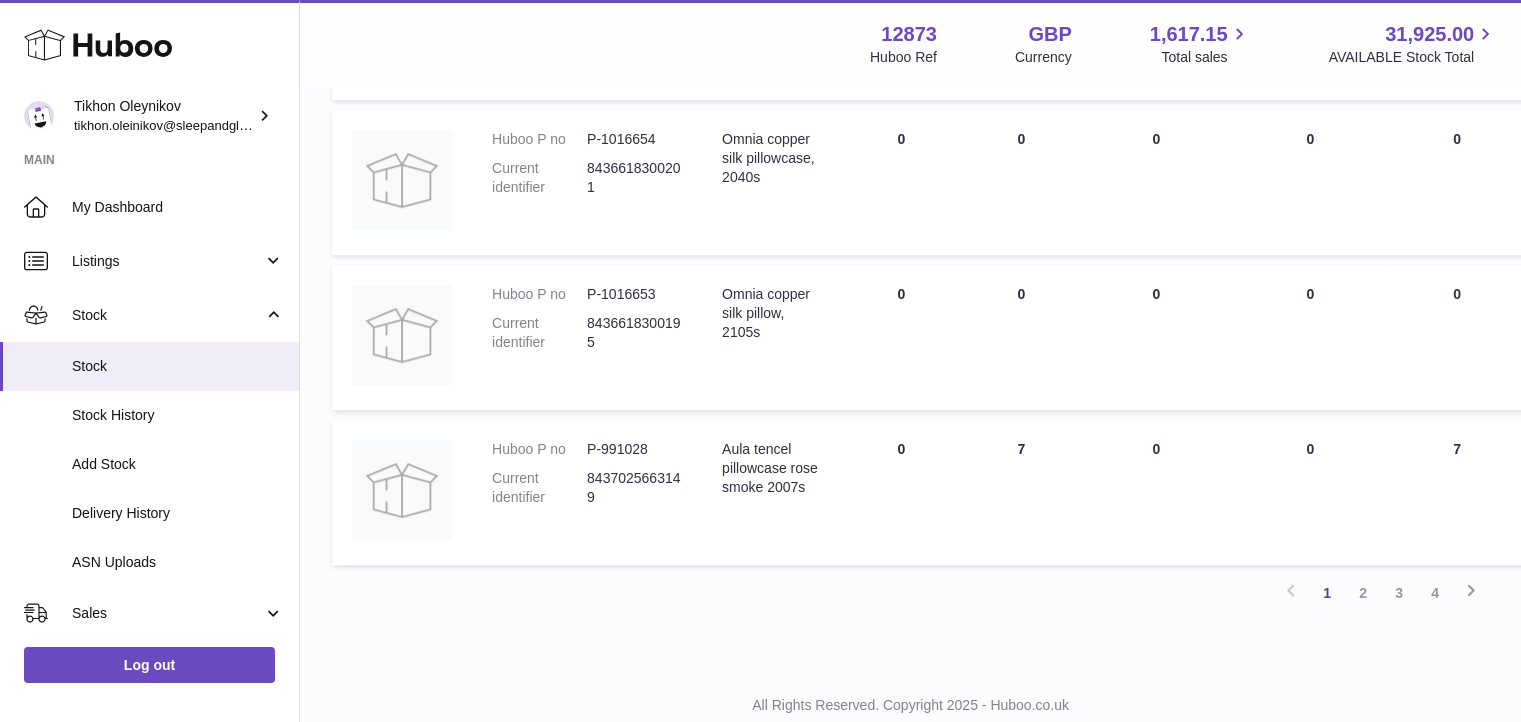 scroll, scrollTop: 1374, scrollLeft: 0, axis: vertical 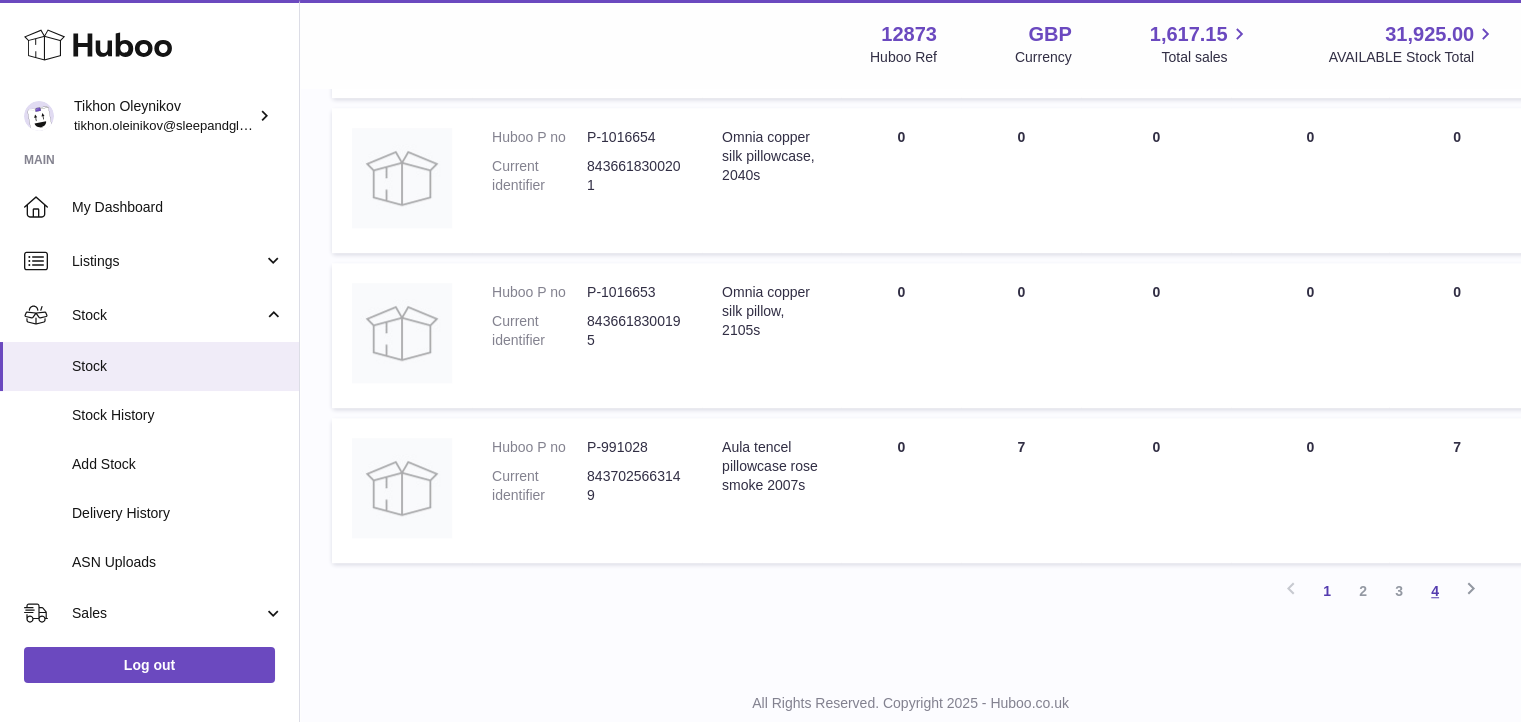 click on "4" at bounding box center (1435, 591) 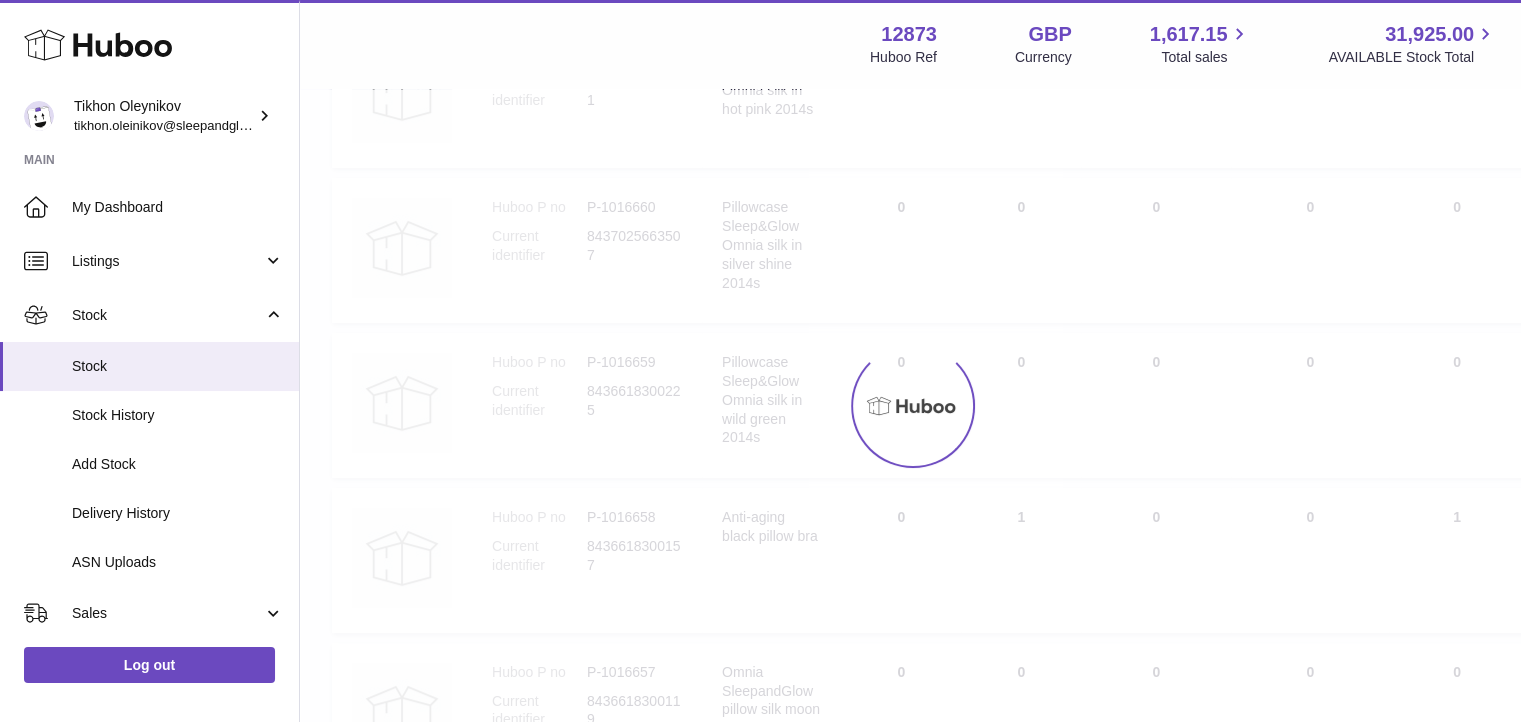 scroll, scrollTop: 90, scrollLeft: 0, axis: vertical 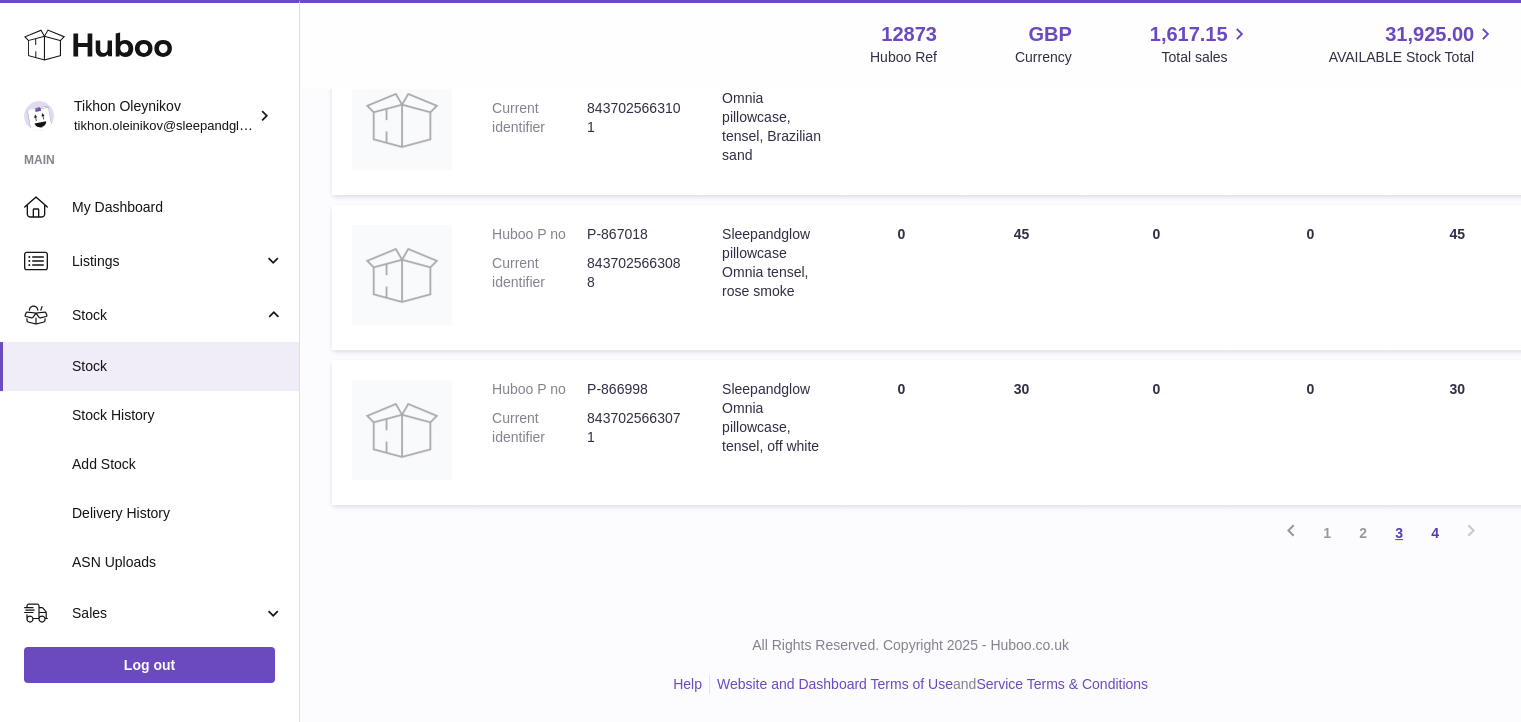 click on "3" at bounding box center (1399, 533) 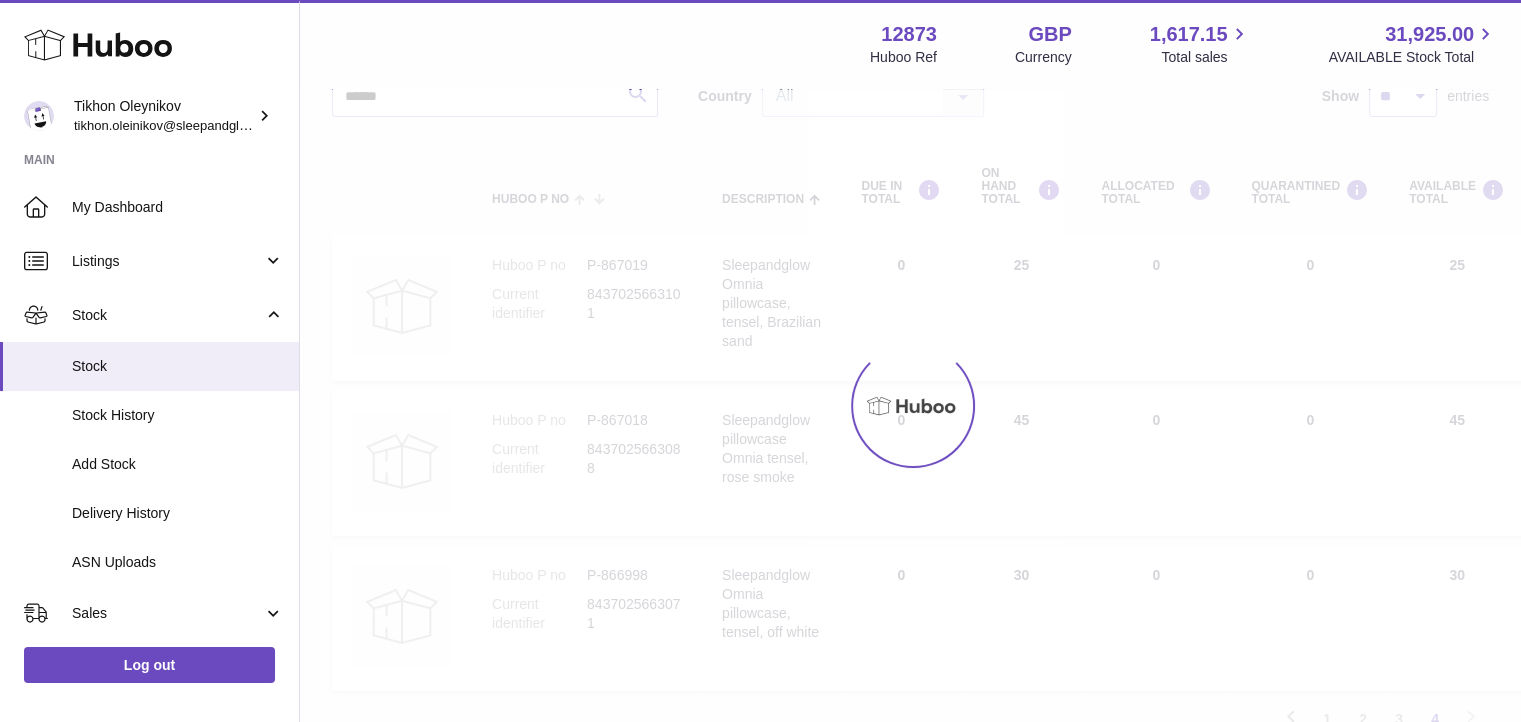 scroll, scrollTop: 90, scrollLeft: 0, axis: vertical 